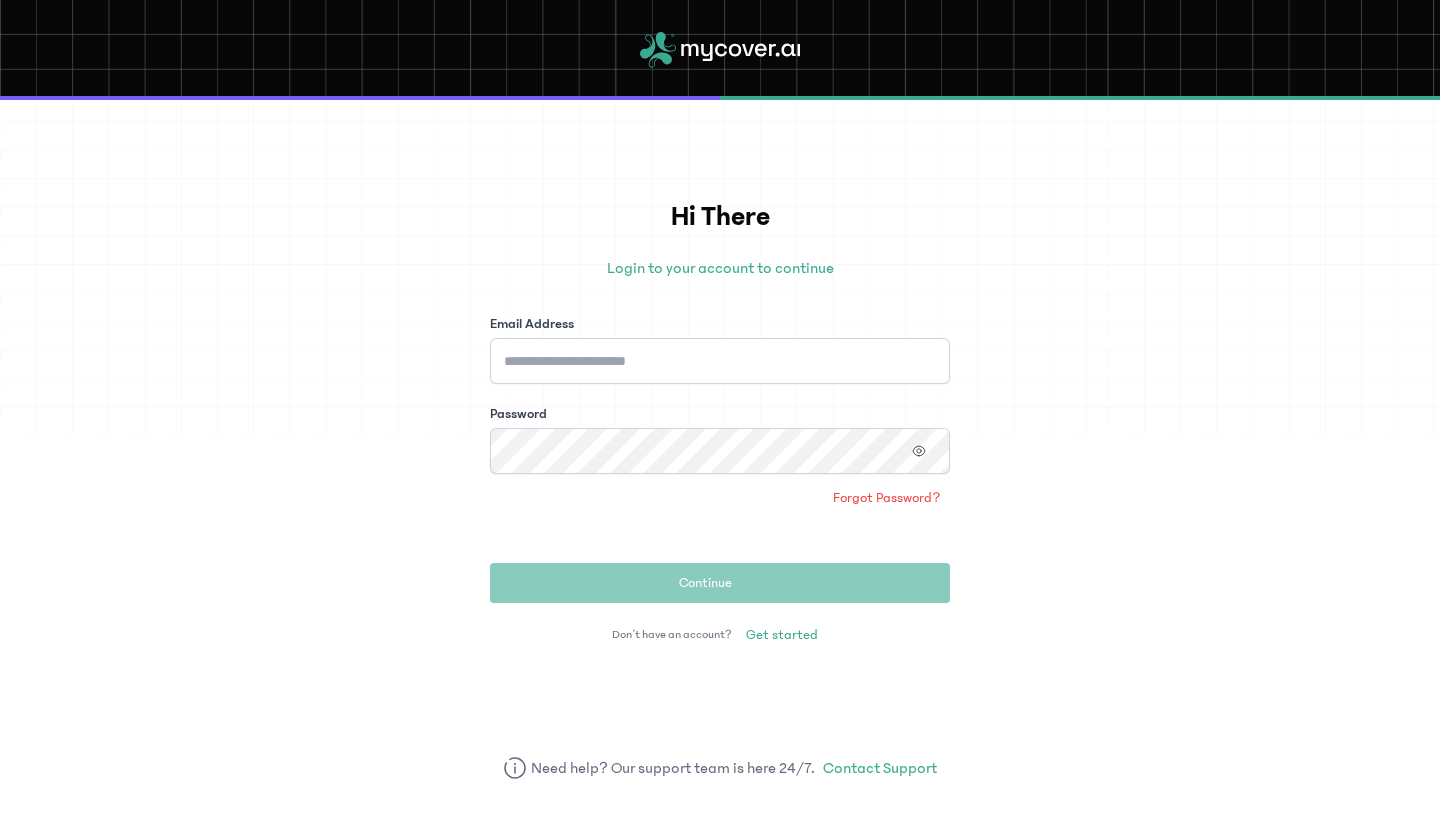 scroll, scrollTop: 0, scrollLeft: 0, axis: both 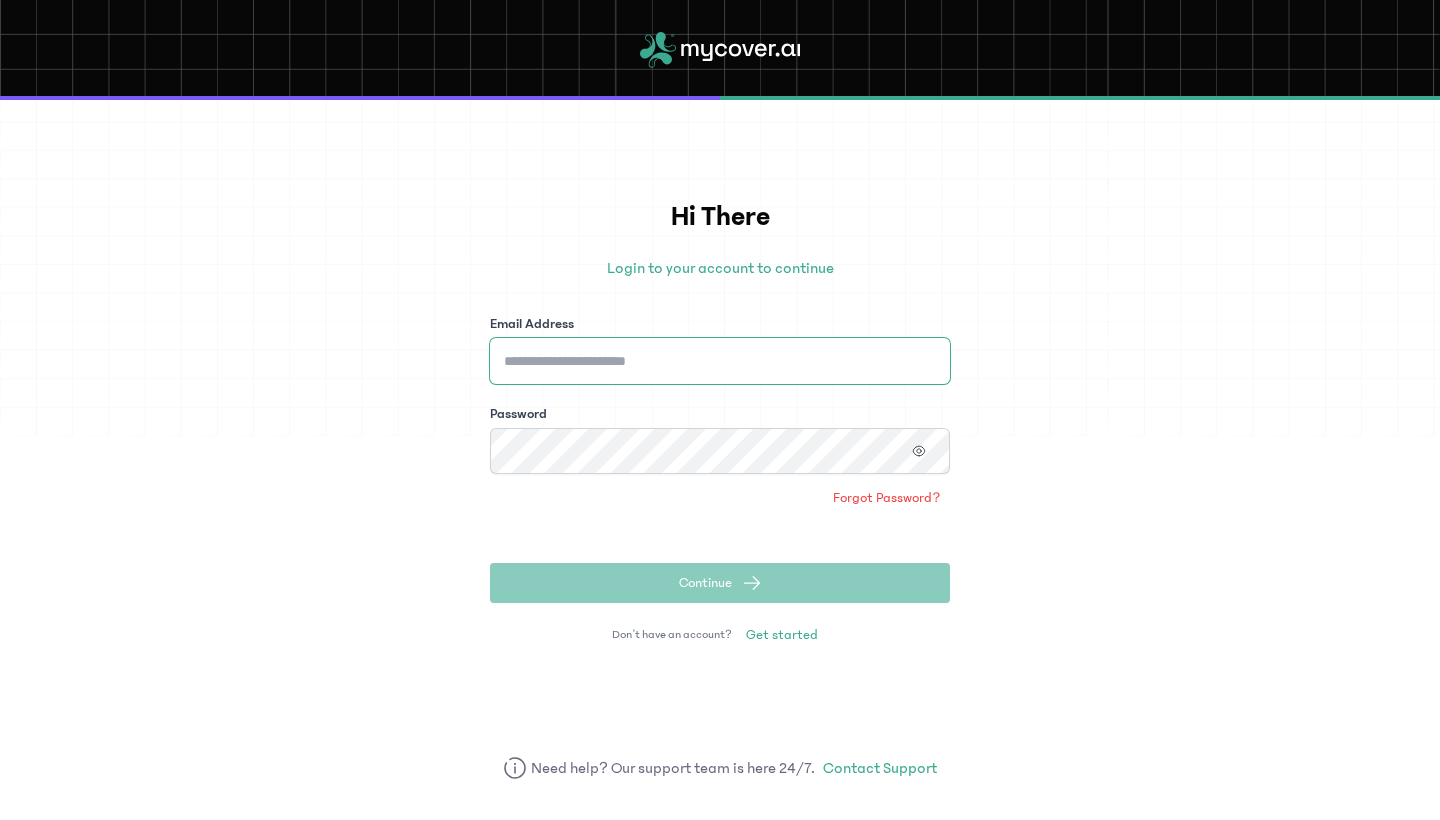 type on "**********" 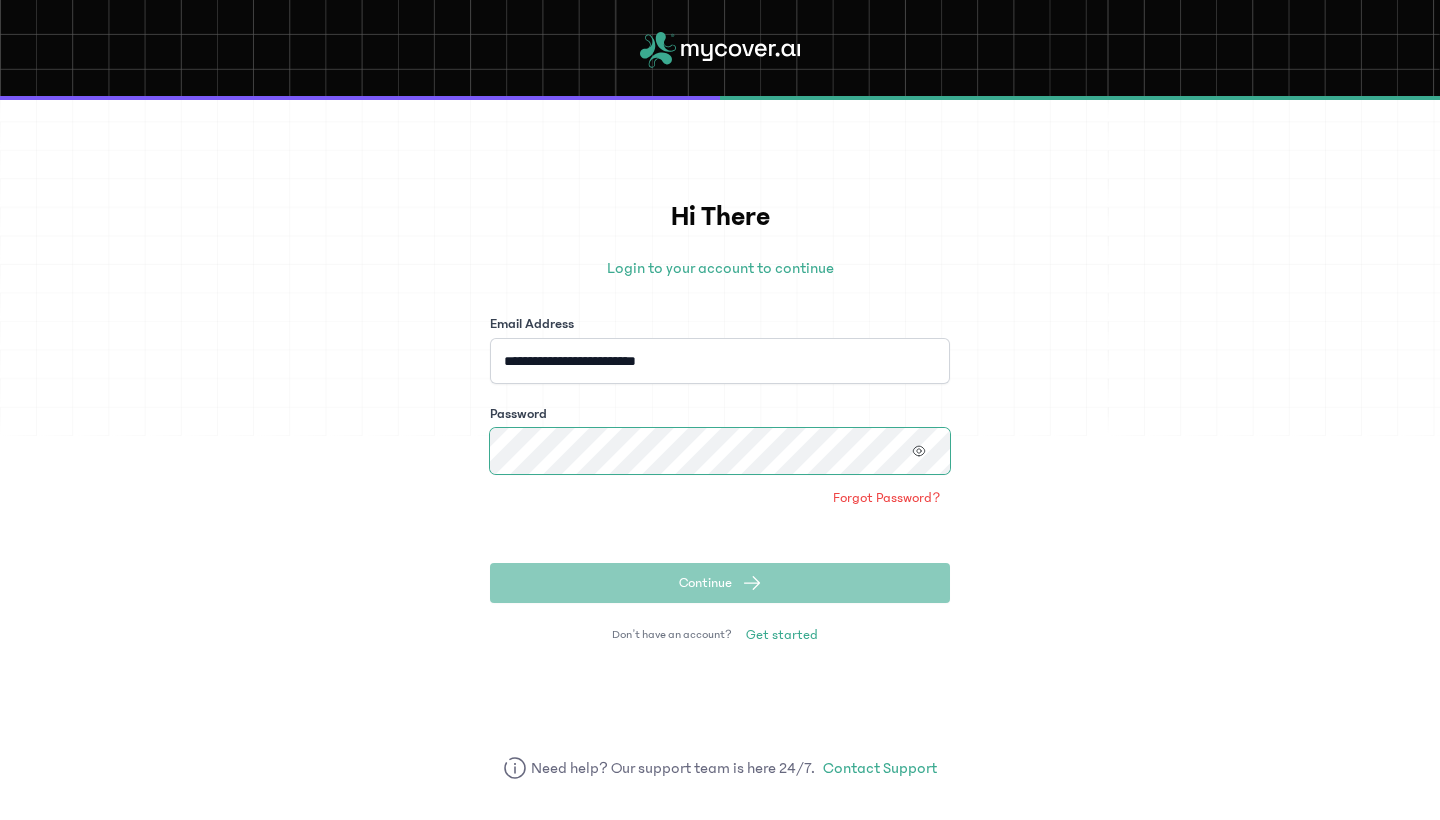 click on "Continue" 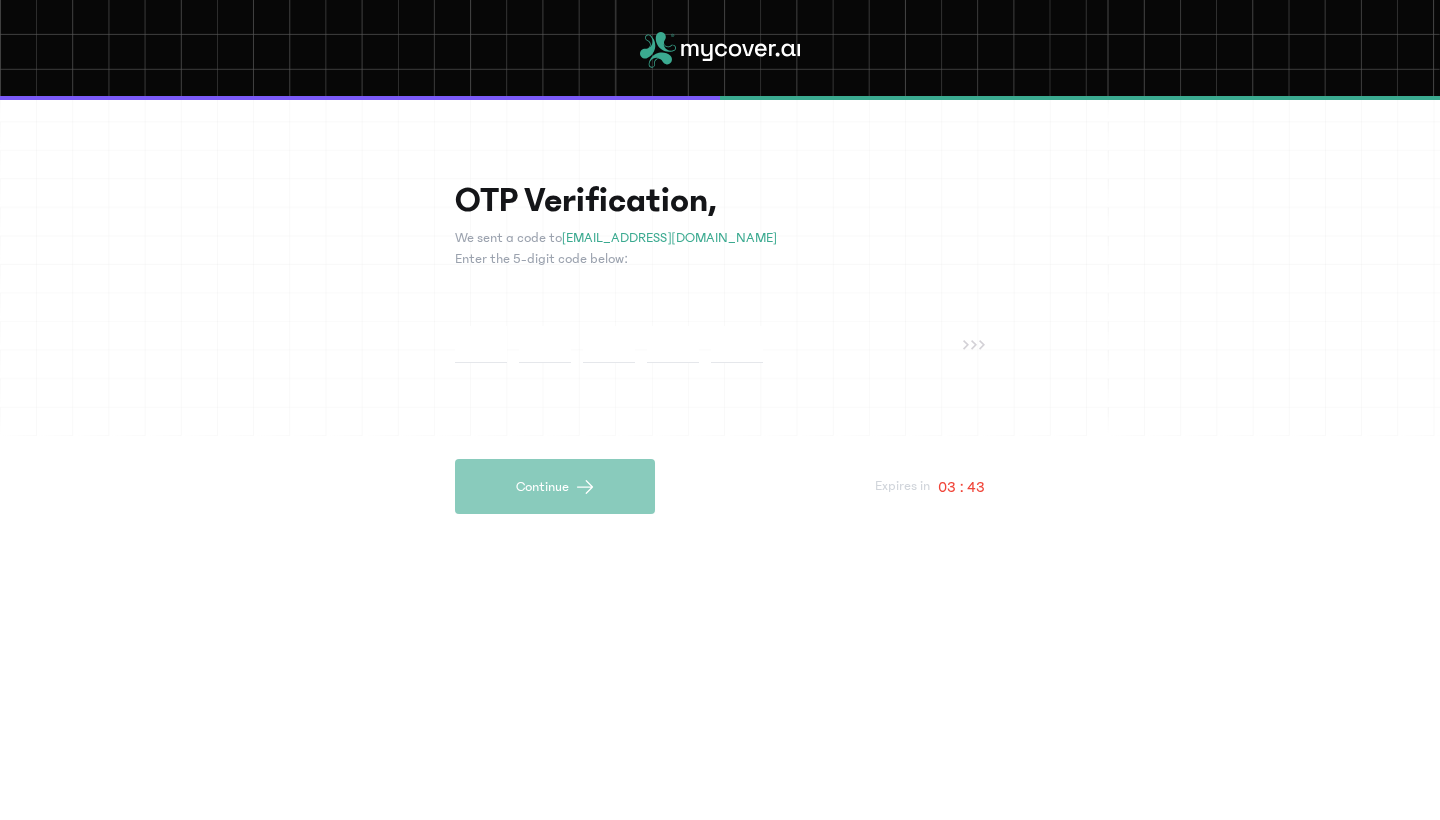 type on "*" 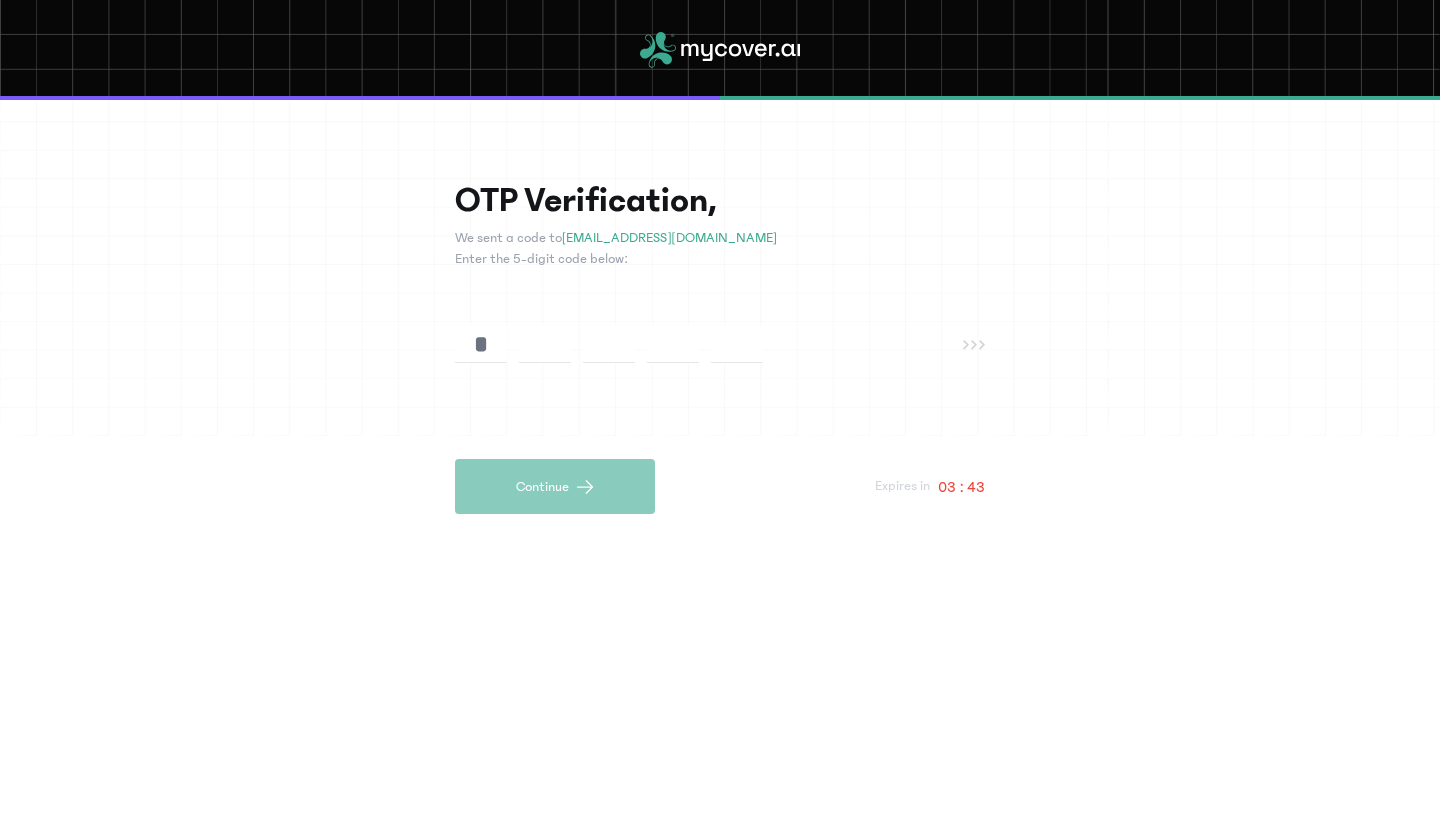 type on "*" 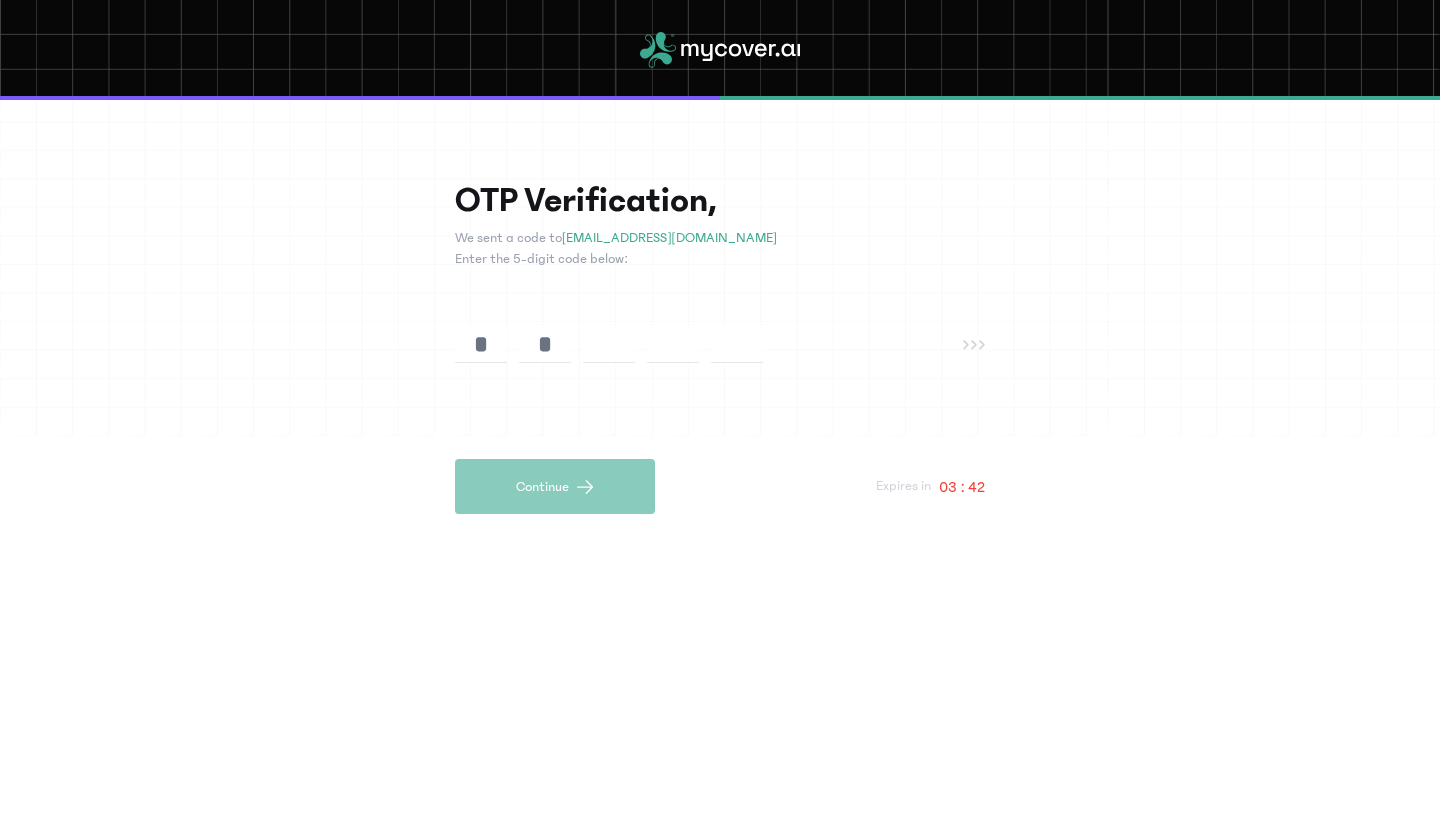 type on "*" 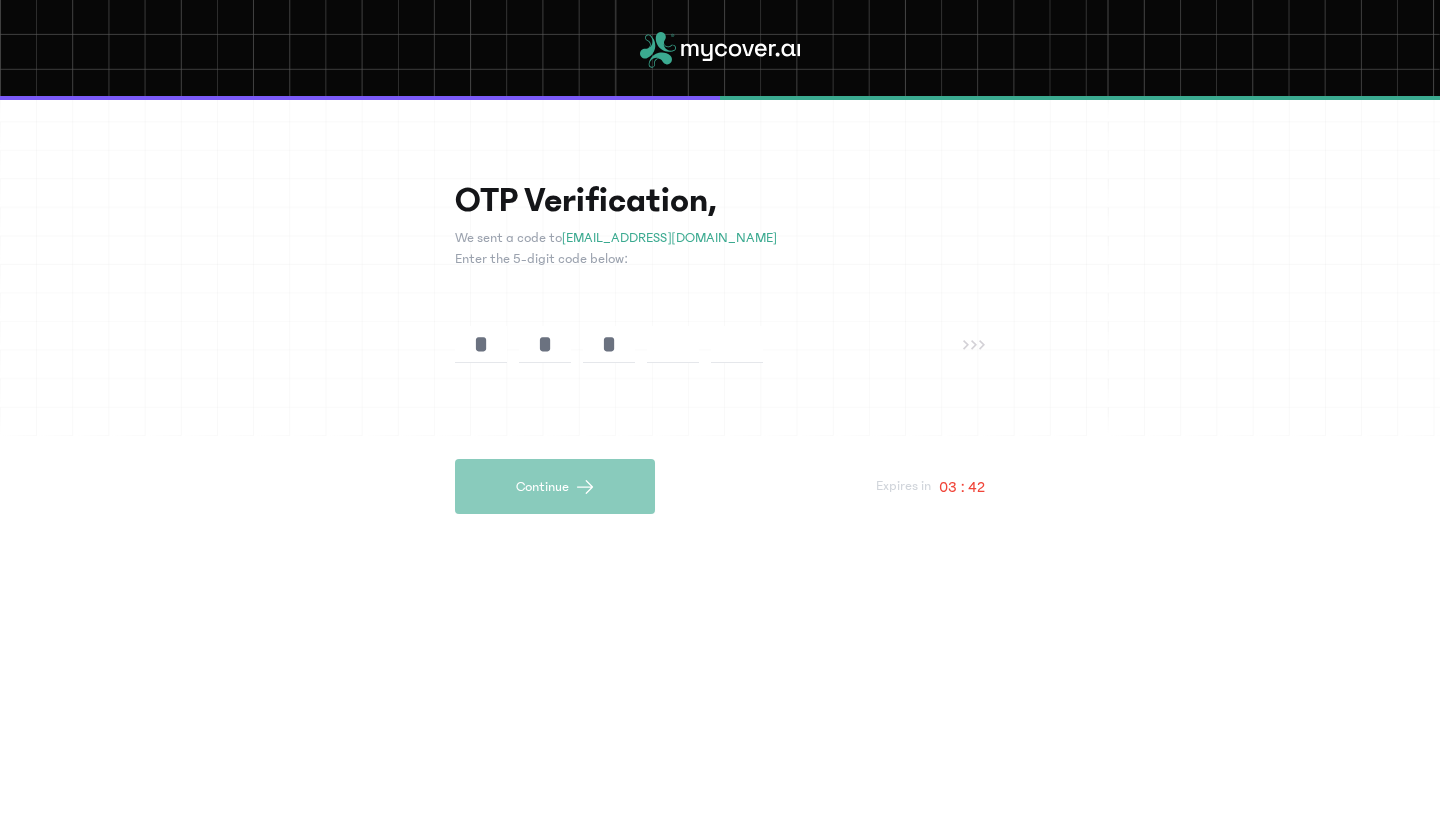type on "*" 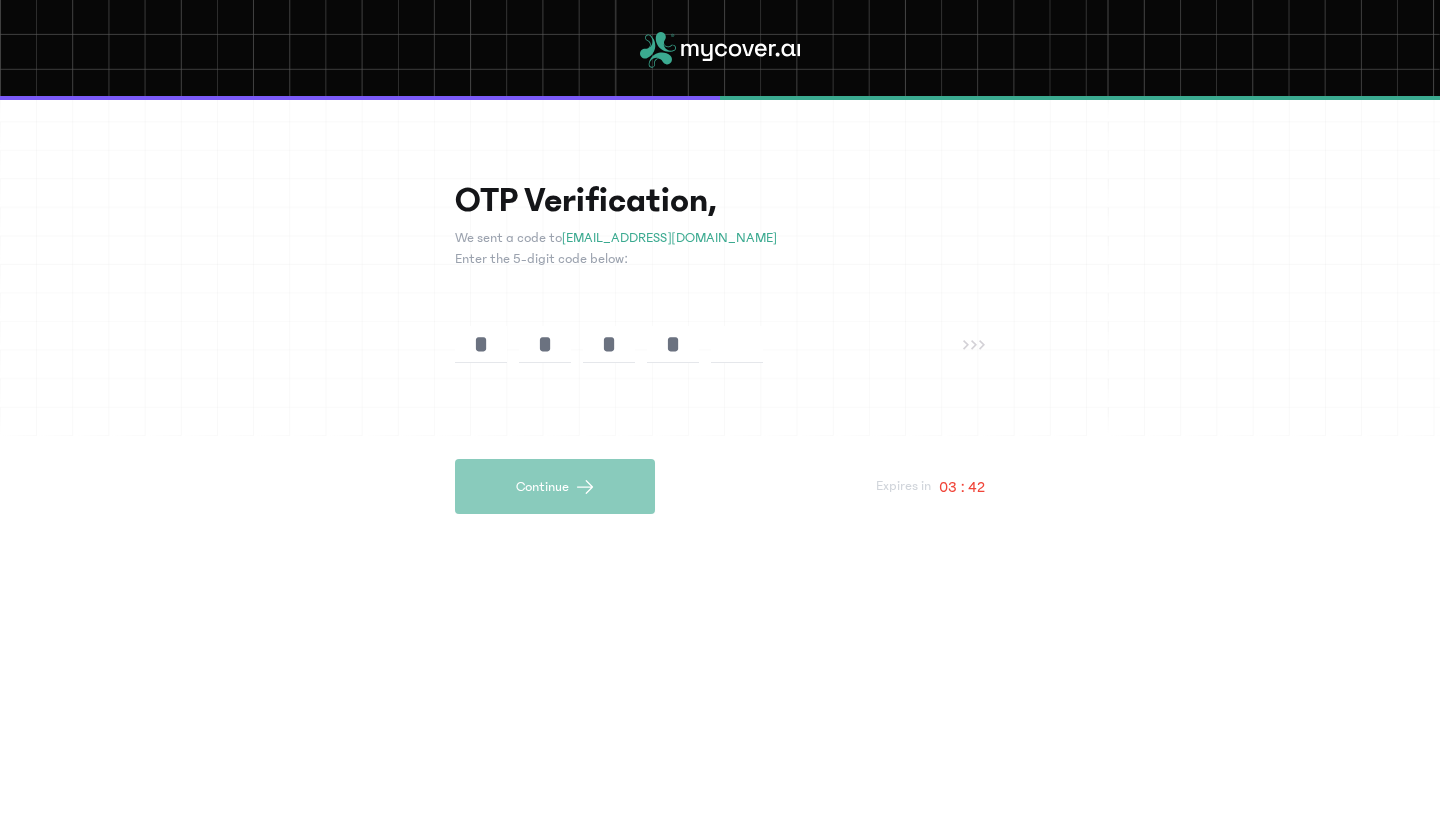 type on "*" 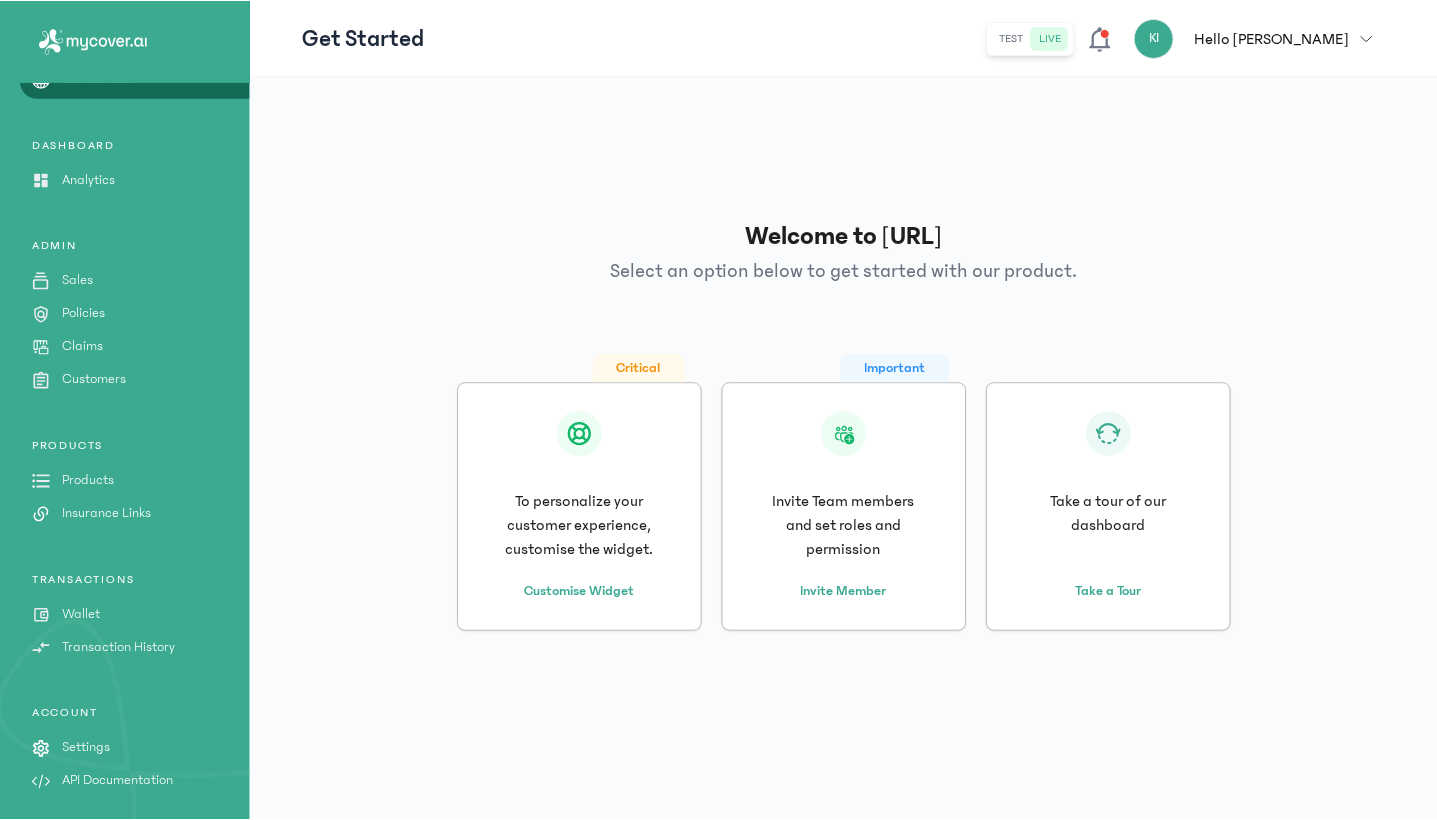 scroll, scrollTop: 38, scrollLeft: 0, axis: vertical 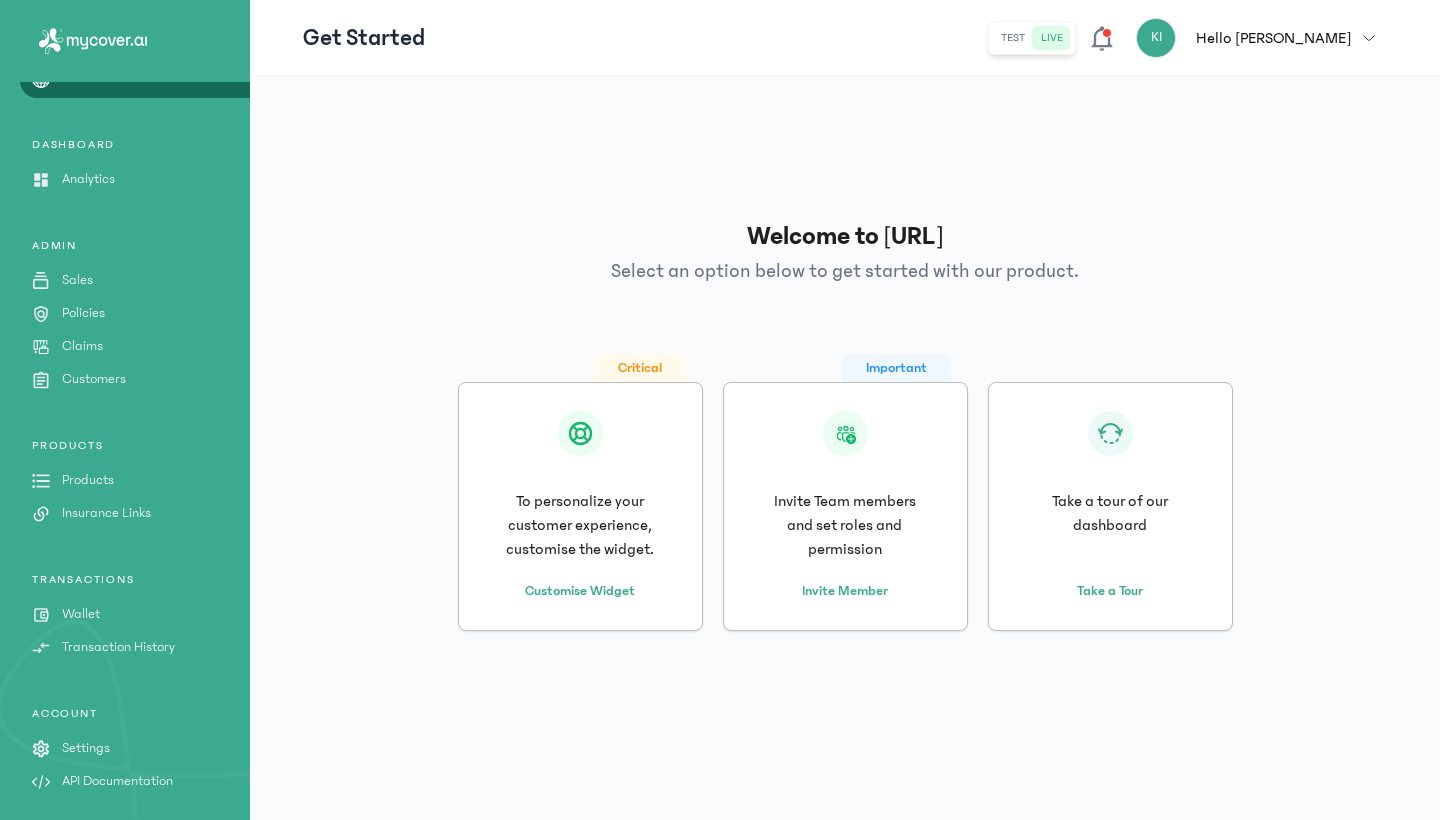 click on "Products" at bounding box center [88, 480] 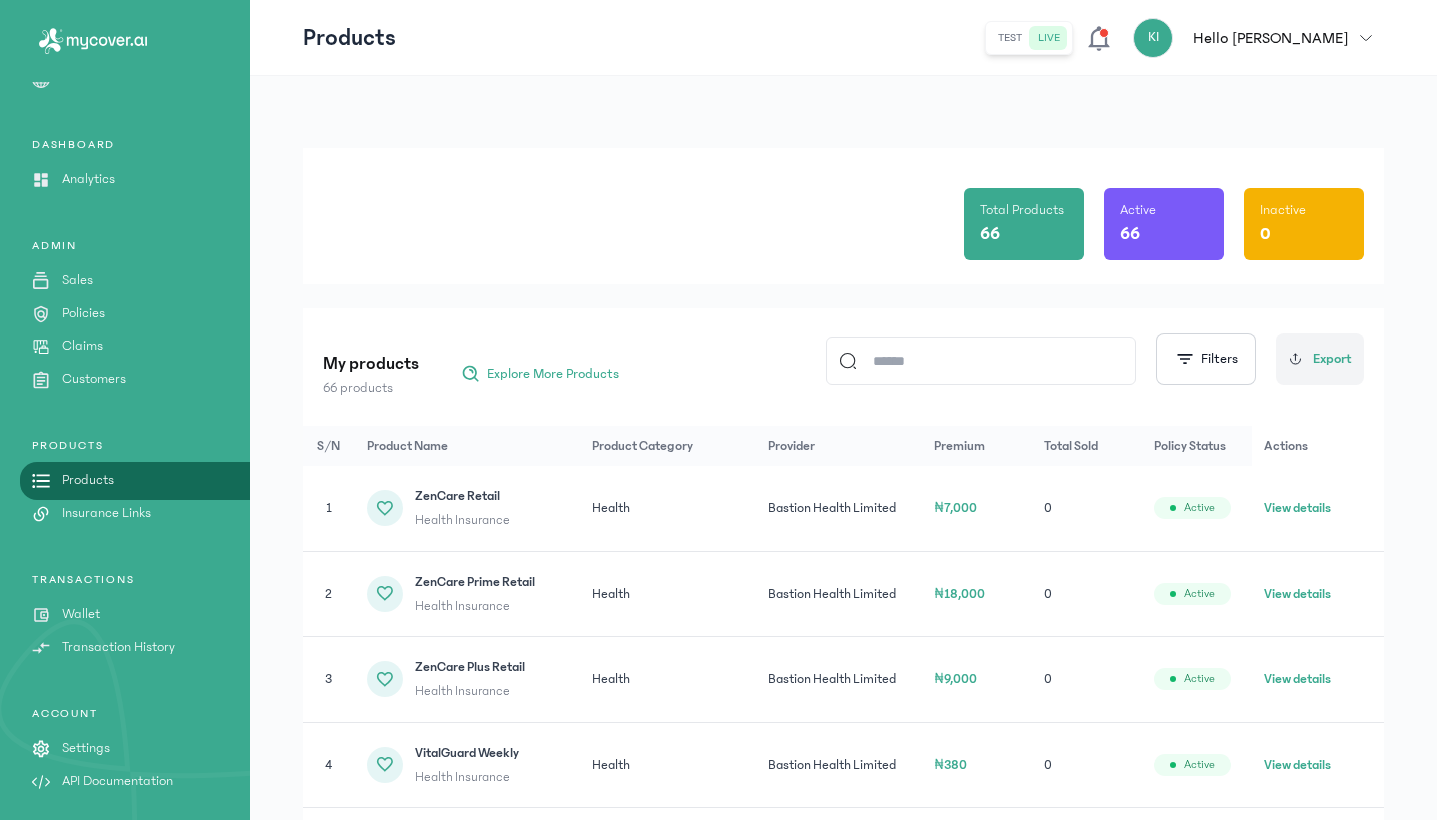 scroll, scrollTop: 0, scrollLeft: 0, axis: both 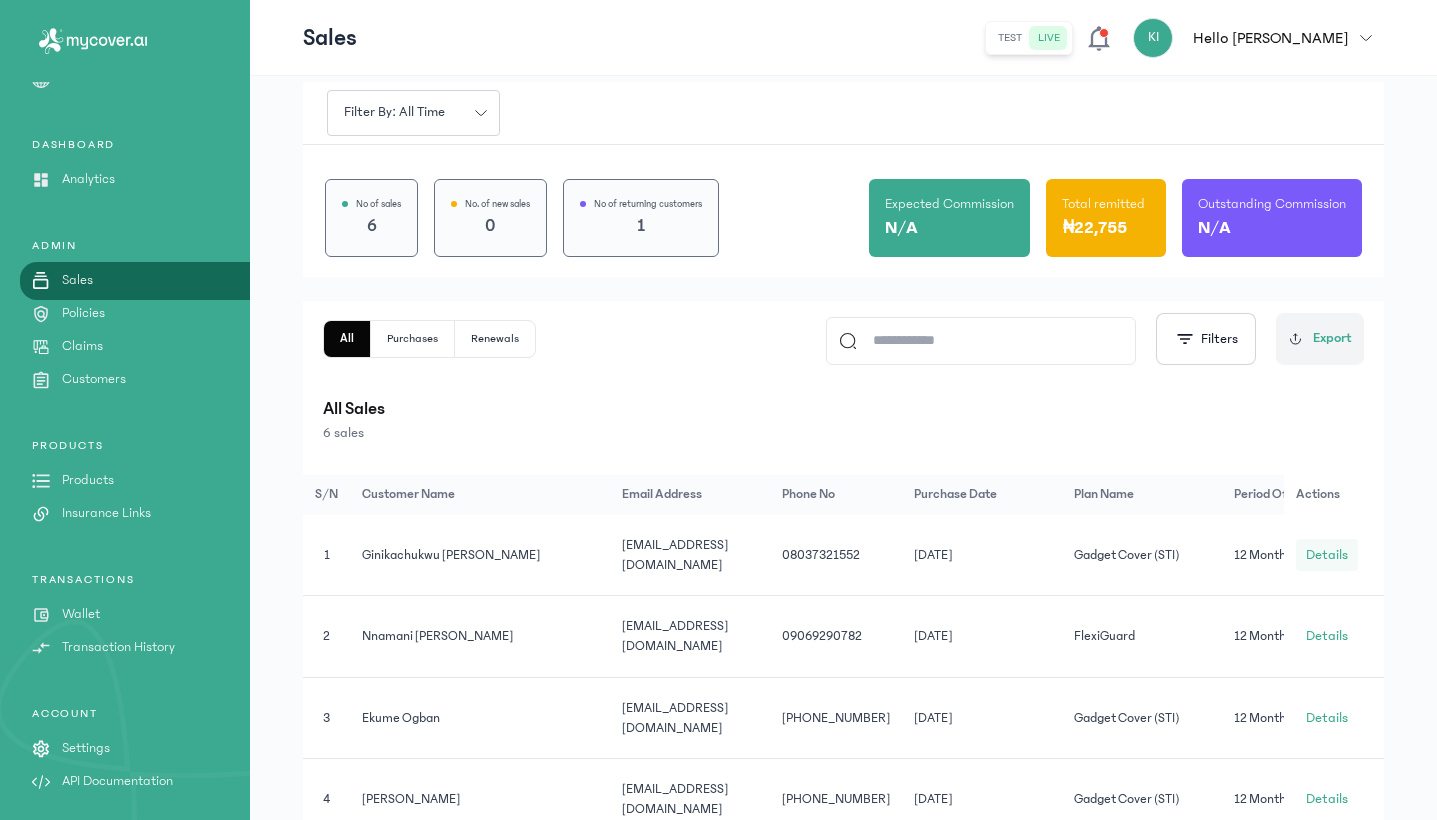 click on "Details" 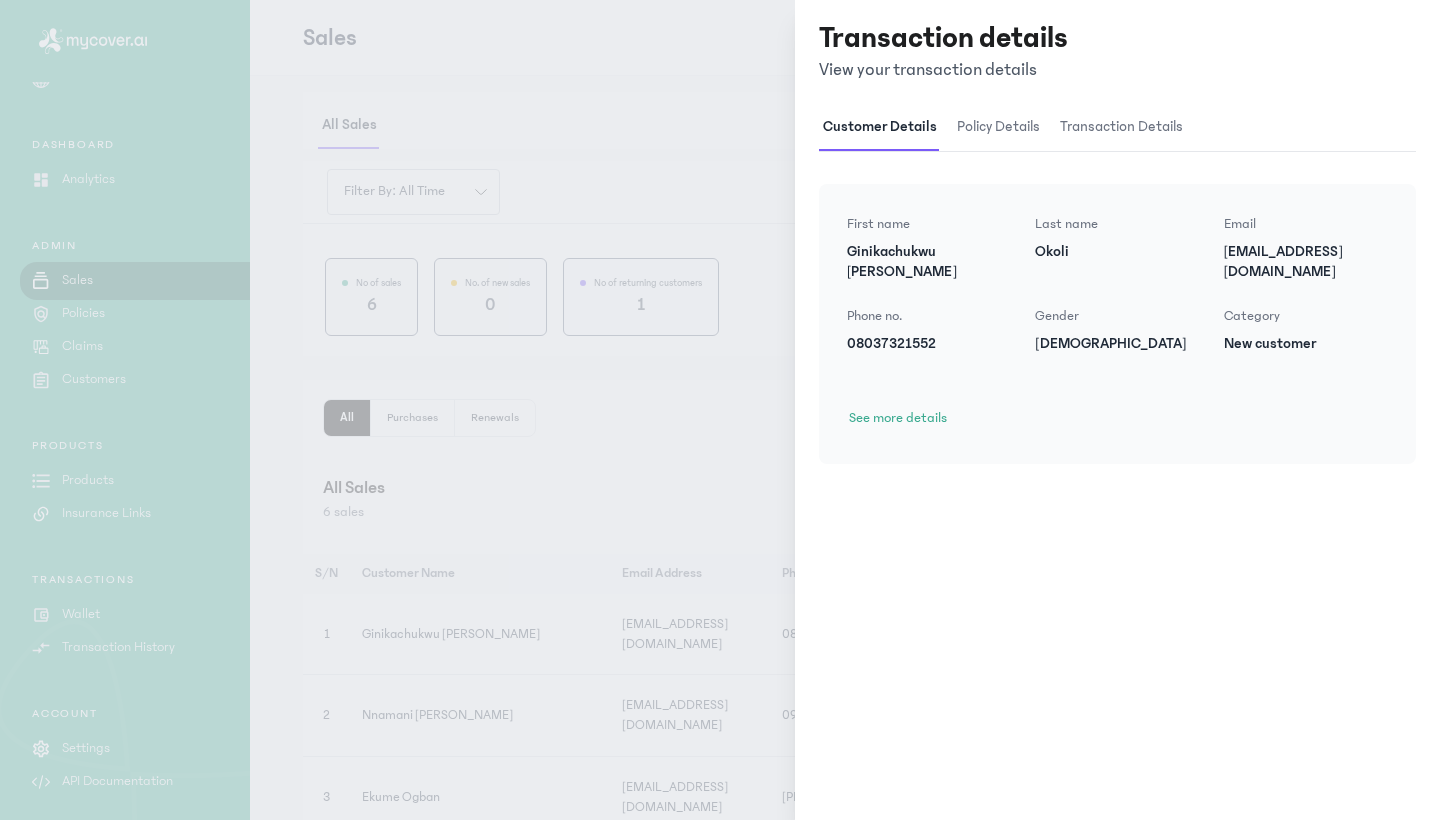 scroll, scrollTop: 0, scrollLeft: 0, axis: both 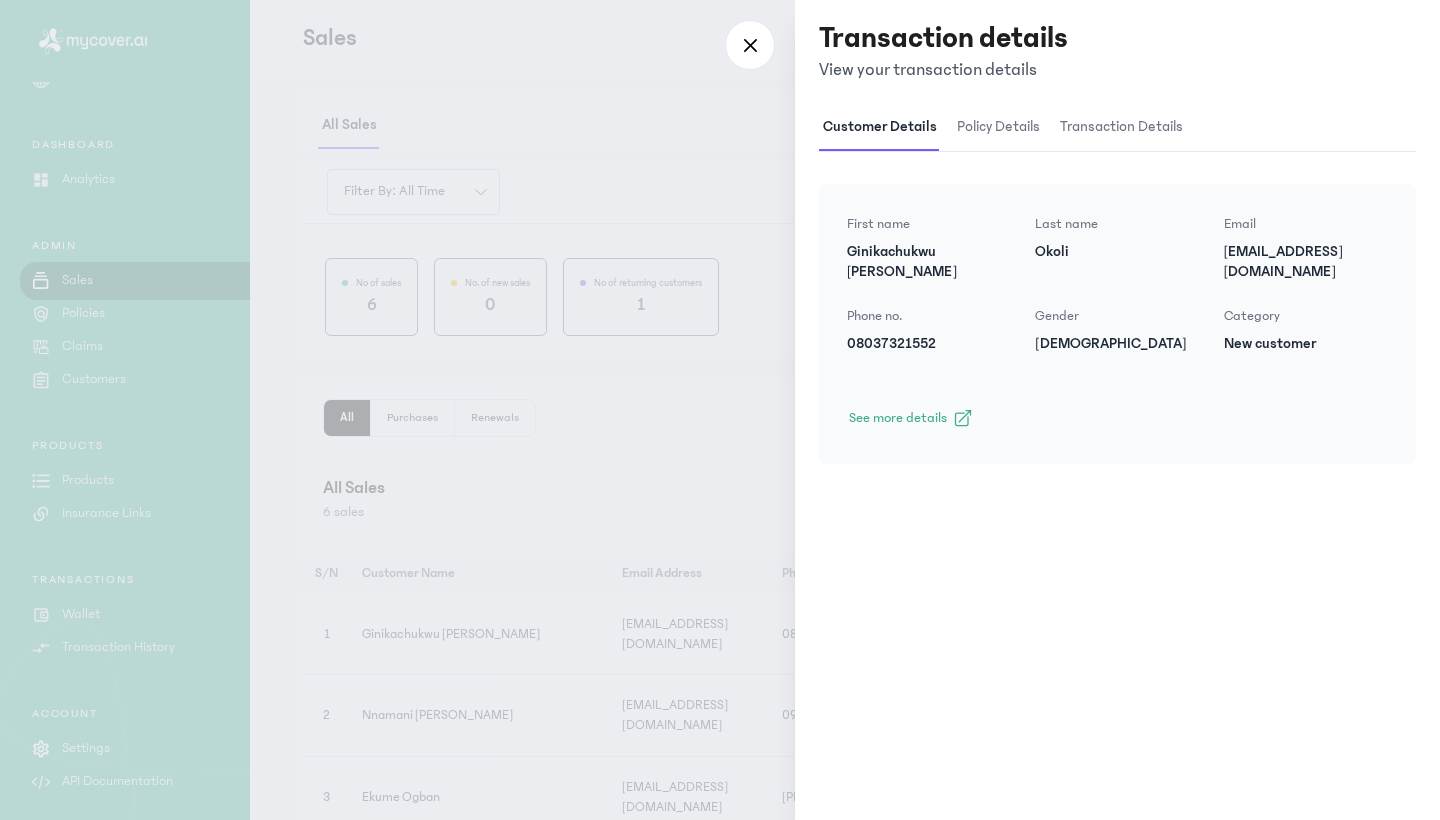 click at bounding box center [720, 410] 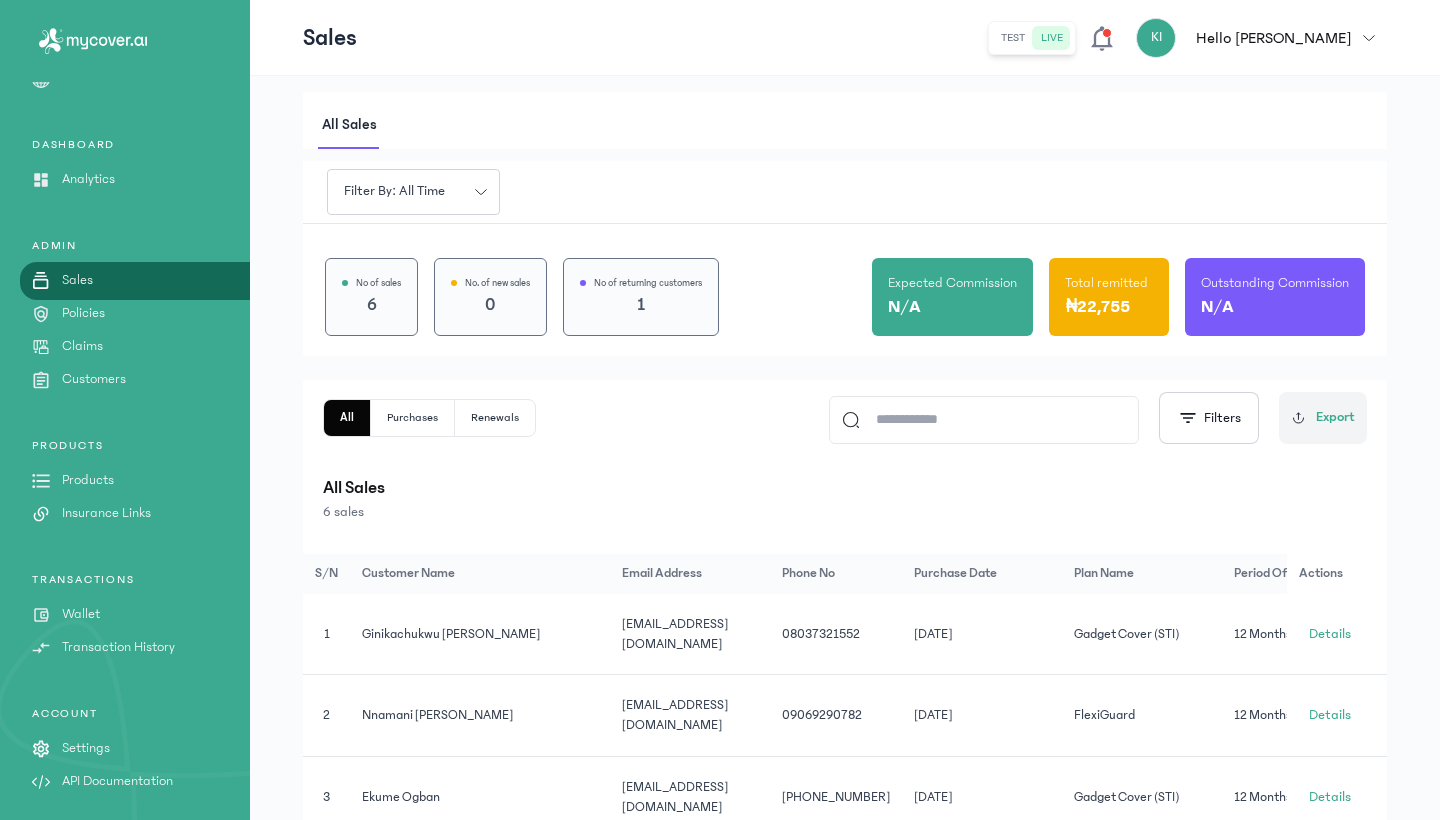 click on "Products" at bounding box center [88, 480] 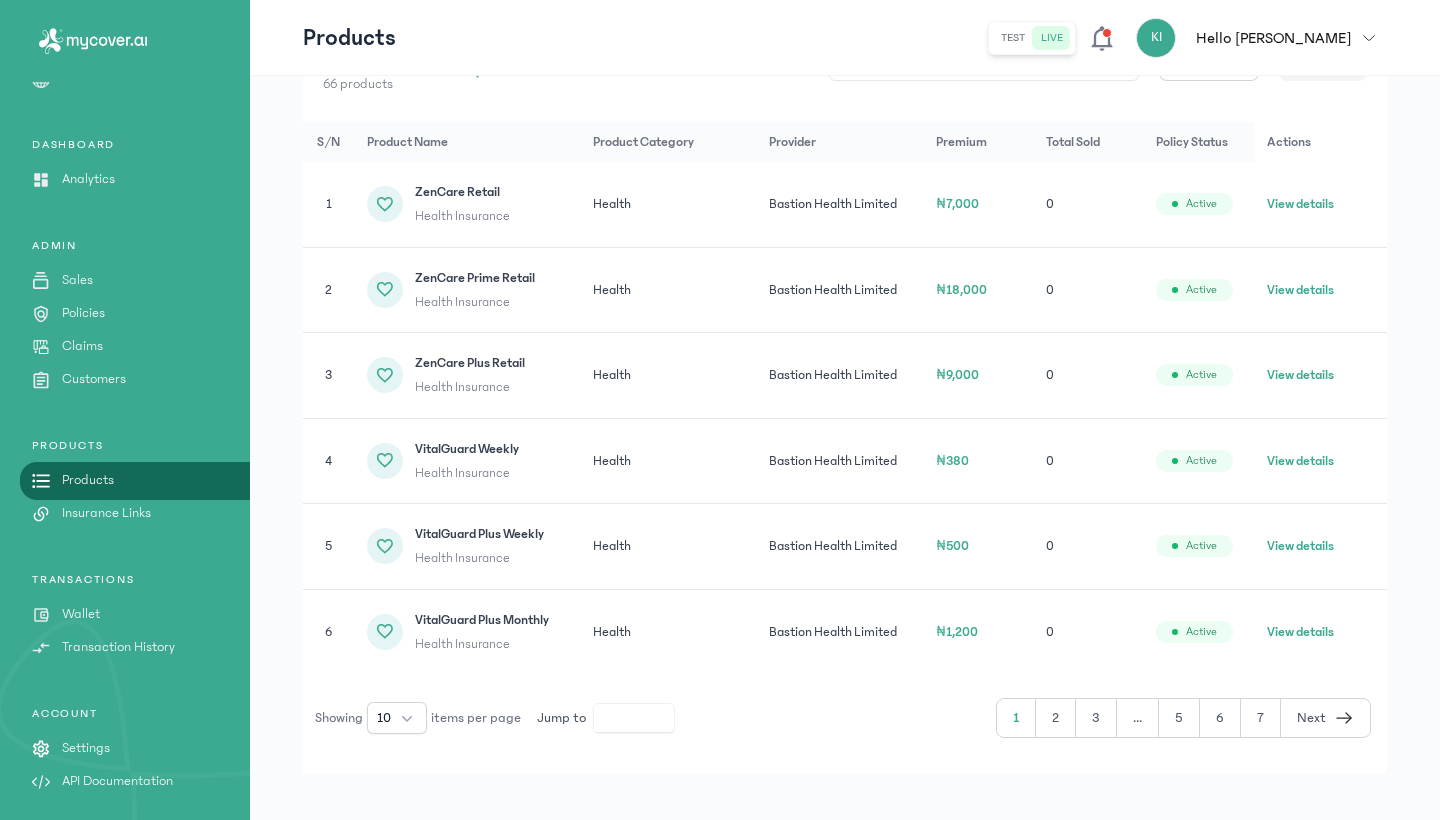 scroll, scrollTop: 319, scrollLeft: 0, axis: vertical 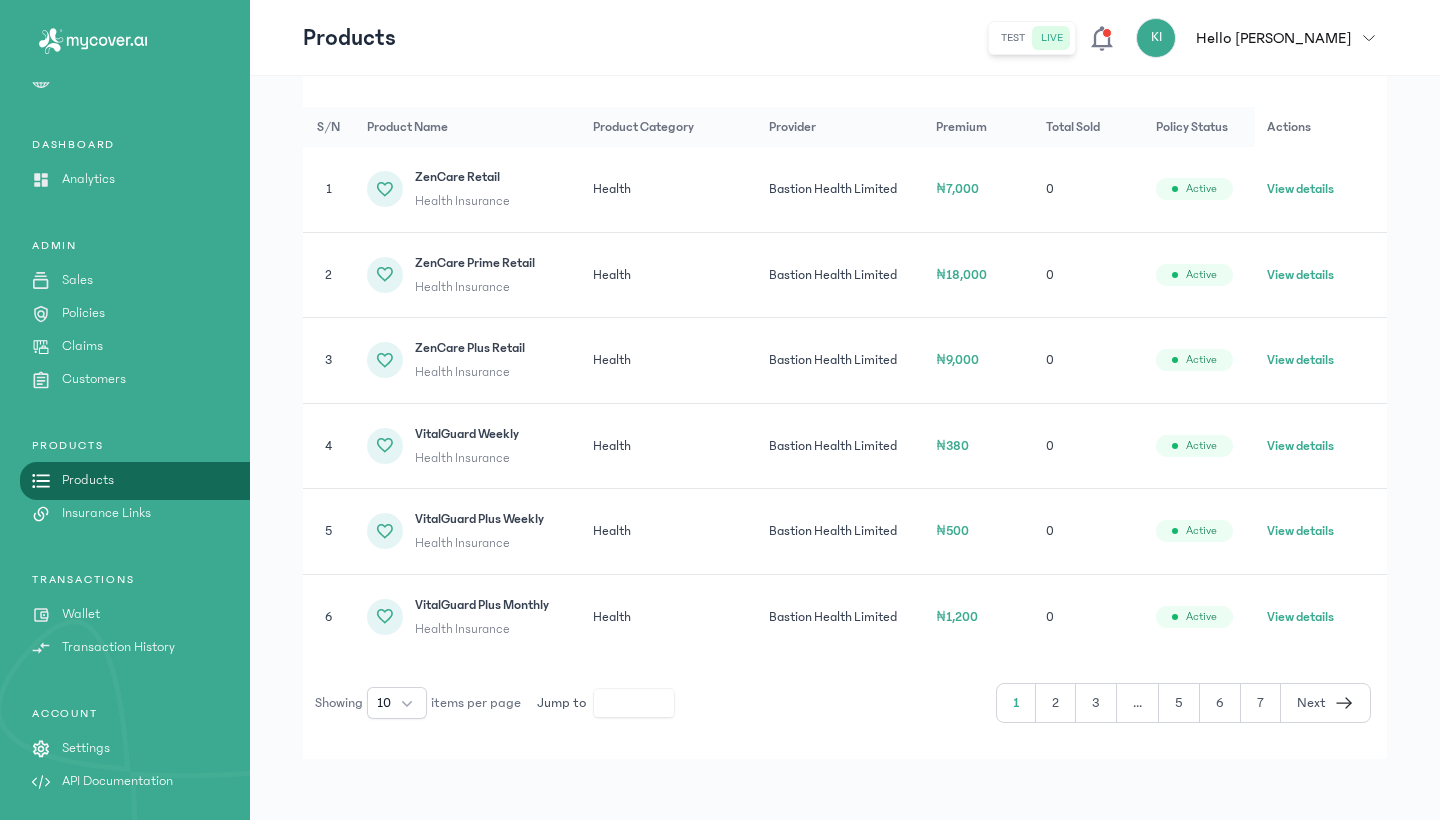 click on "2" 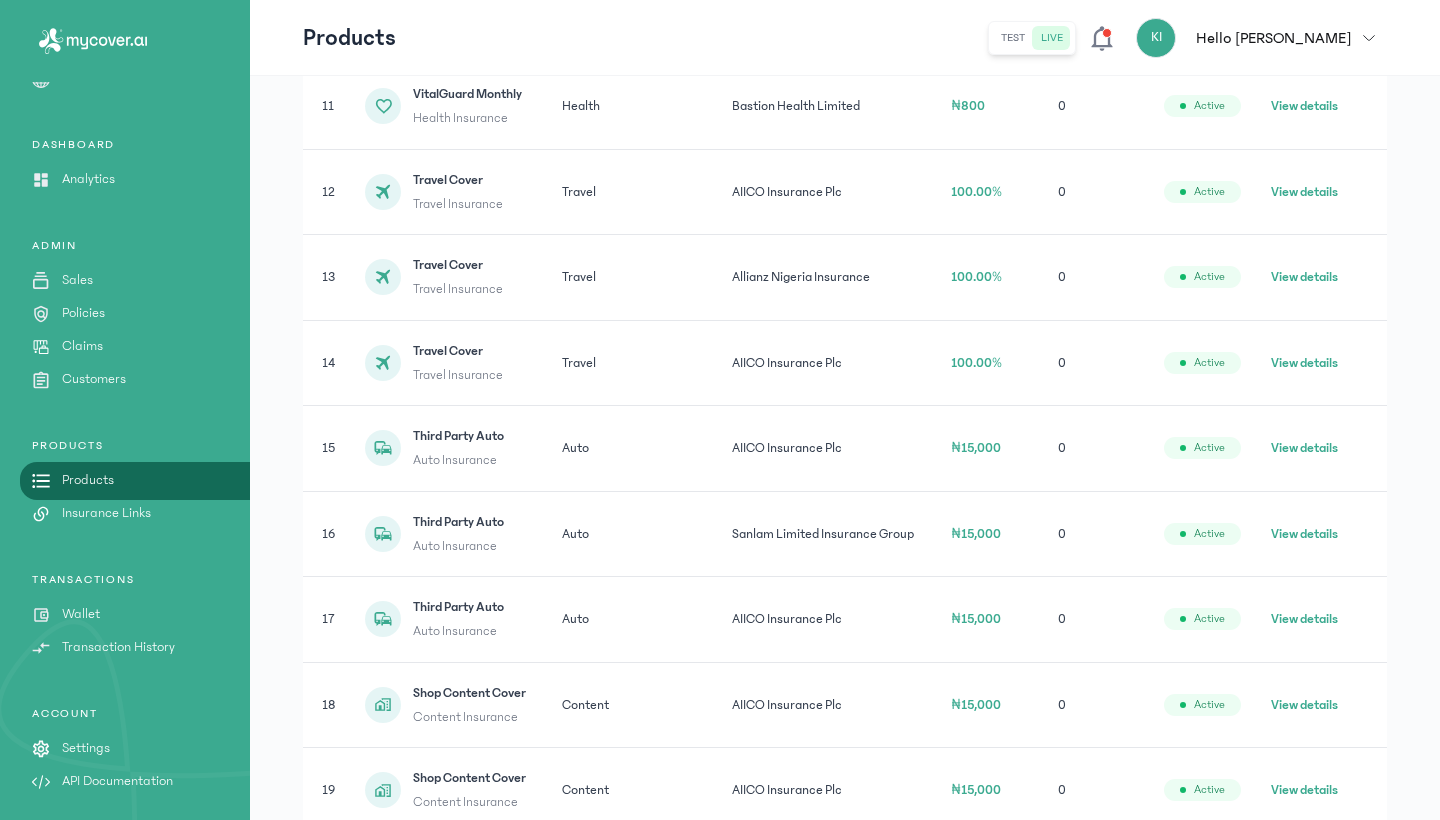scroll, scrollTop: 574, scrollLeft: 0, axis: vertical 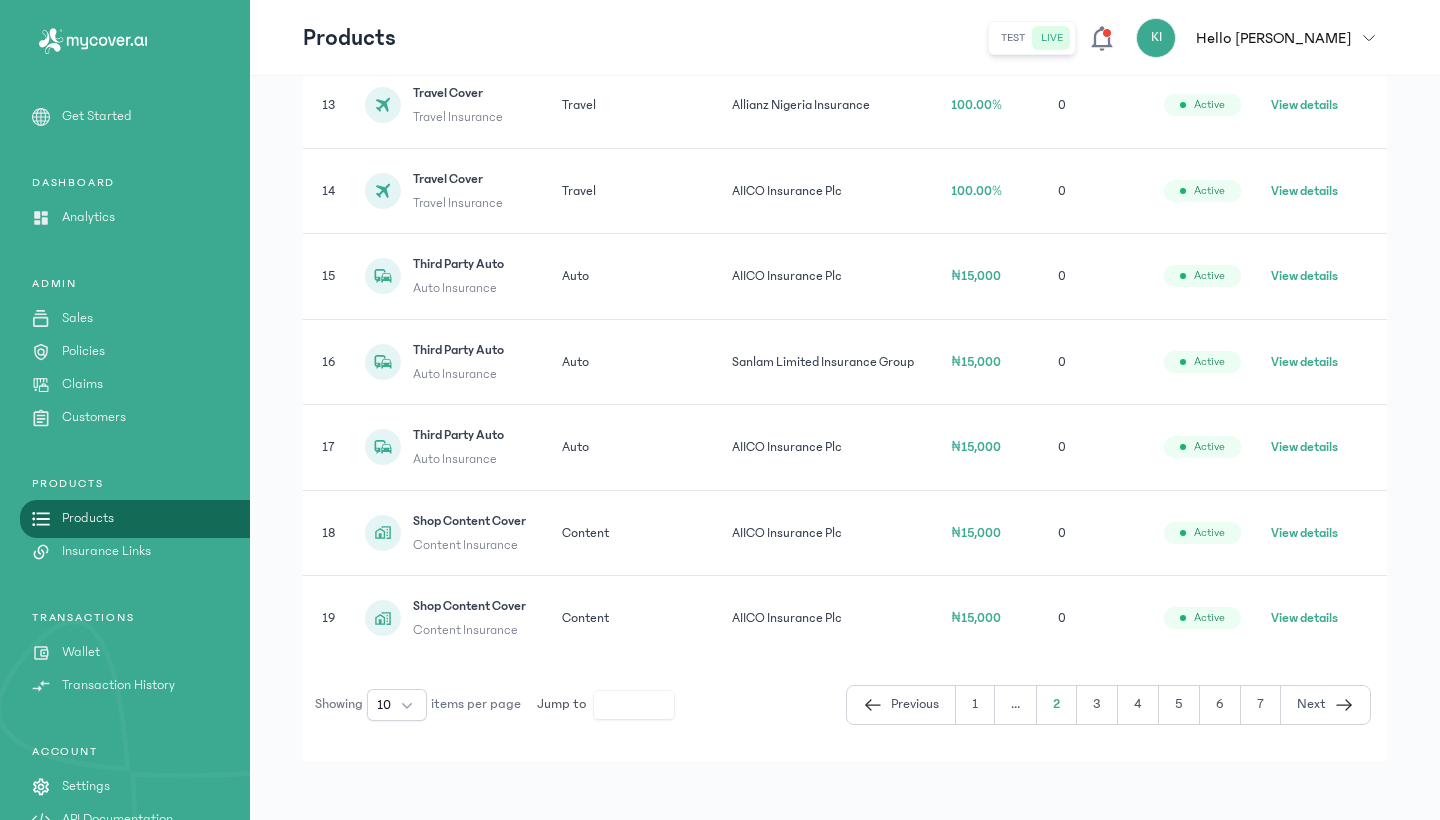 click on "Customers" at bounding box center [94, 417] 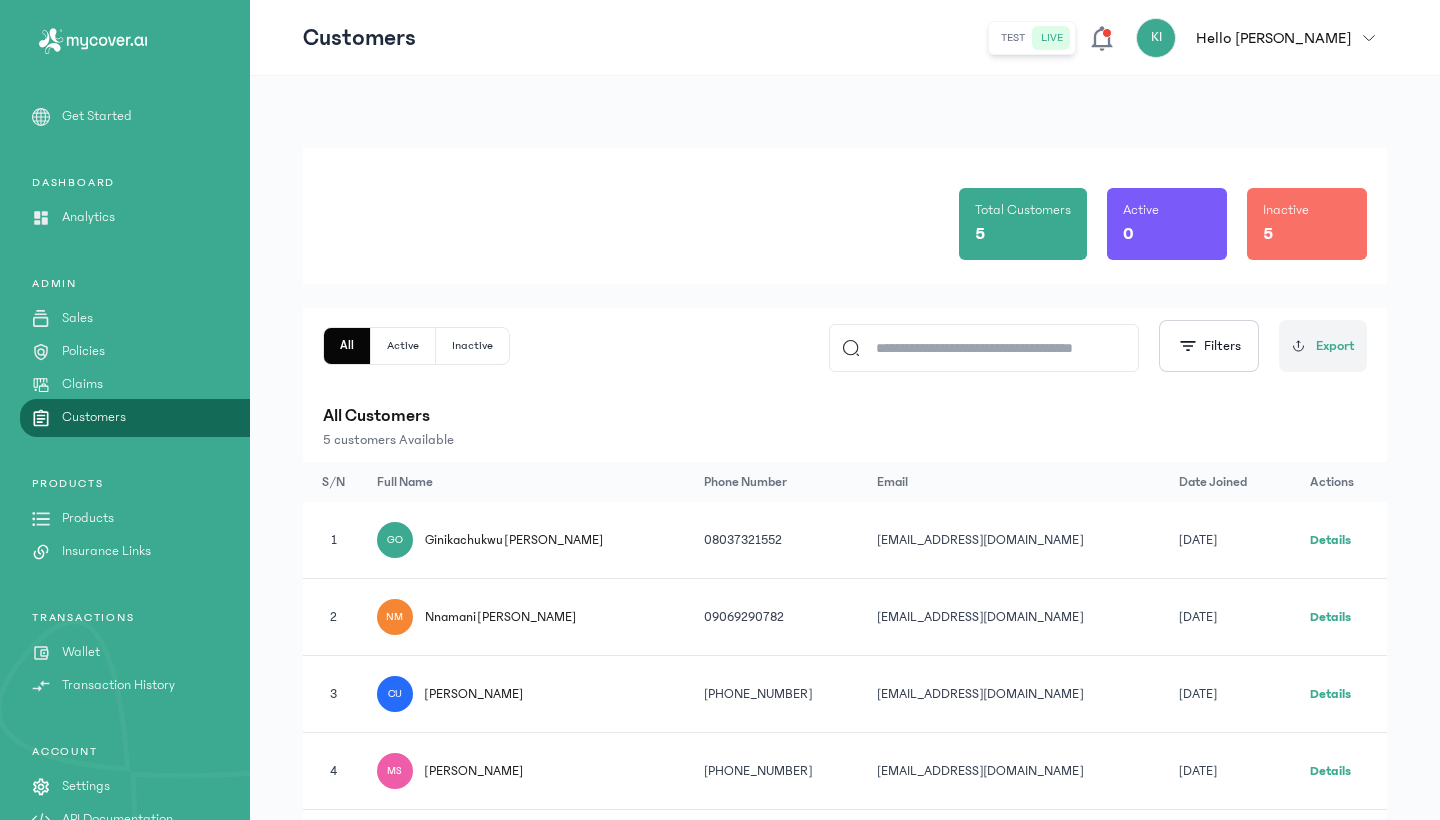 scroll, scrollTop: 8, scrollLeft: 0, axis: vertical 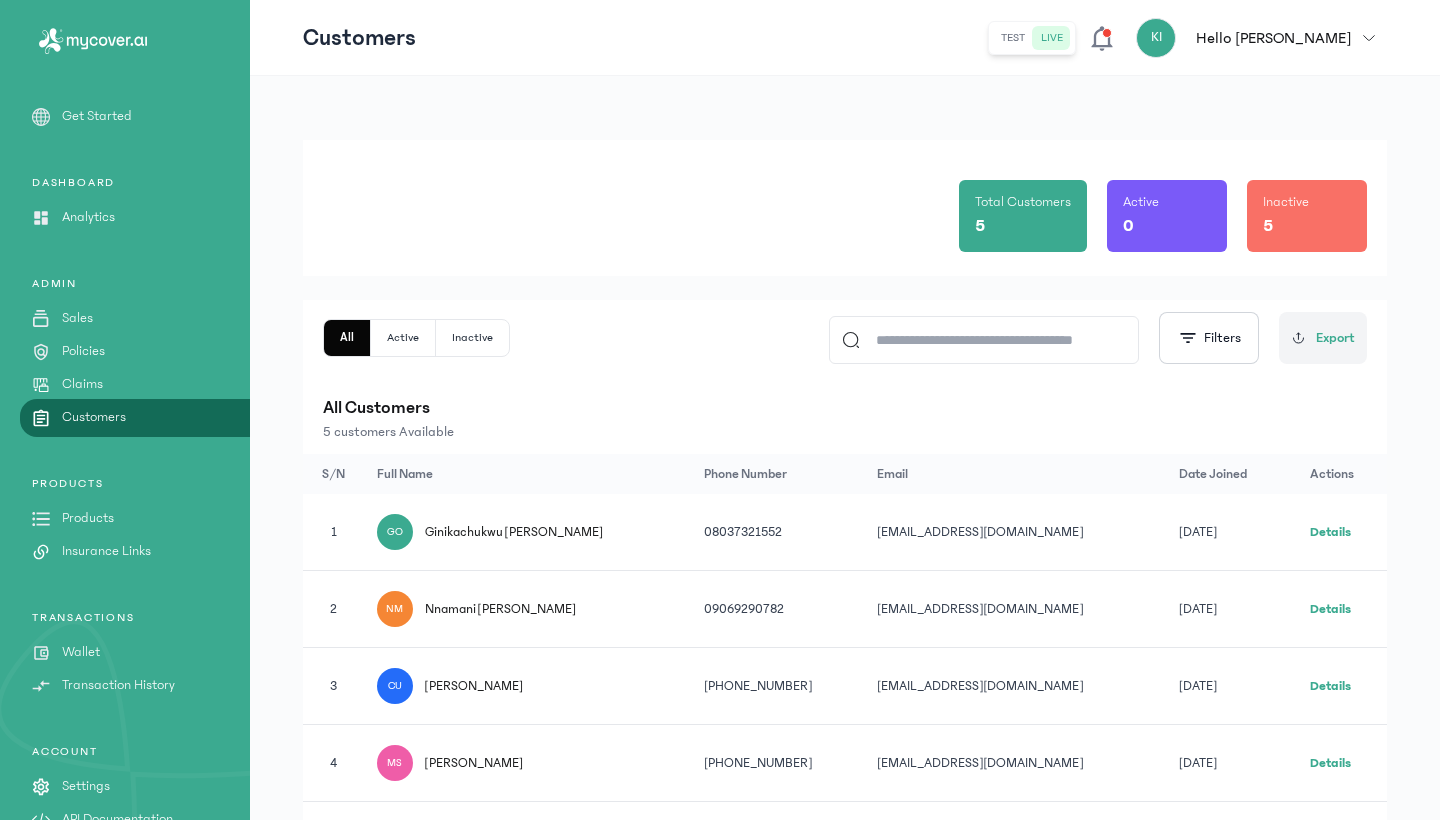 click on "Sales" at bounding box center [77, 318] 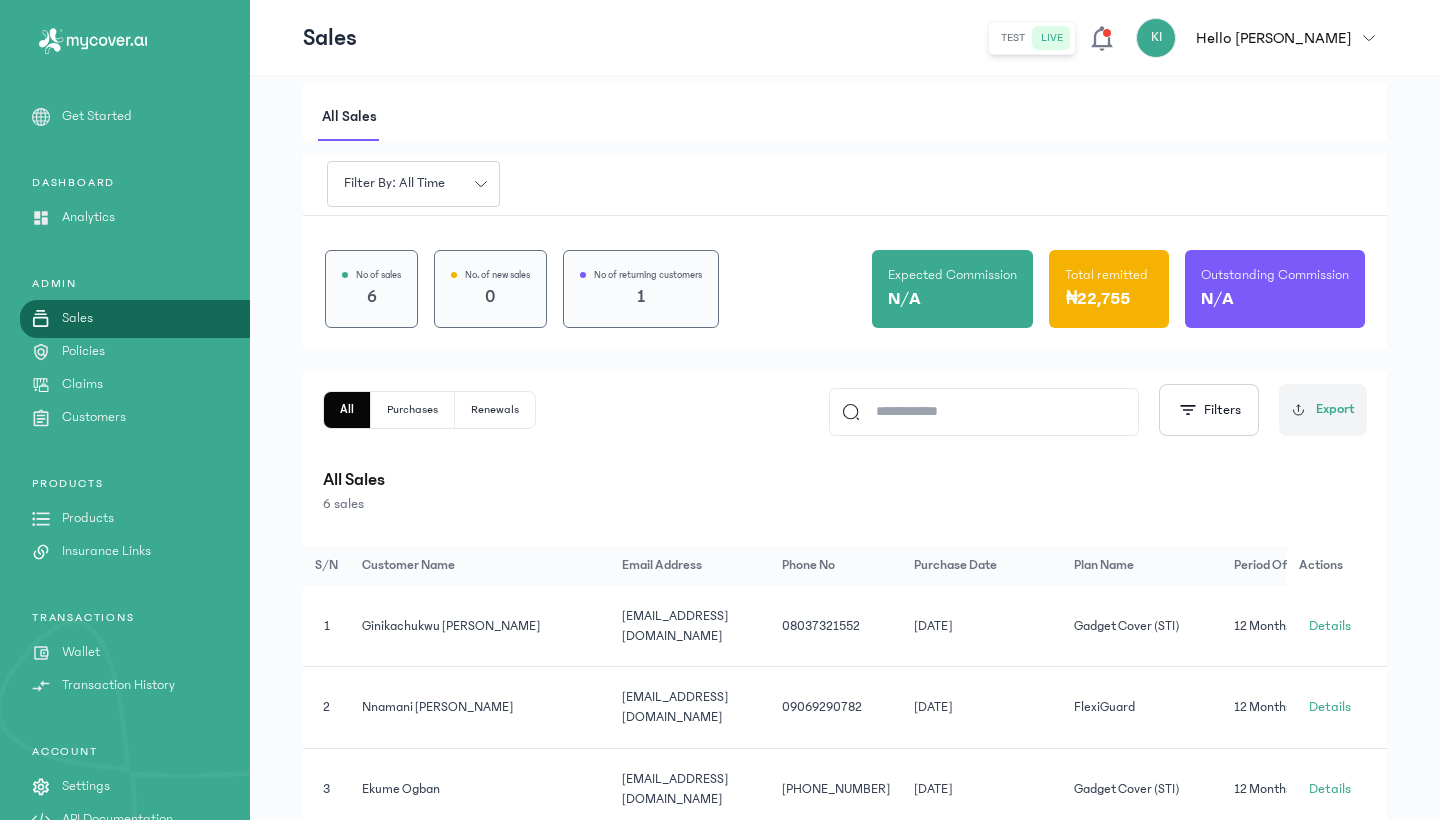 click on "Purchases" 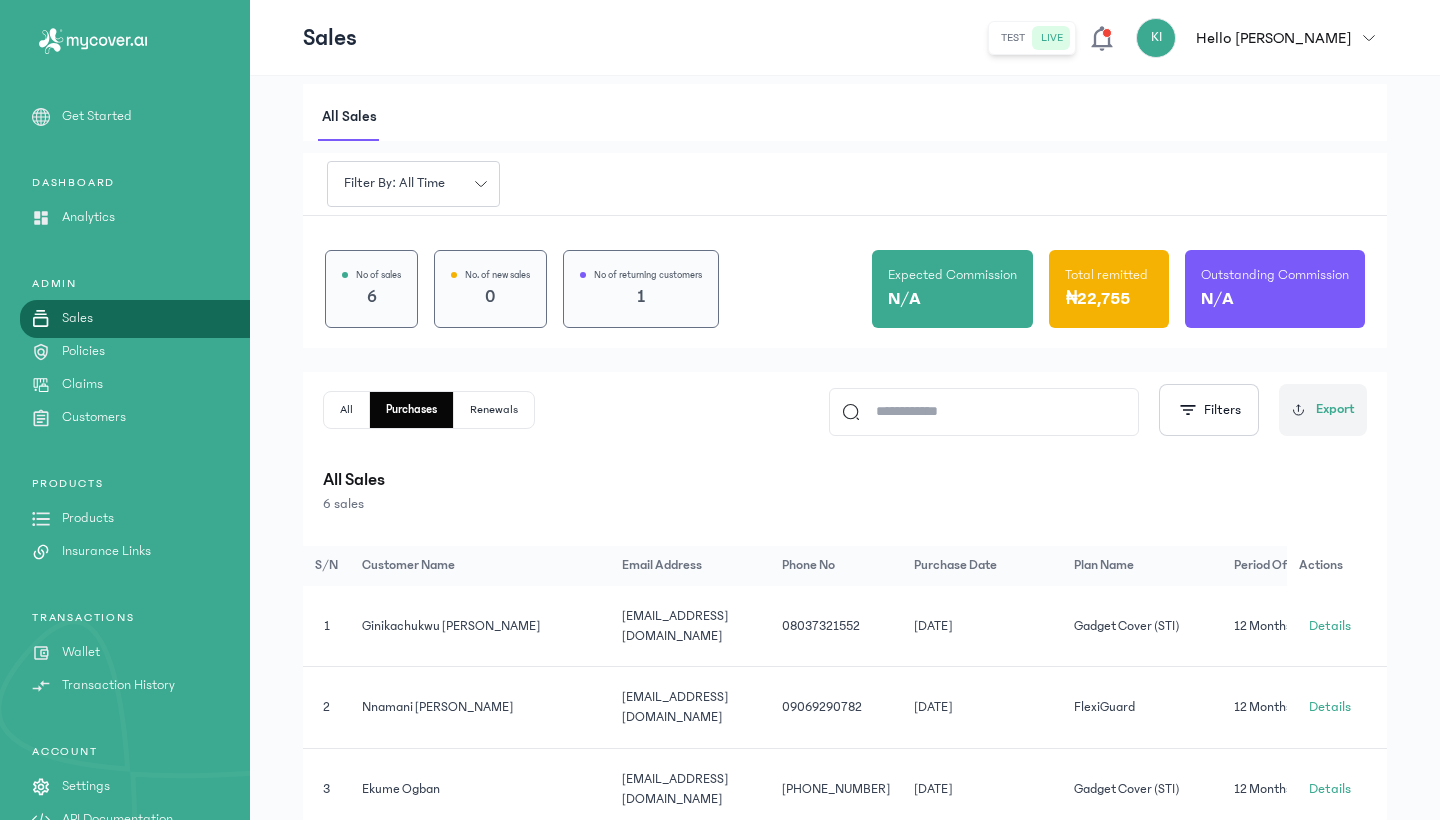 scroll, scrollTop: 0, scrollLeft: 0, axis: both 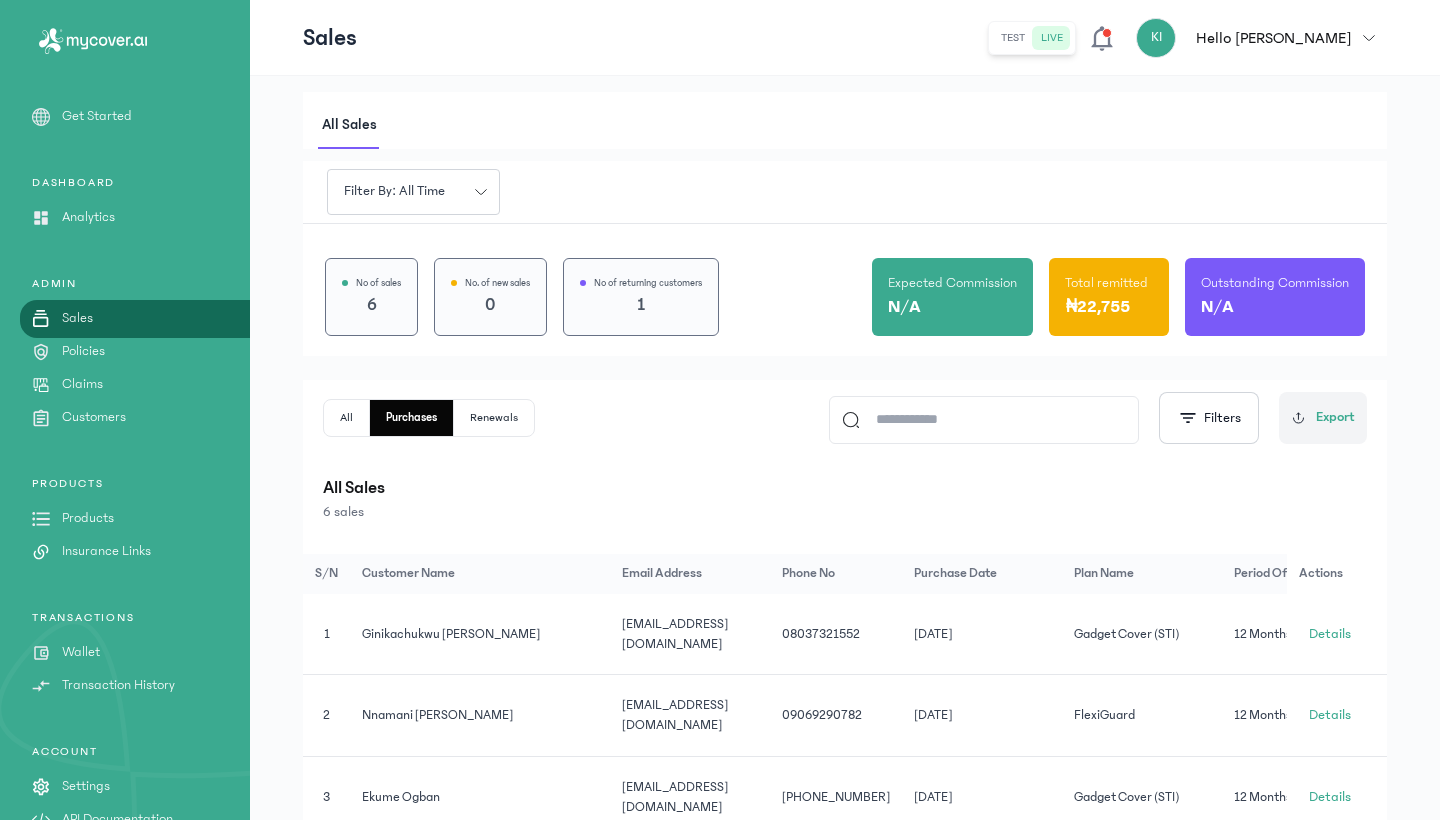 click on "Renewals" 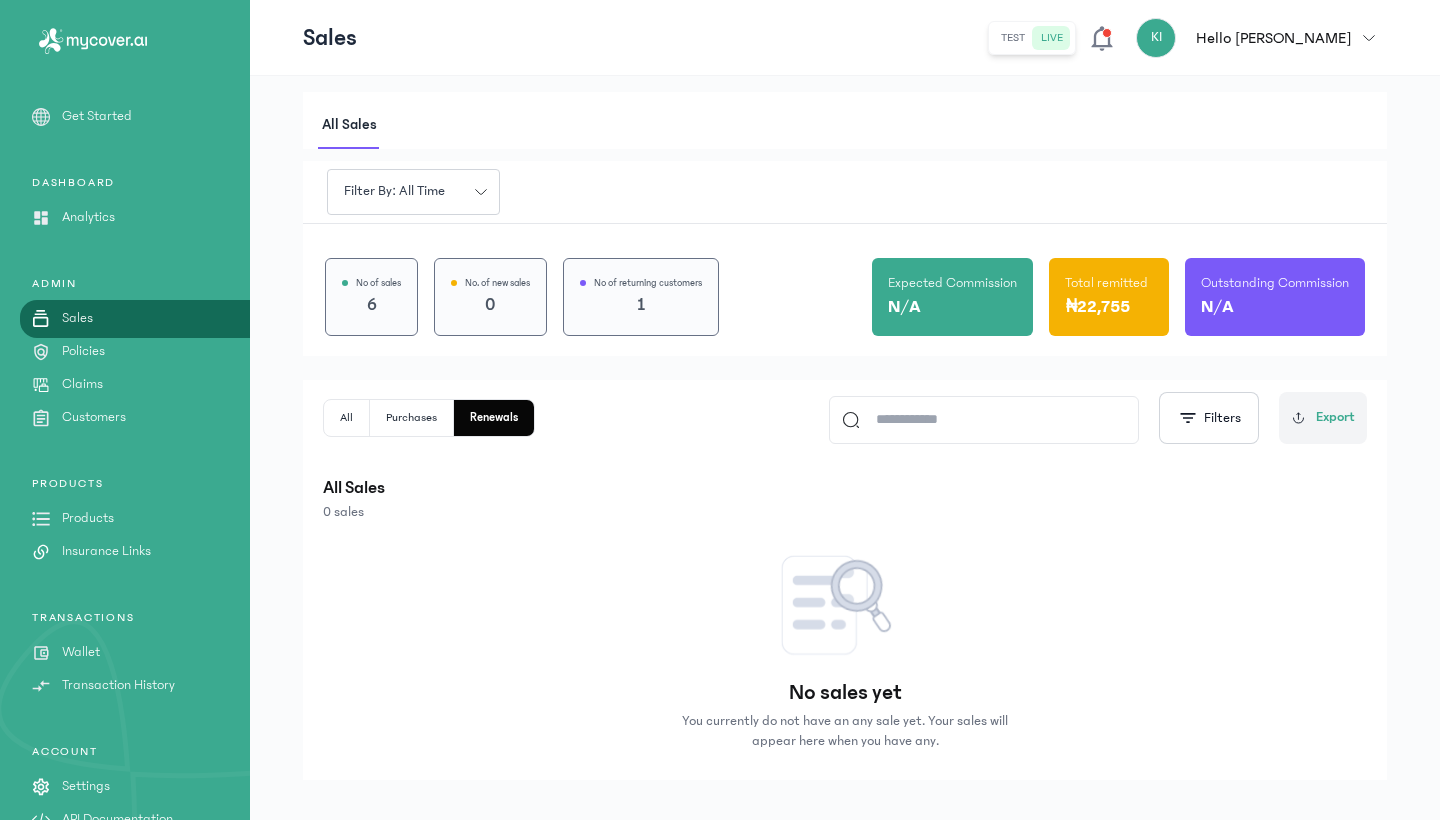 click on "All" 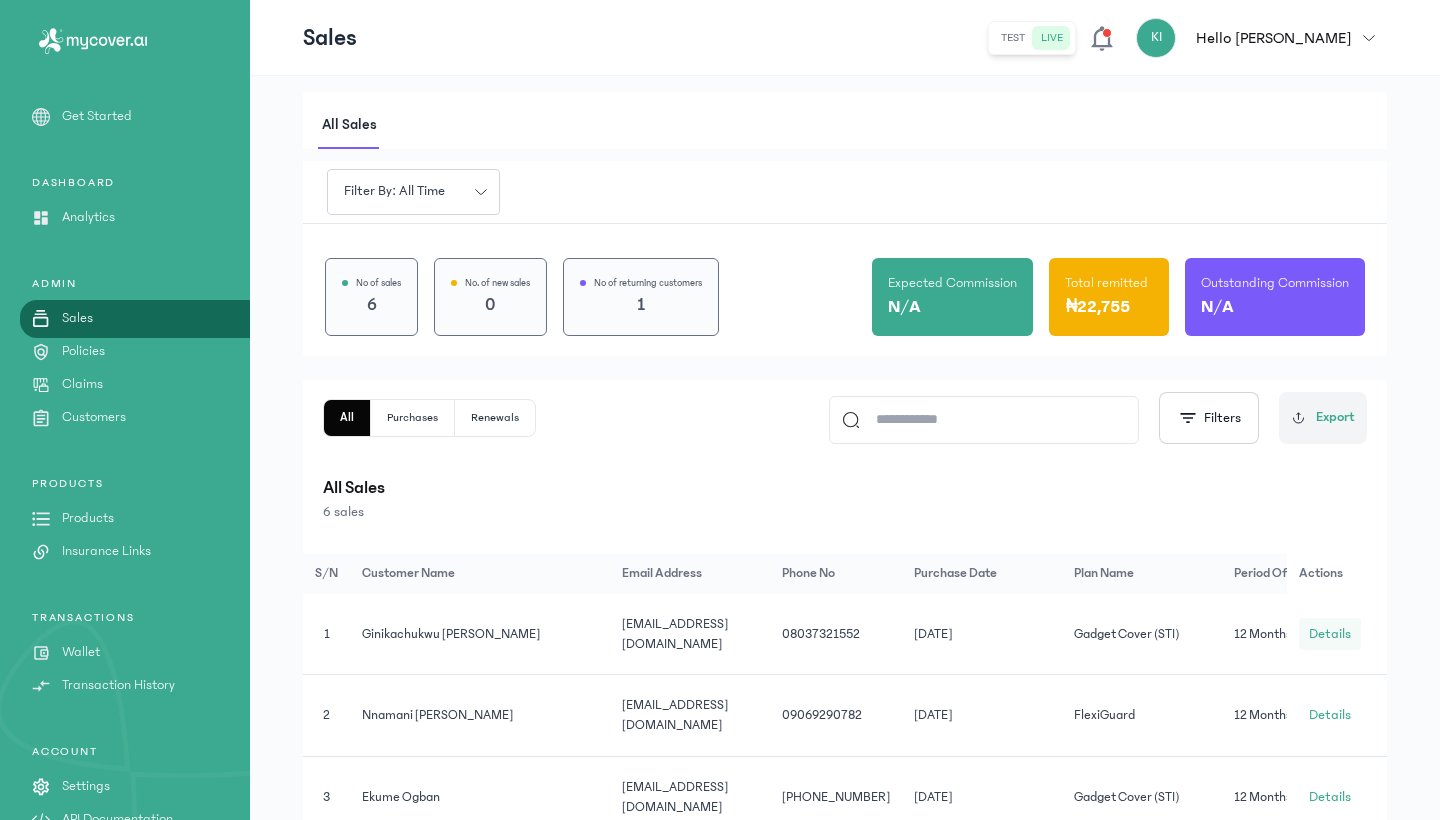click on "Details" 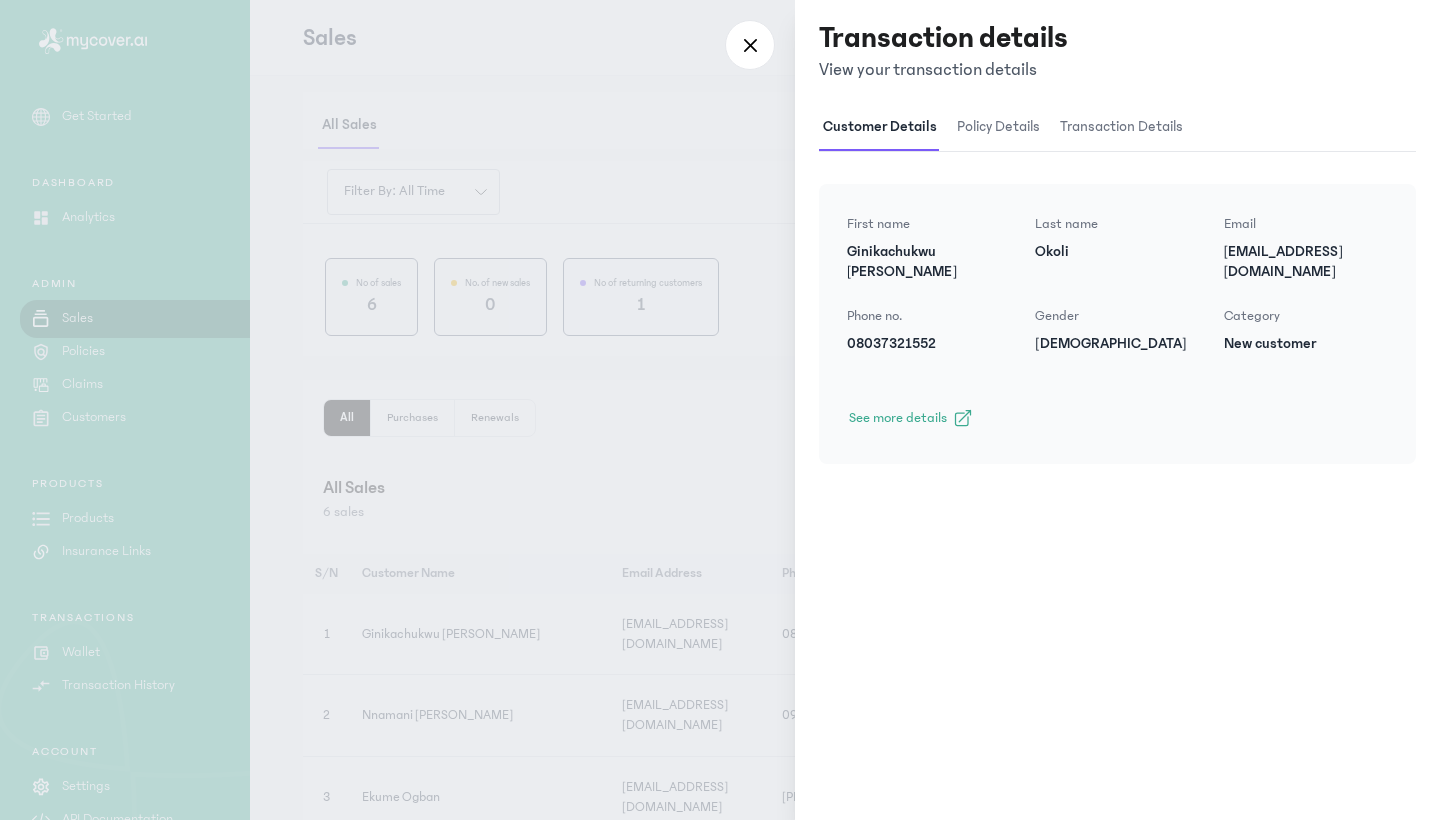 click on "policy details" at bounding box center (998, 127) 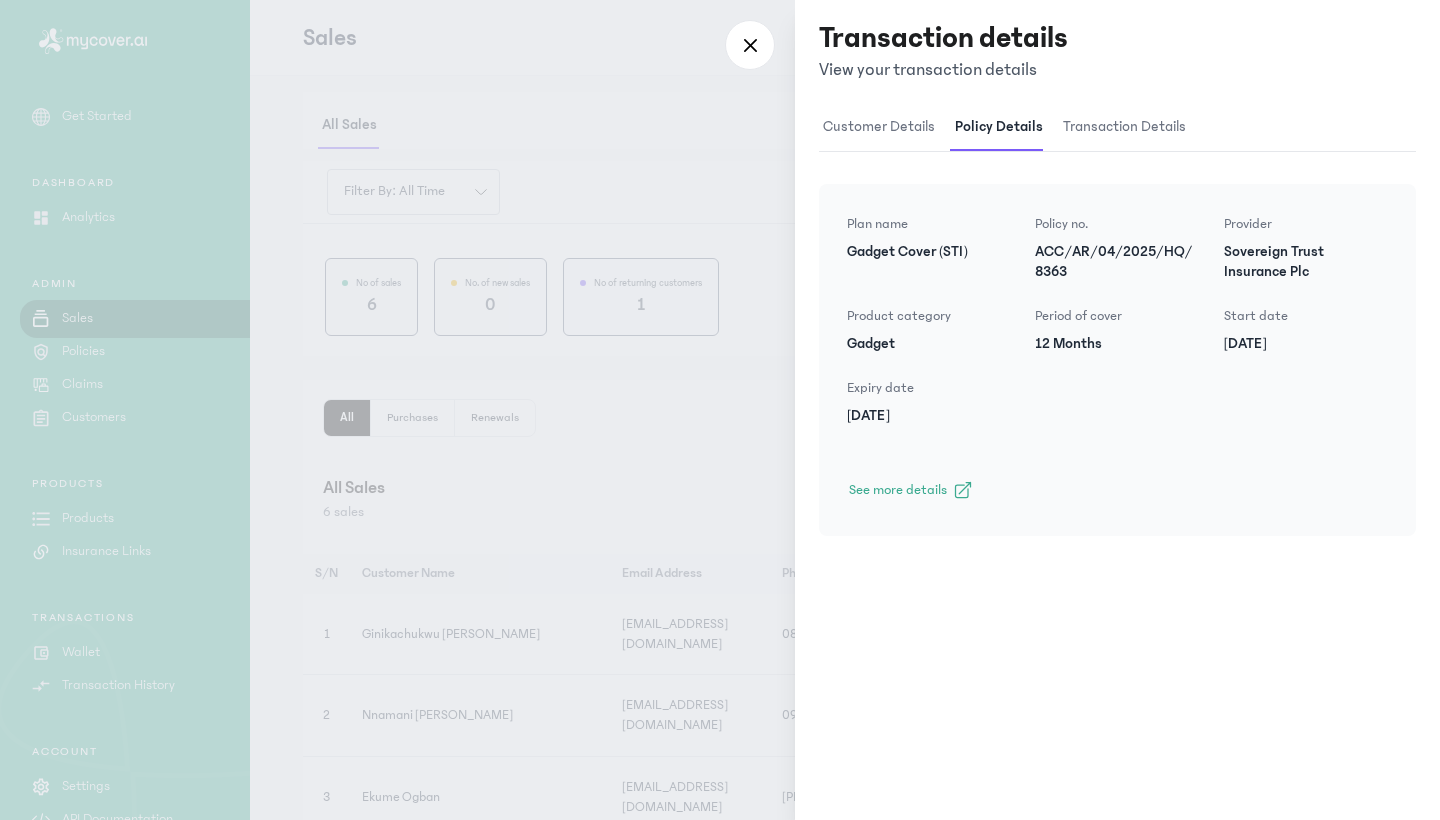 click at bounding box center (720, 410) 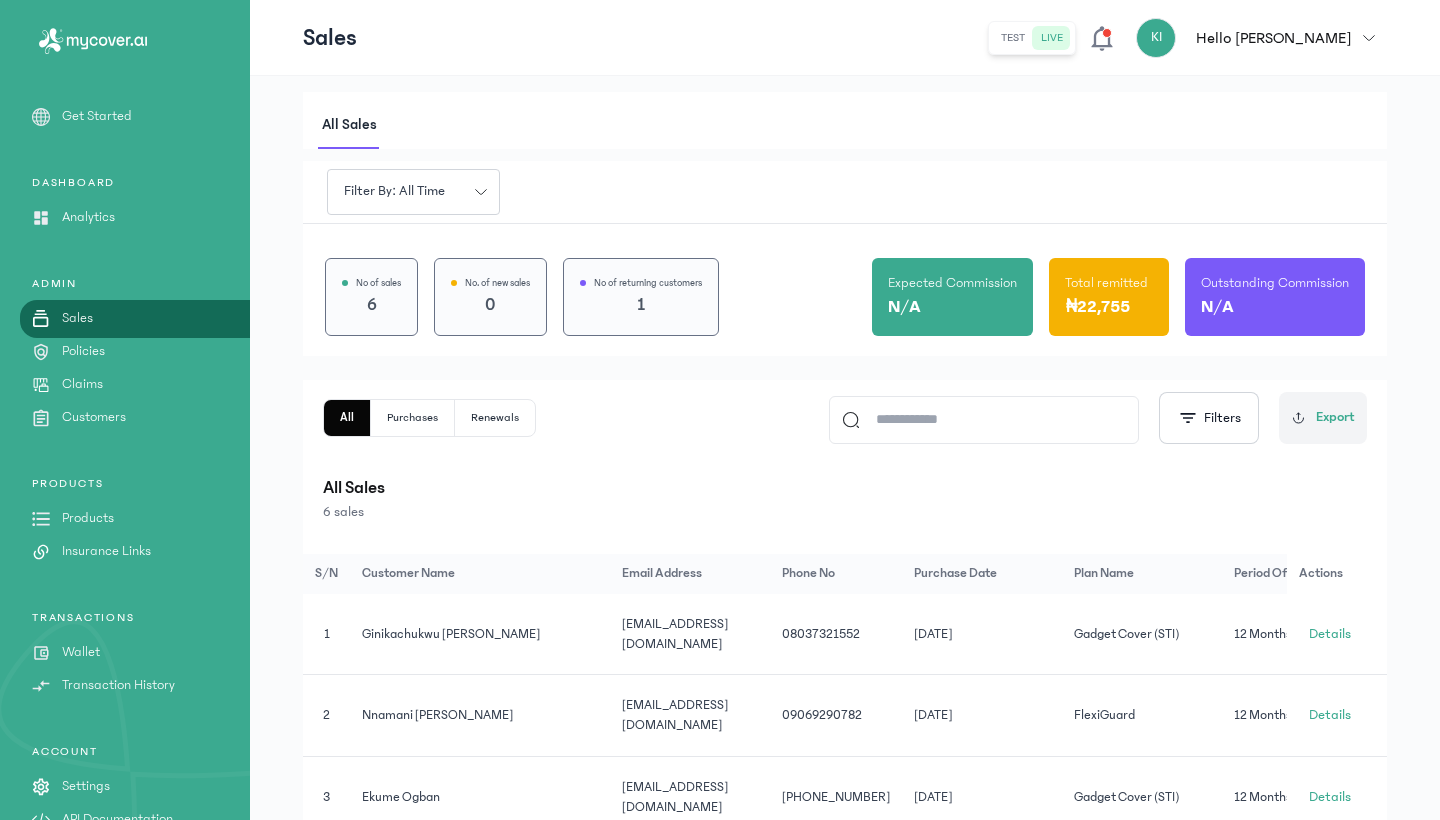 click on "Policies" at bounding box center [83, 351] 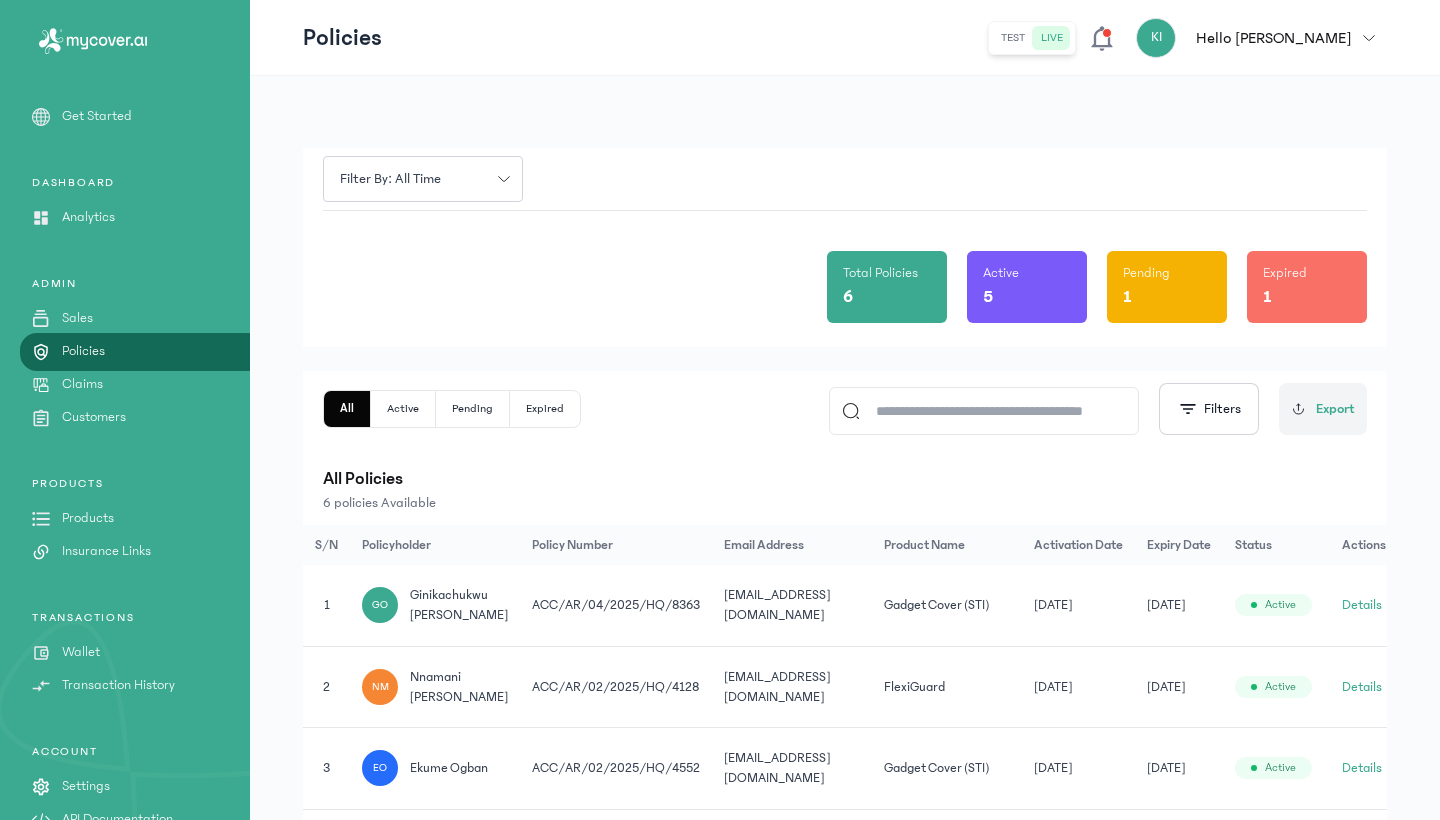 click 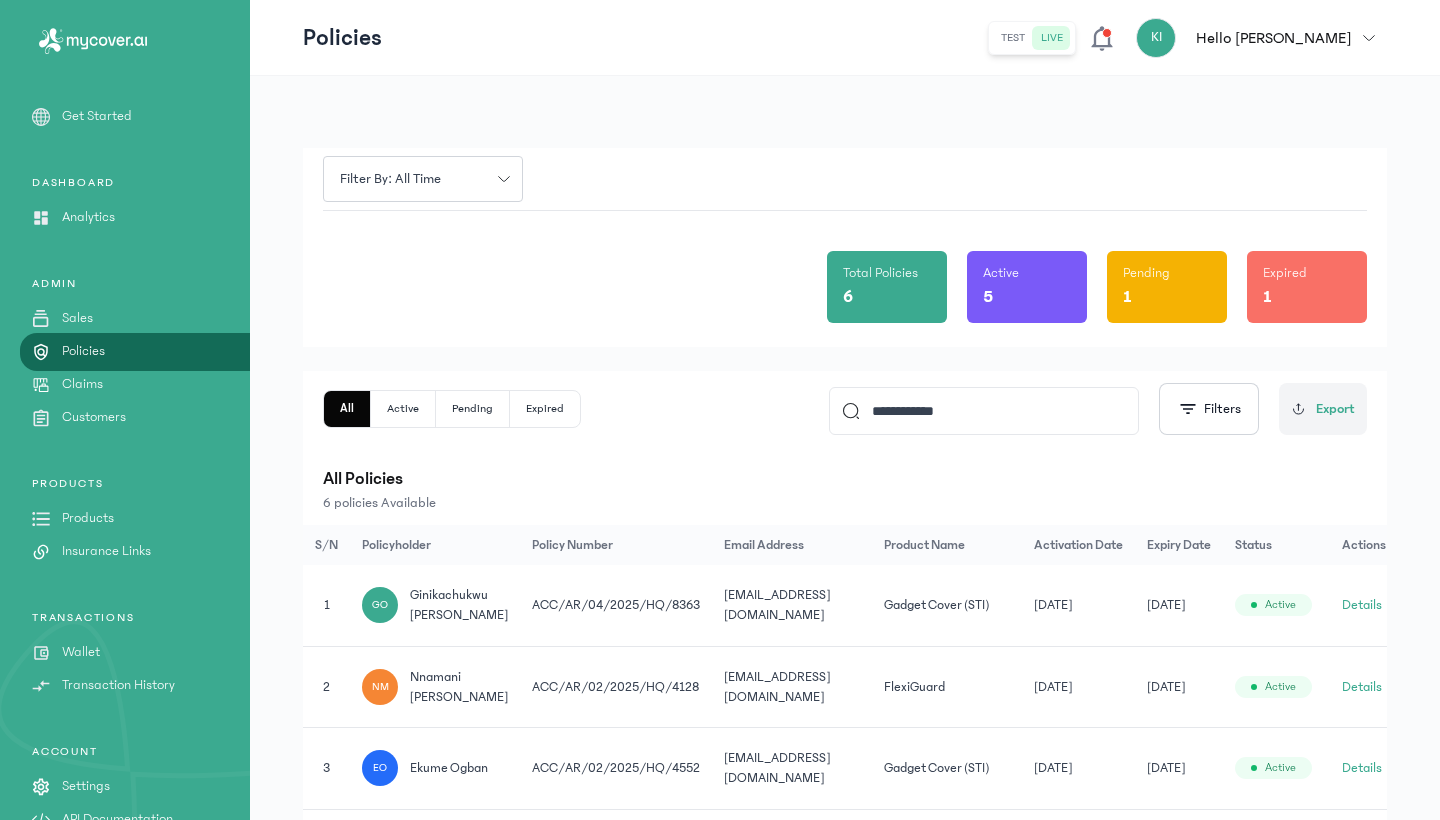 type on "**********" 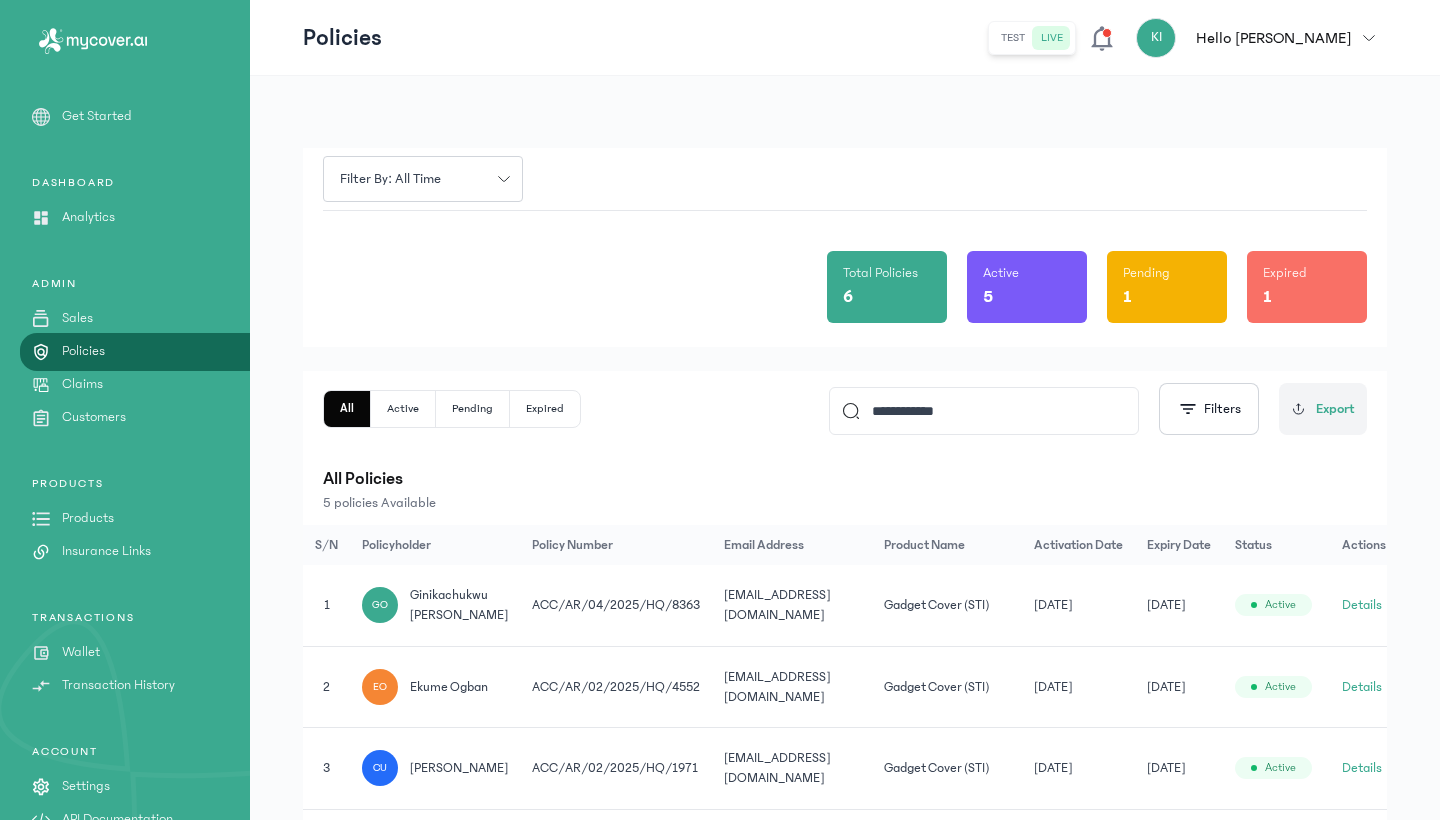click on "Sales" 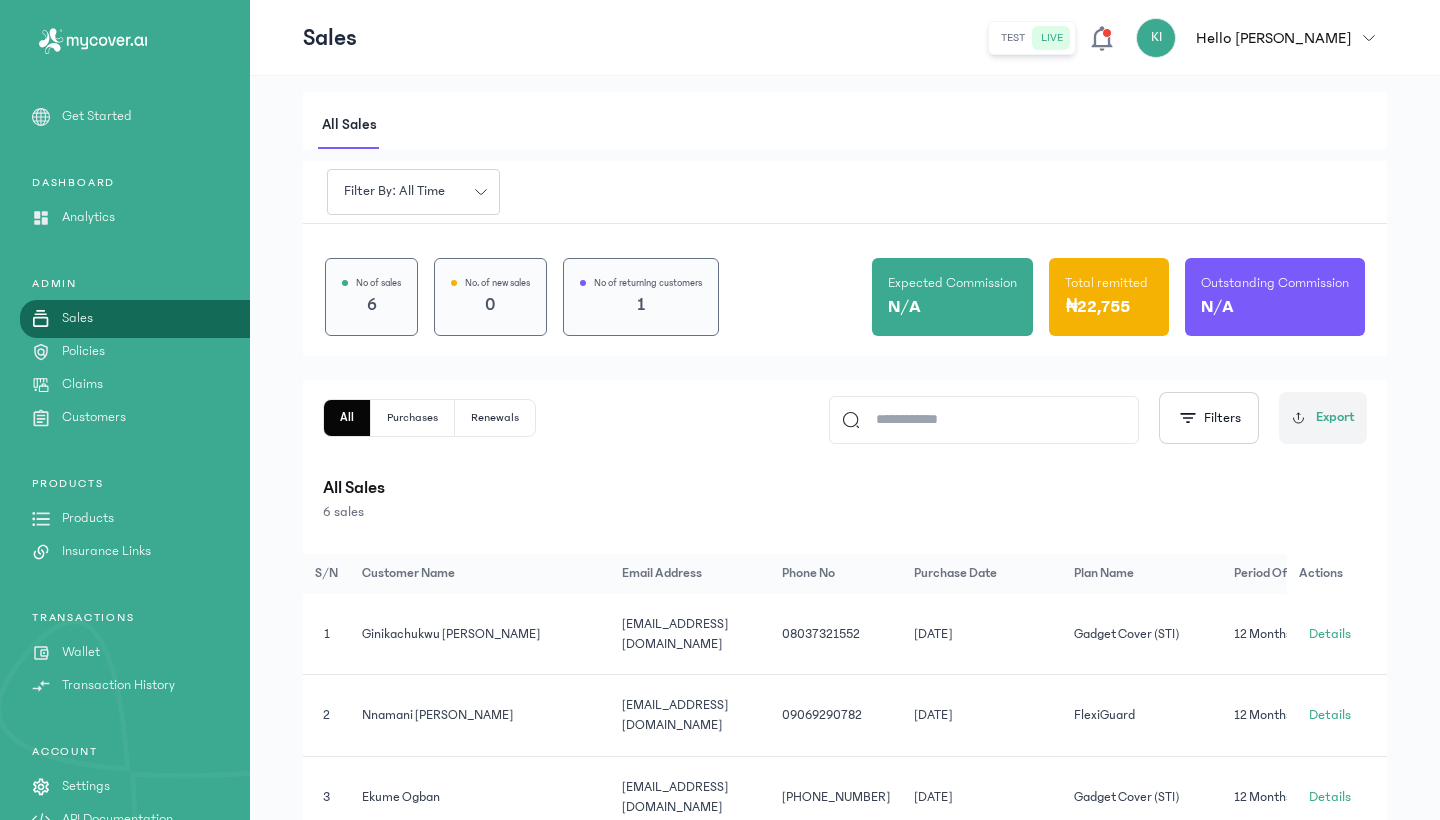 click 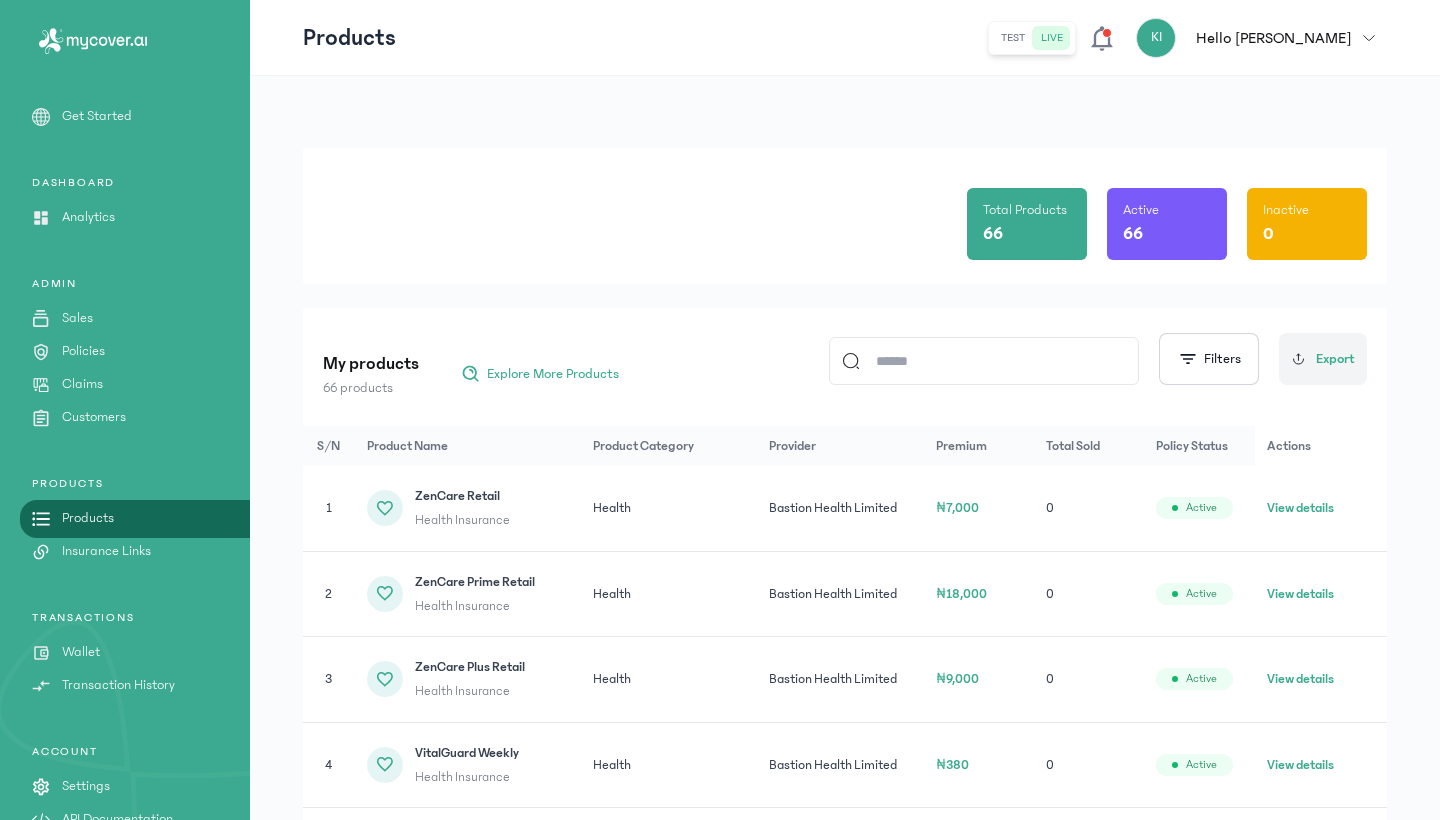 click 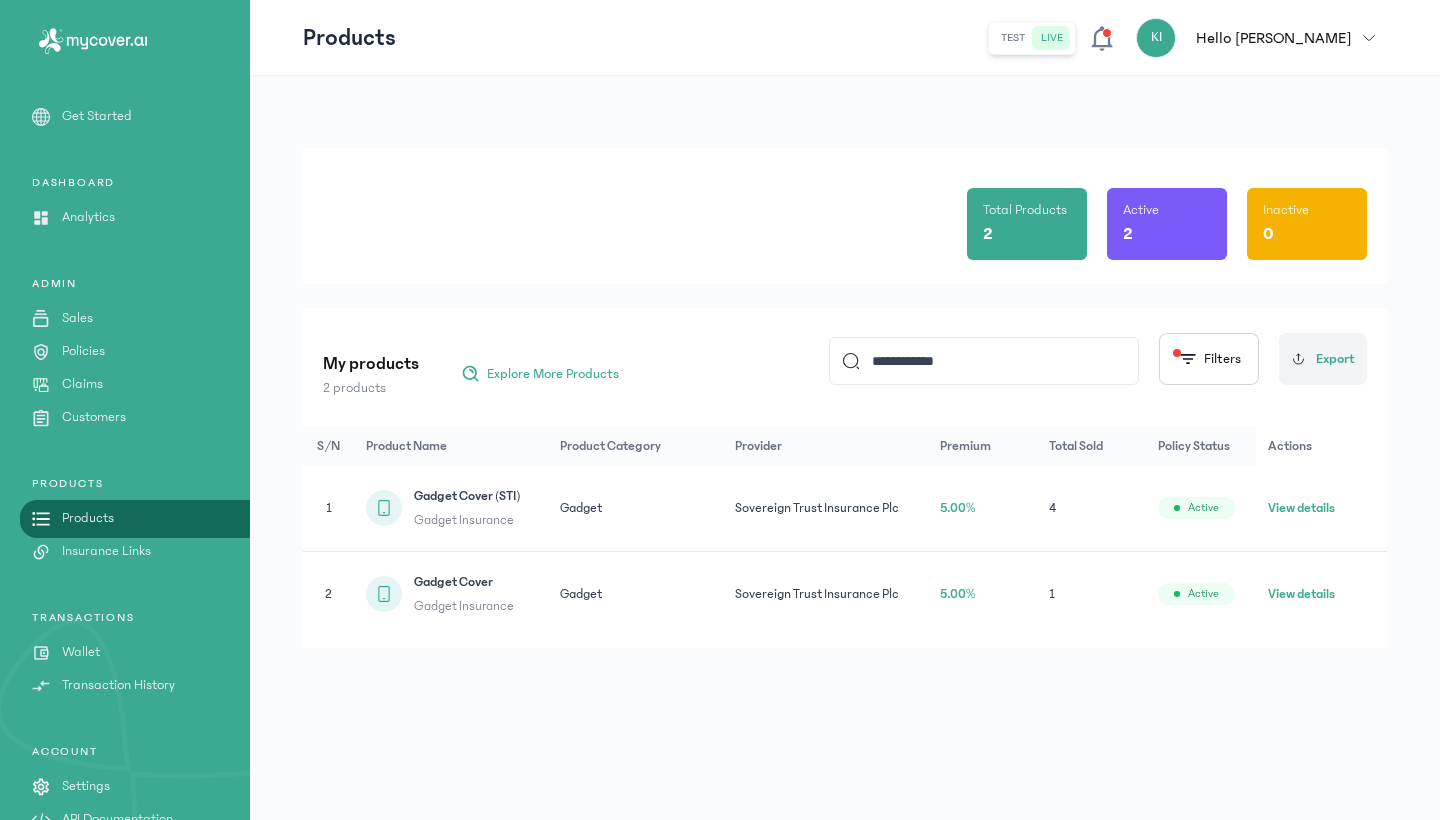 type on "**********" 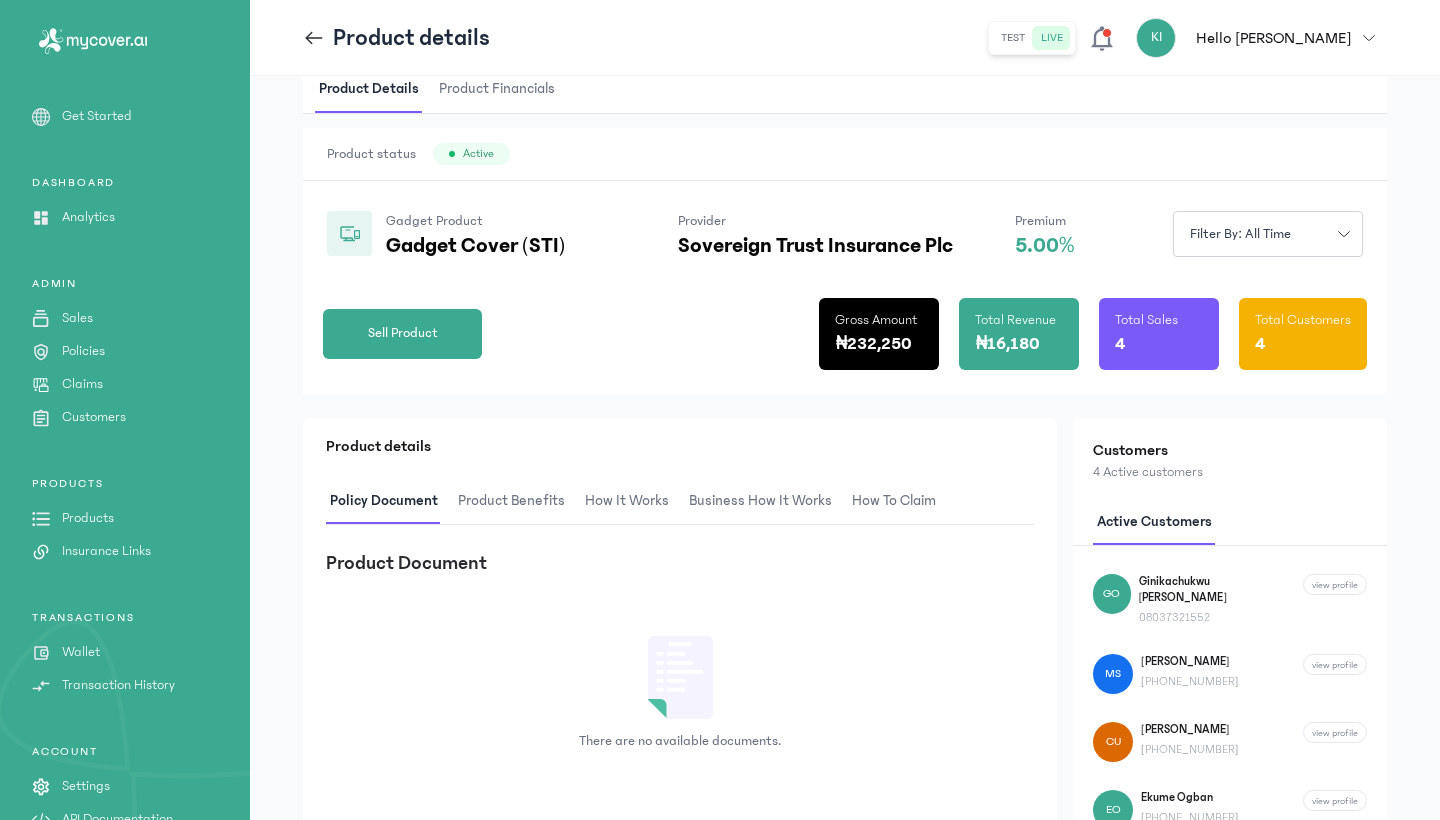 scroll, scrollTop: 66, scrollLeft: 0, axis: vertical 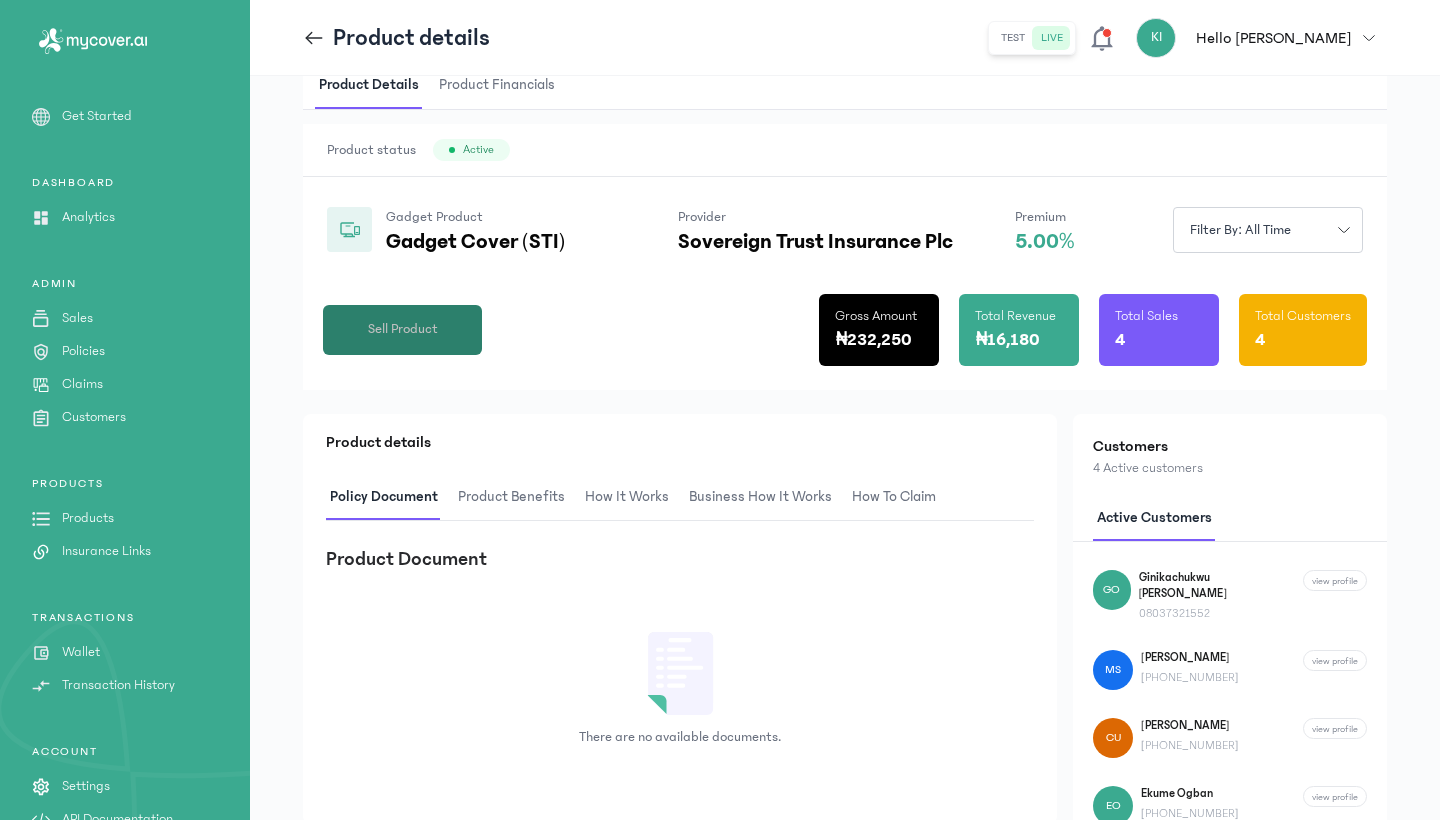 click on "Sell Product" at bounding box center [403, 329] 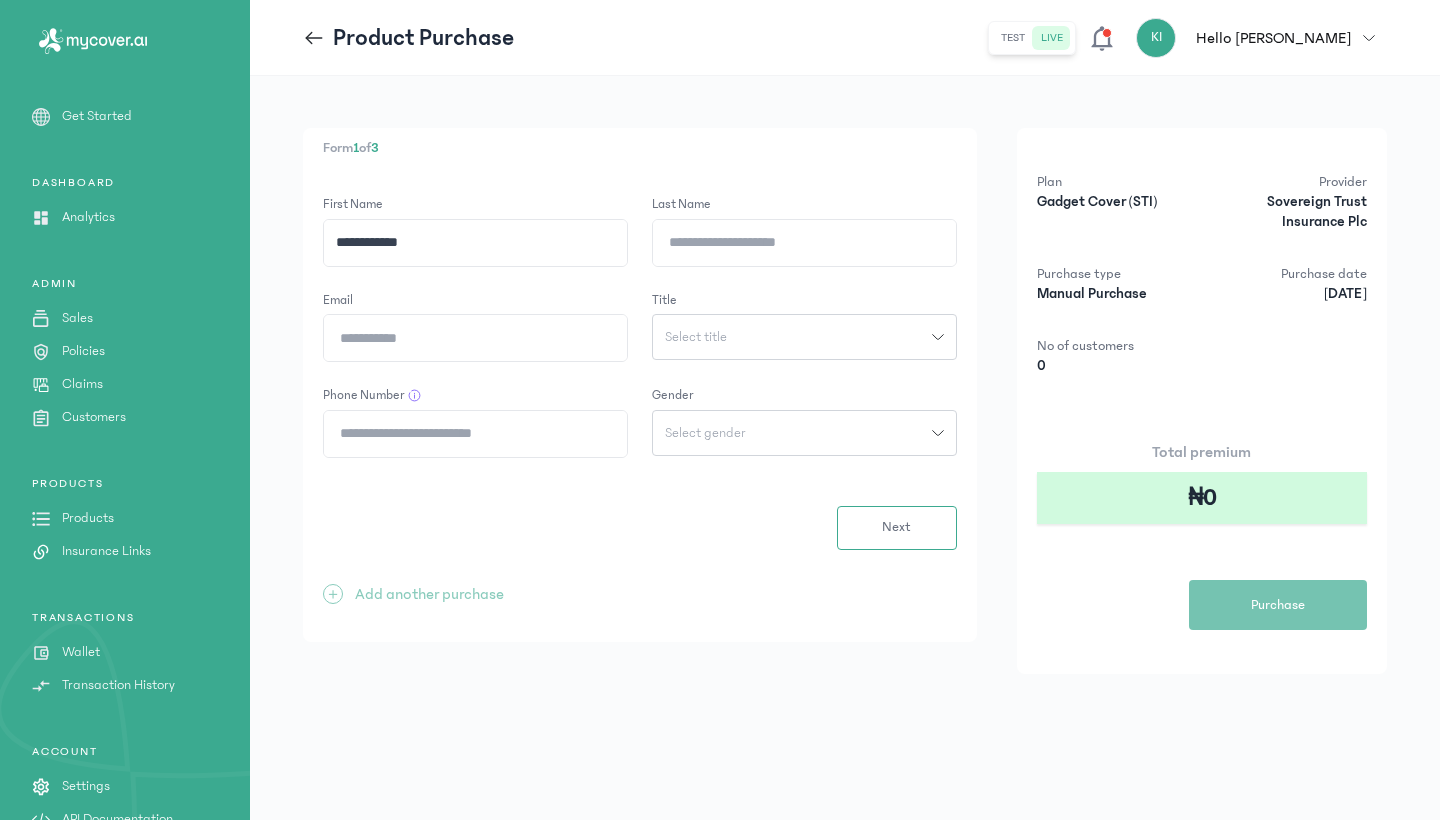type on "**********" 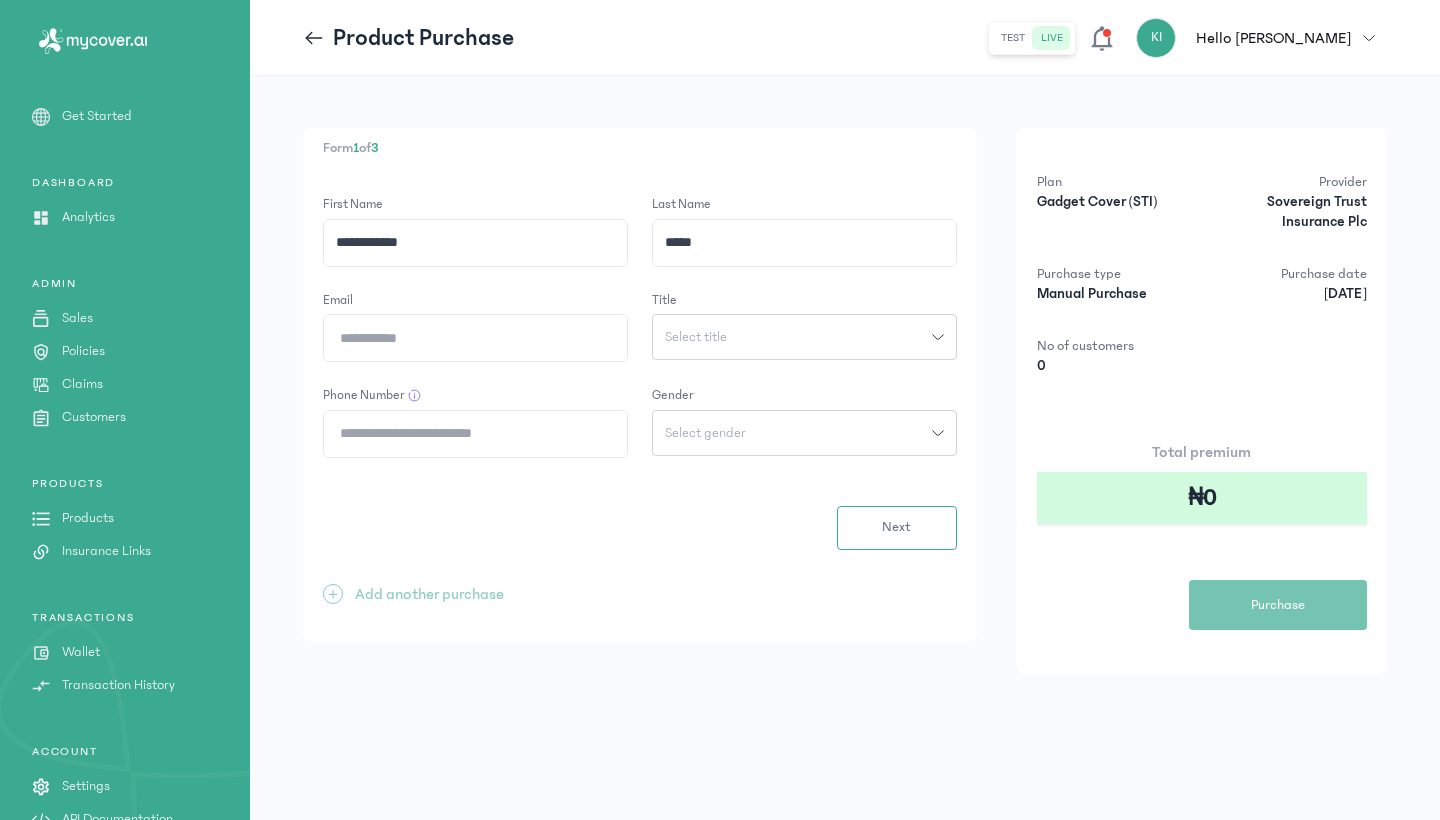 type on "*****" 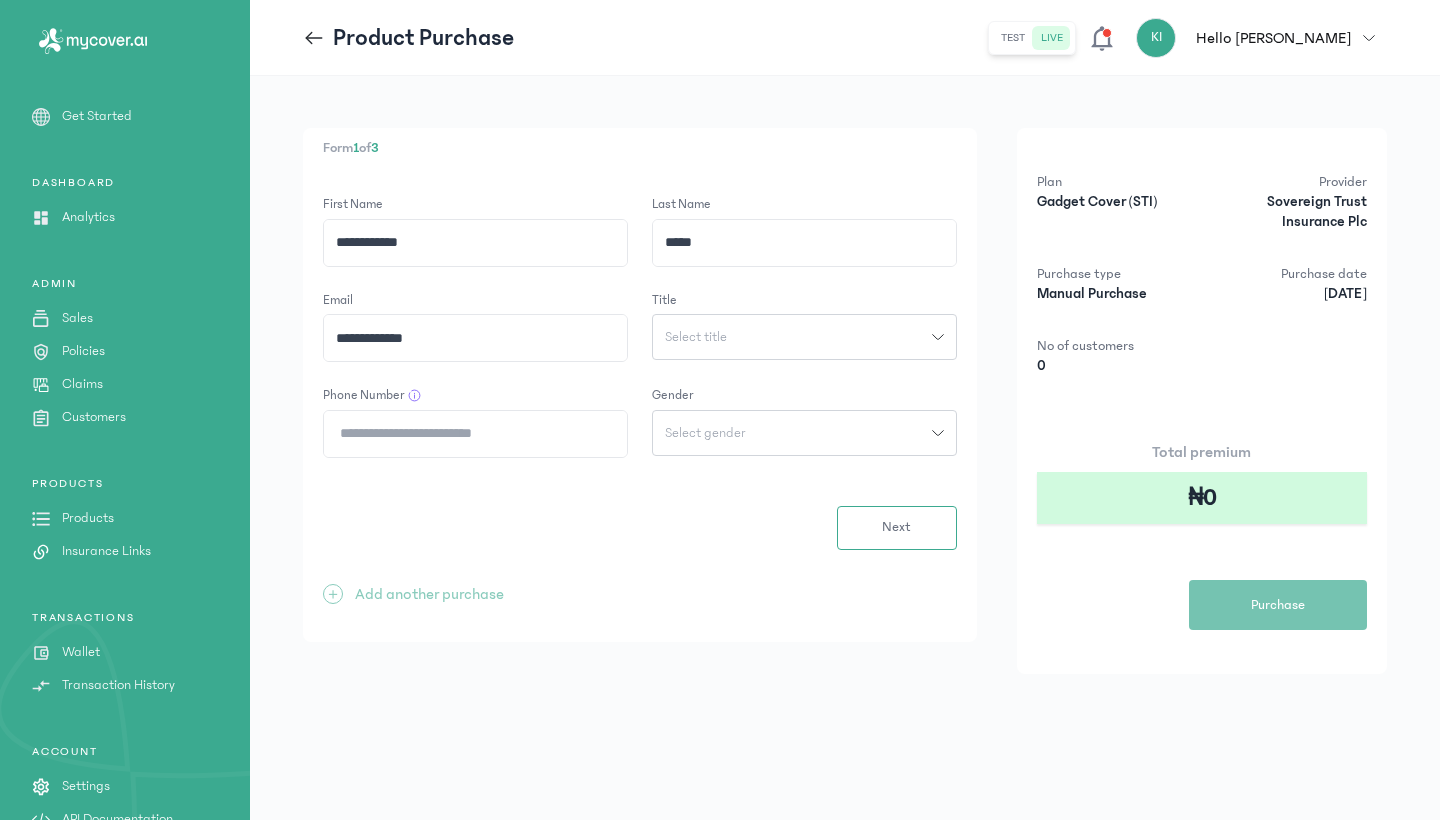type on "**********" 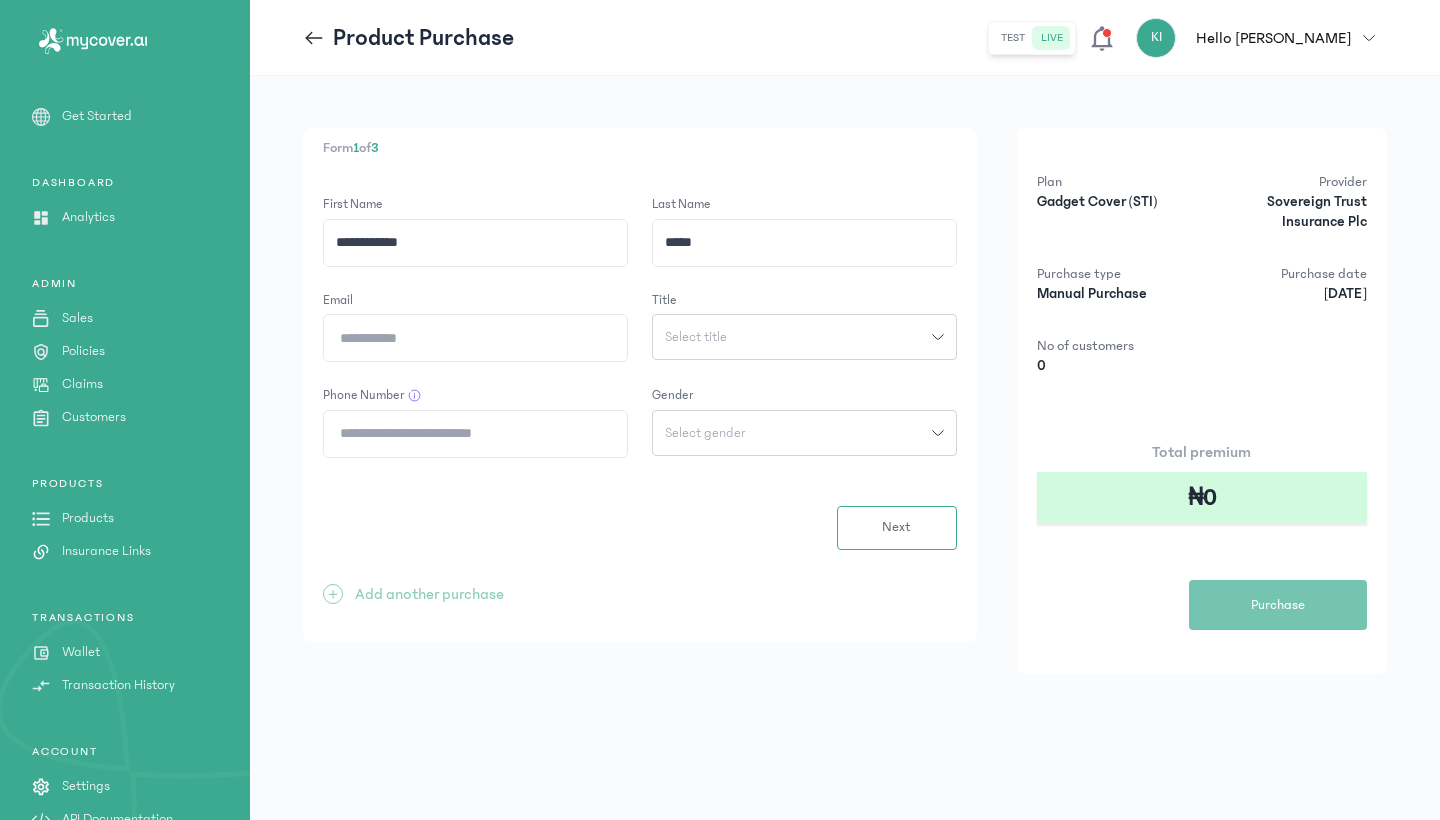 type on "**********" 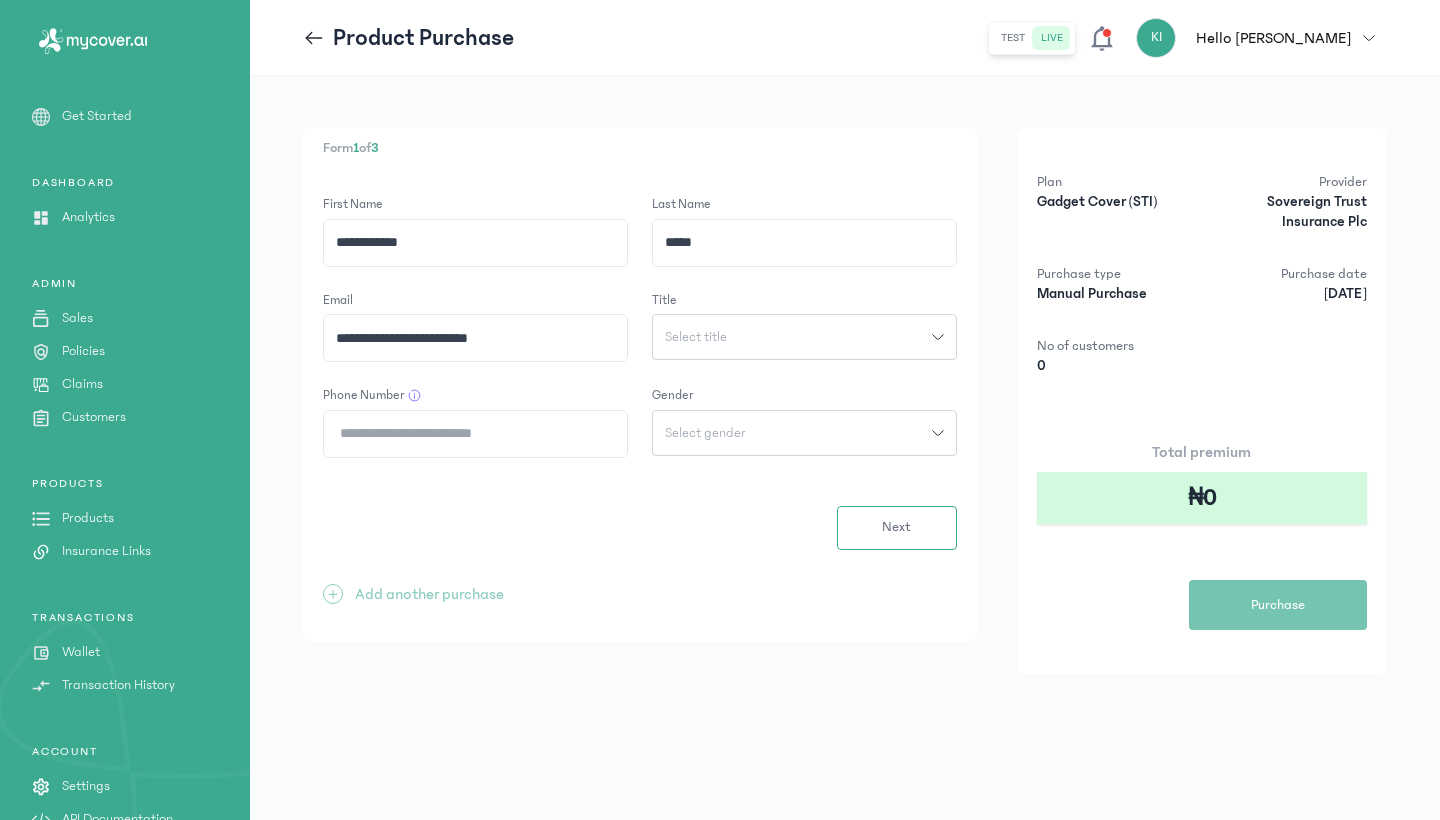 click on "Select title" at bounding box center [696, 337] 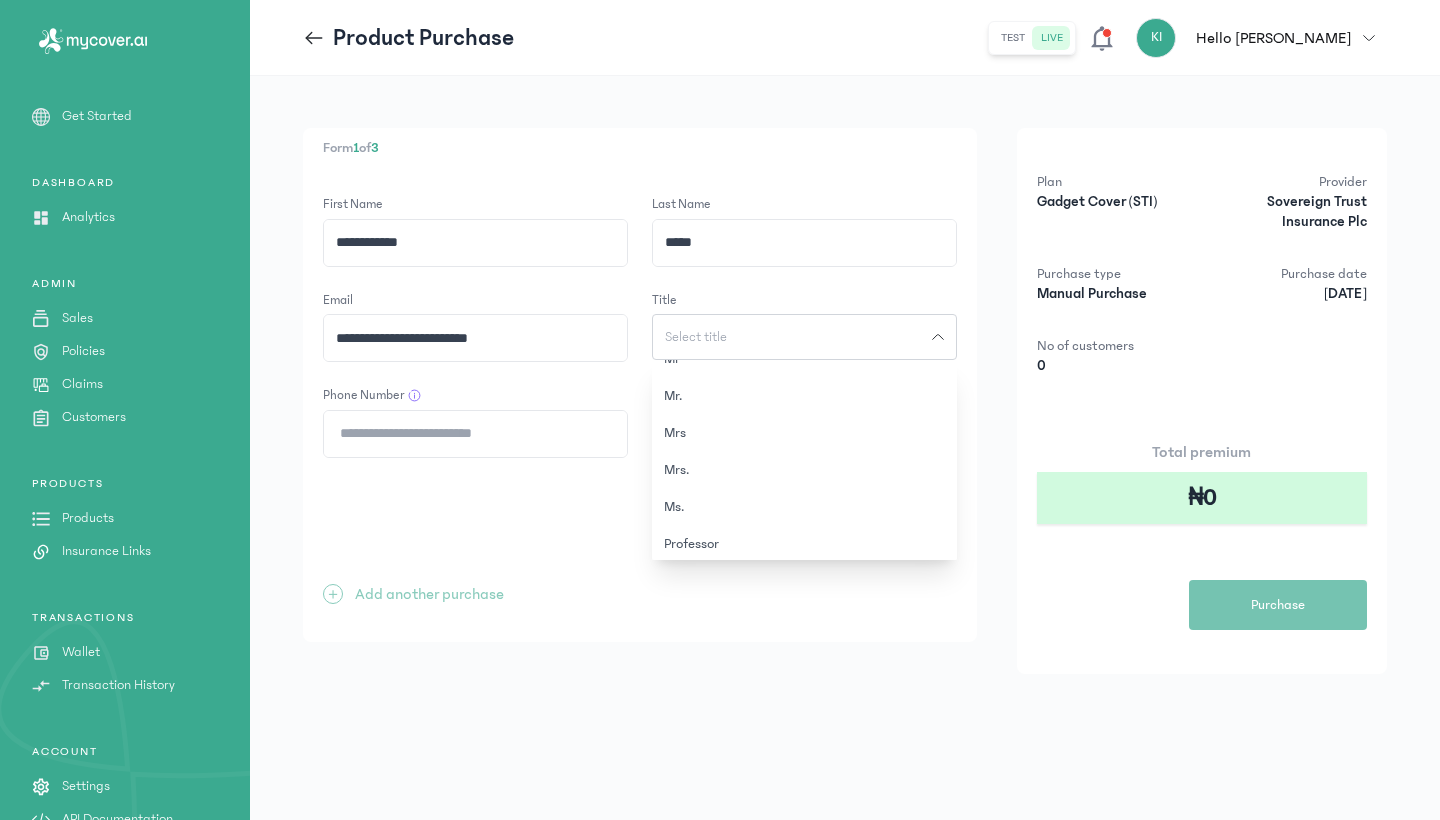 scroll, scrollTop: 435, scrollLeft: 0, axis: vertical 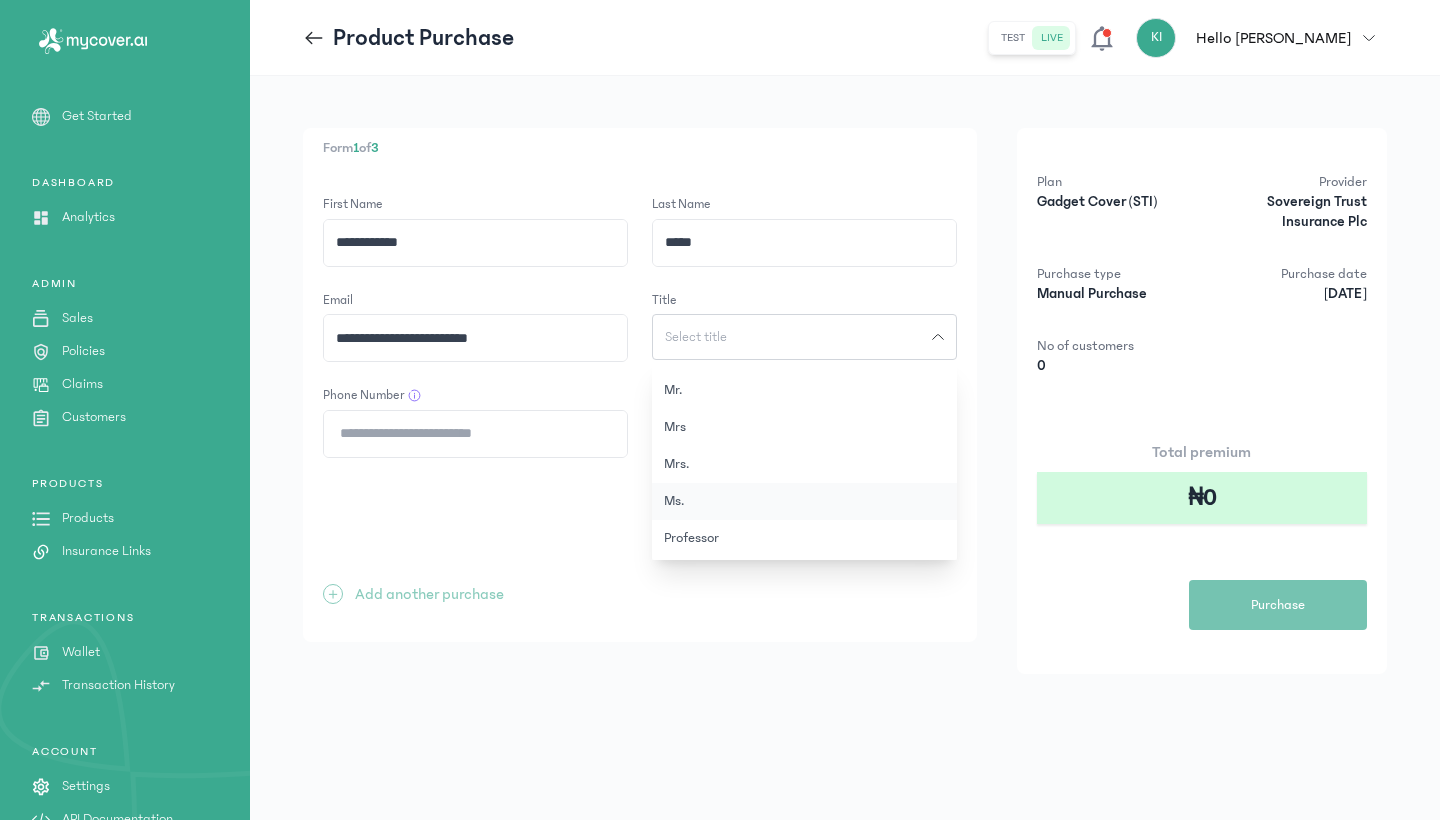 click on "Ms." 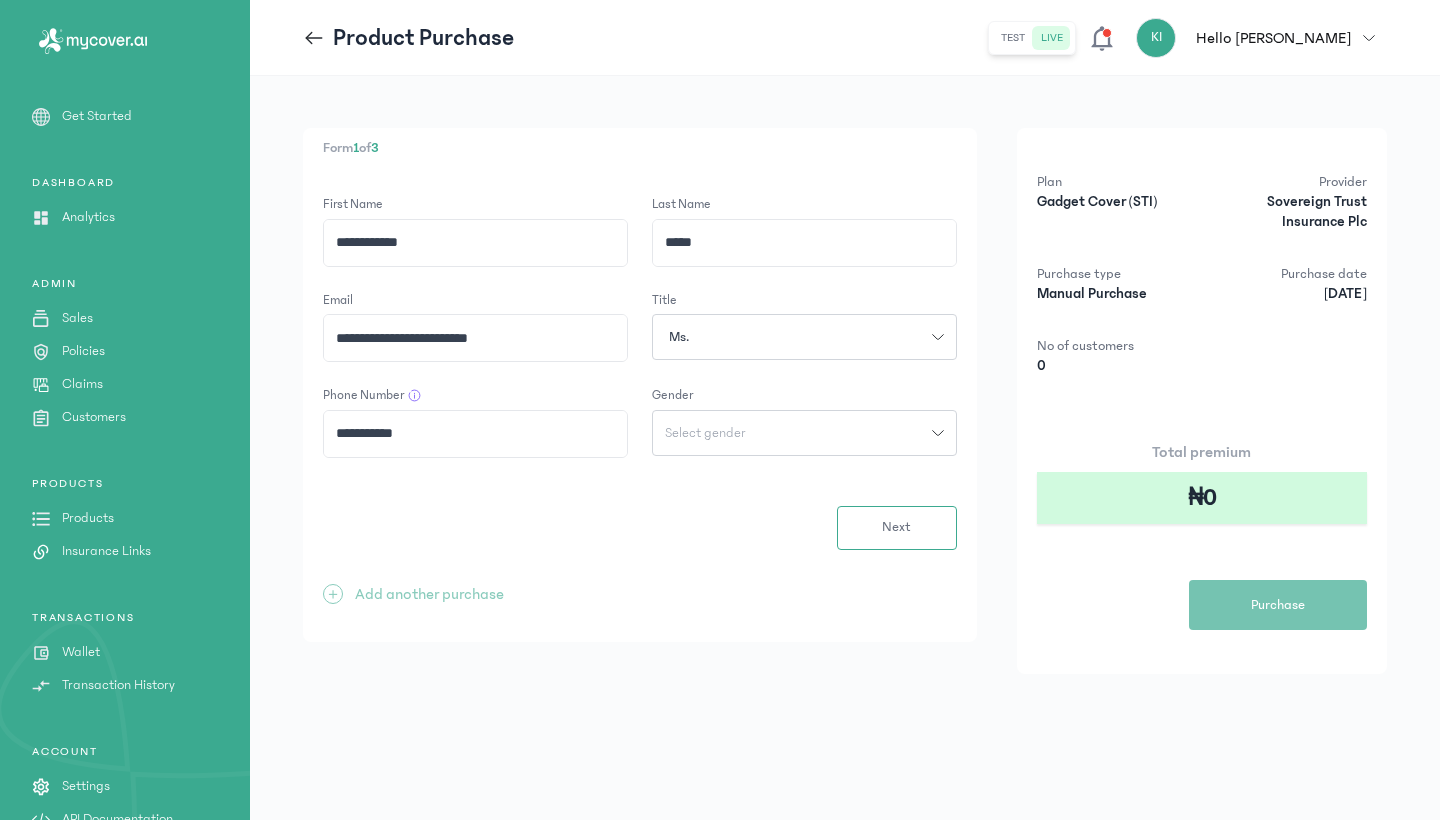 type on "**********" 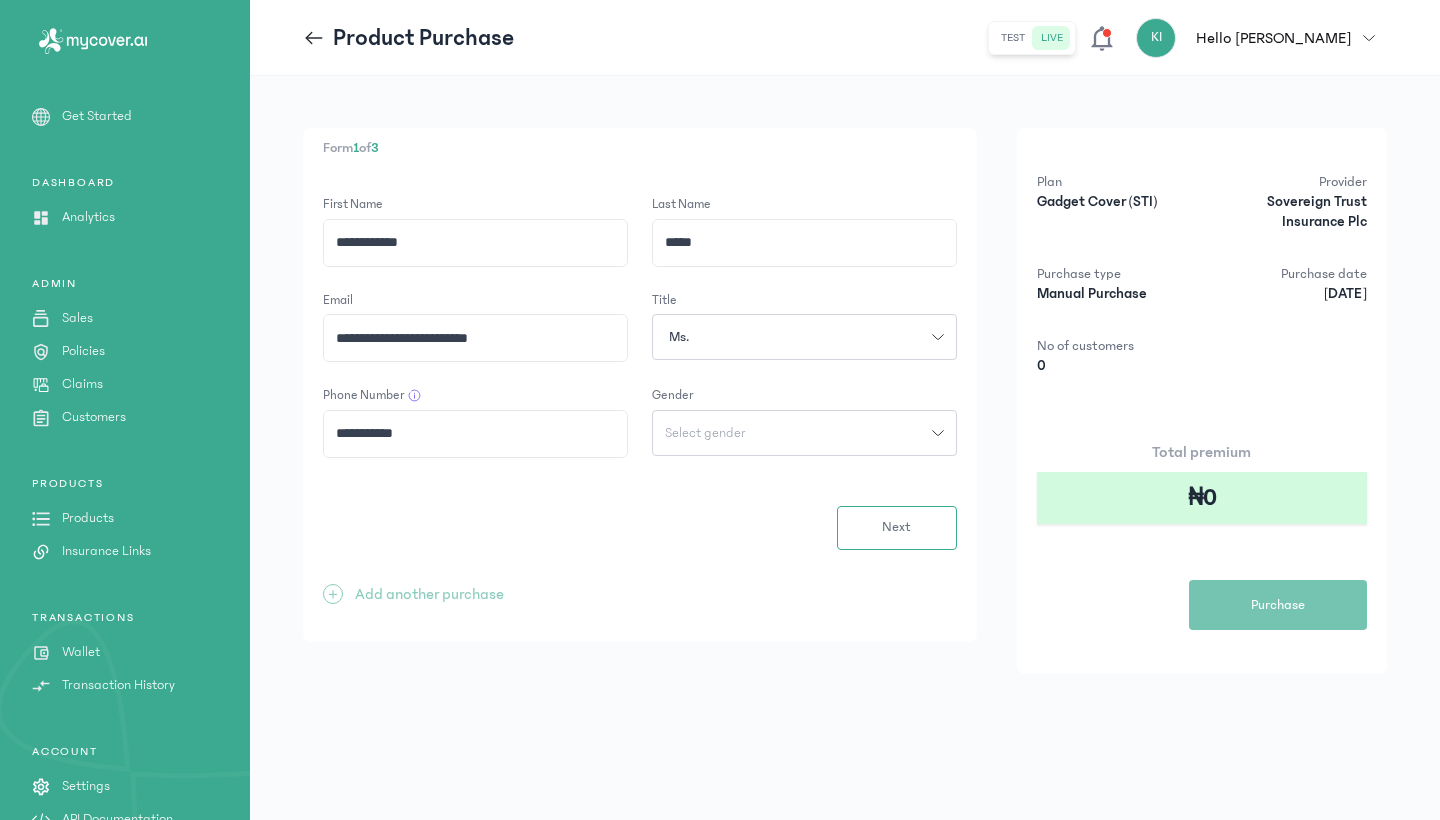 click on "Select gender" at bounding box center [705, 433] 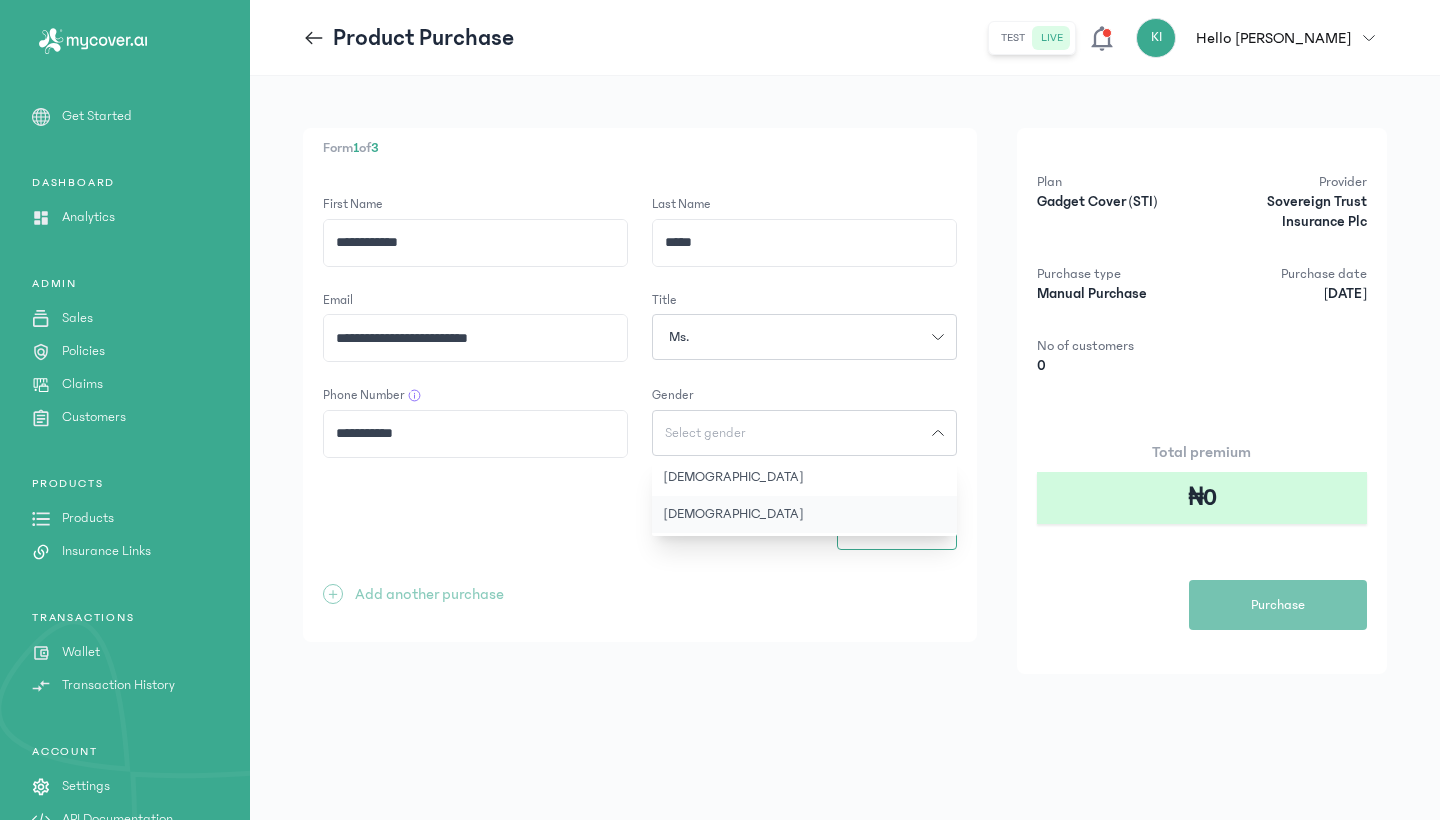 click on "[DEMOGRAPHIC_DATA]" 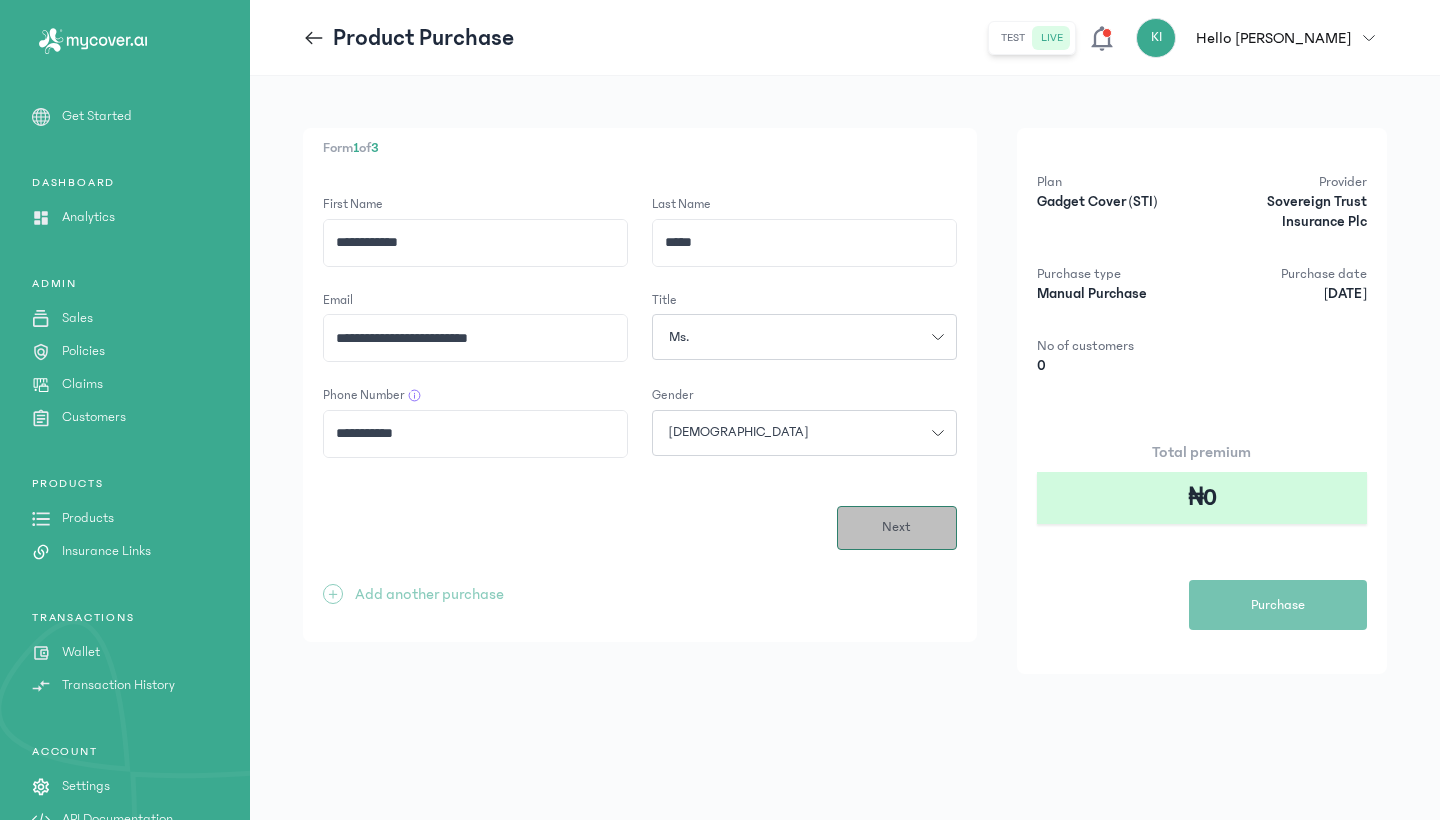 click on "Next" at bounding box center [897, 528] 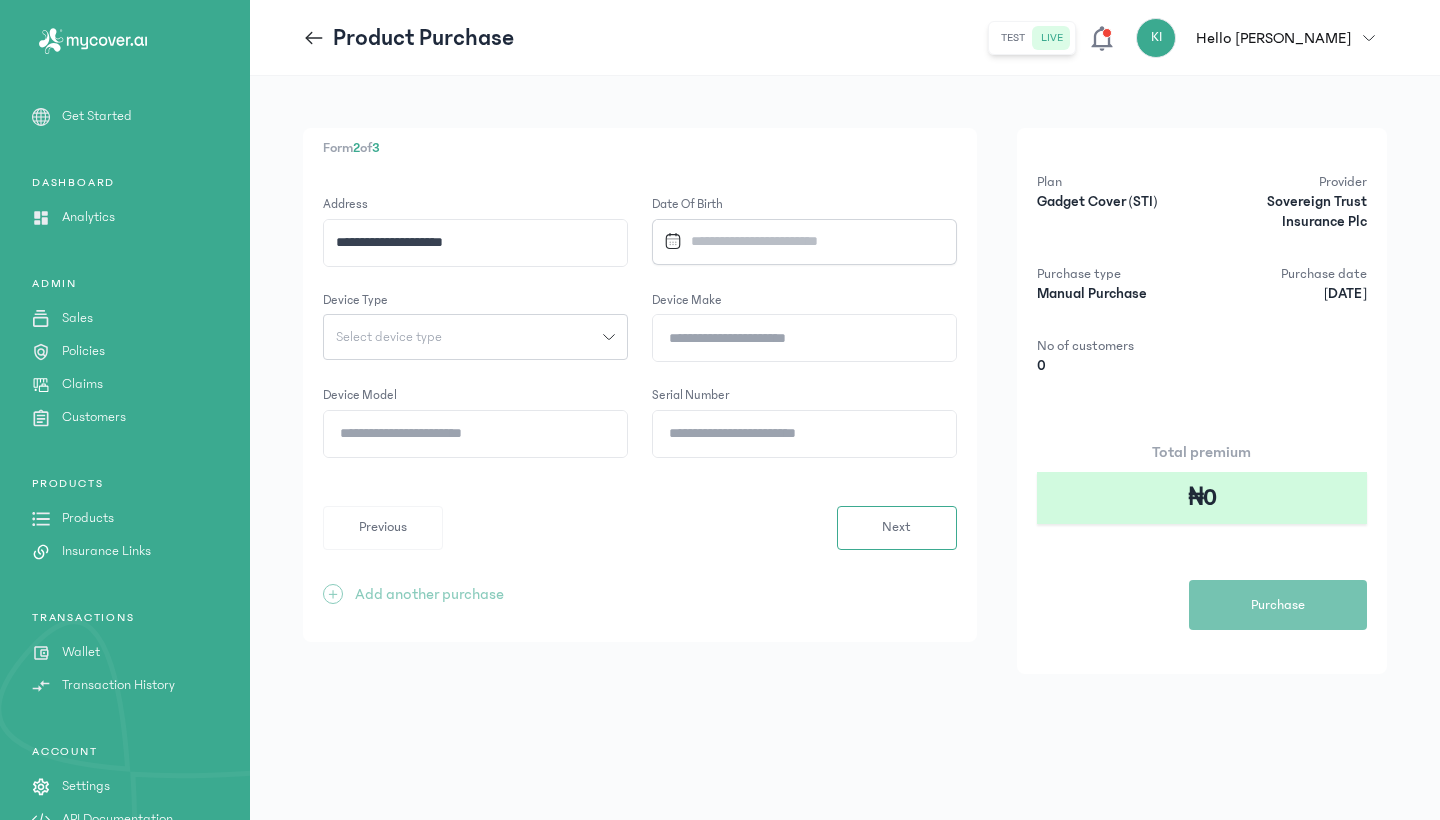type on "**********" 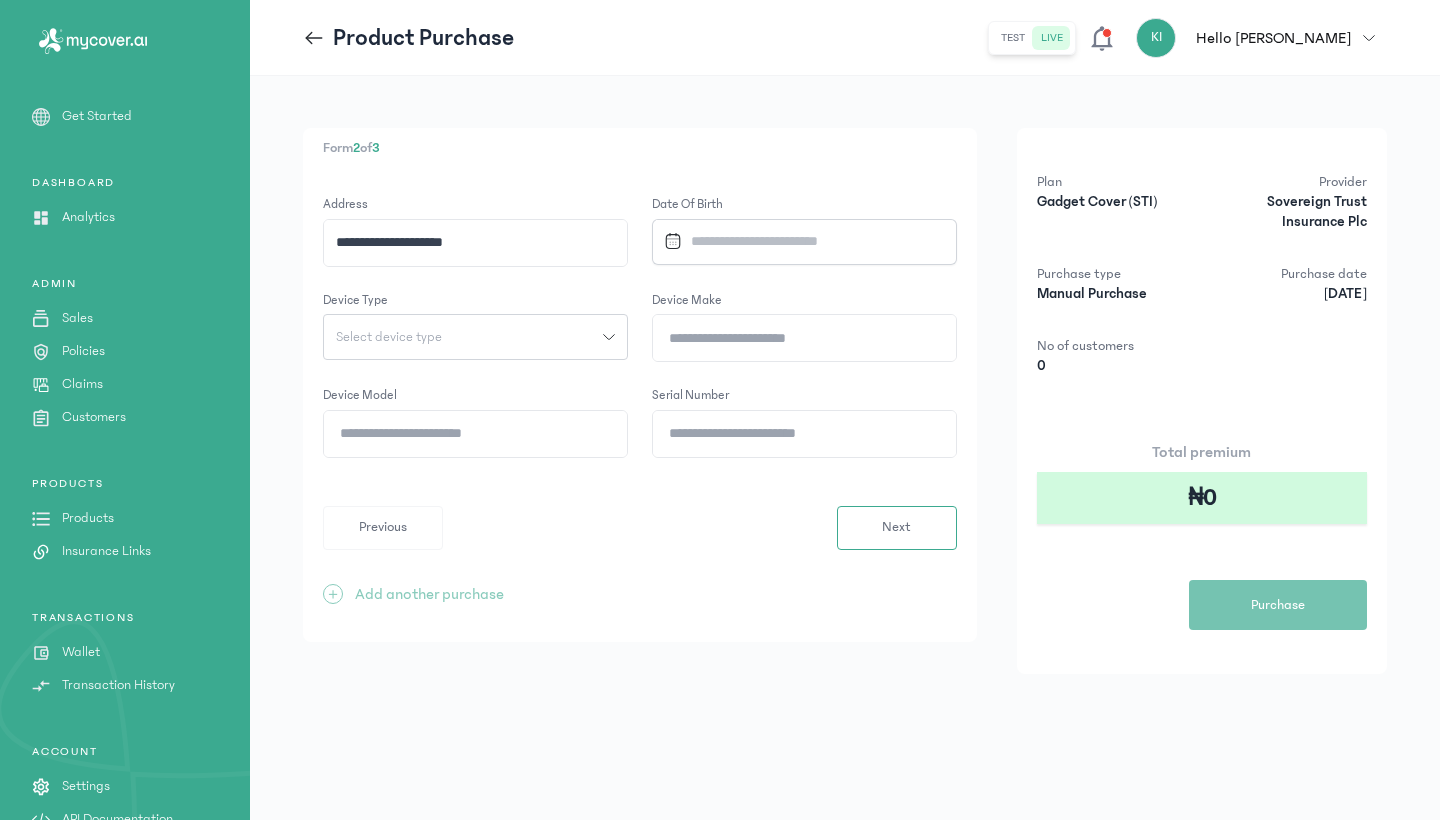 click at bounding box center (796, 241) 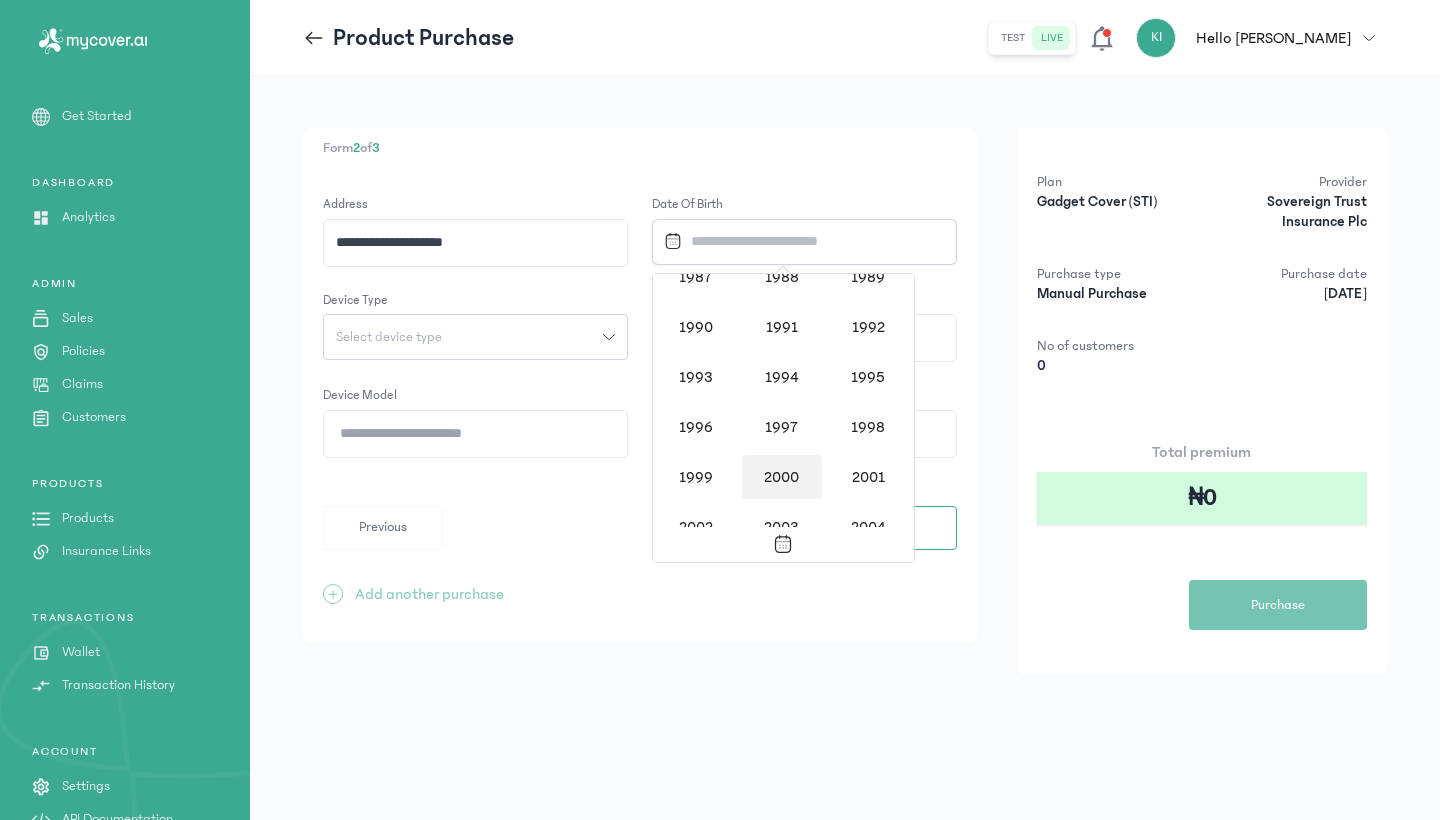 scroll, scrollTop: 1465, scrollLeft: 0, axis: vertical 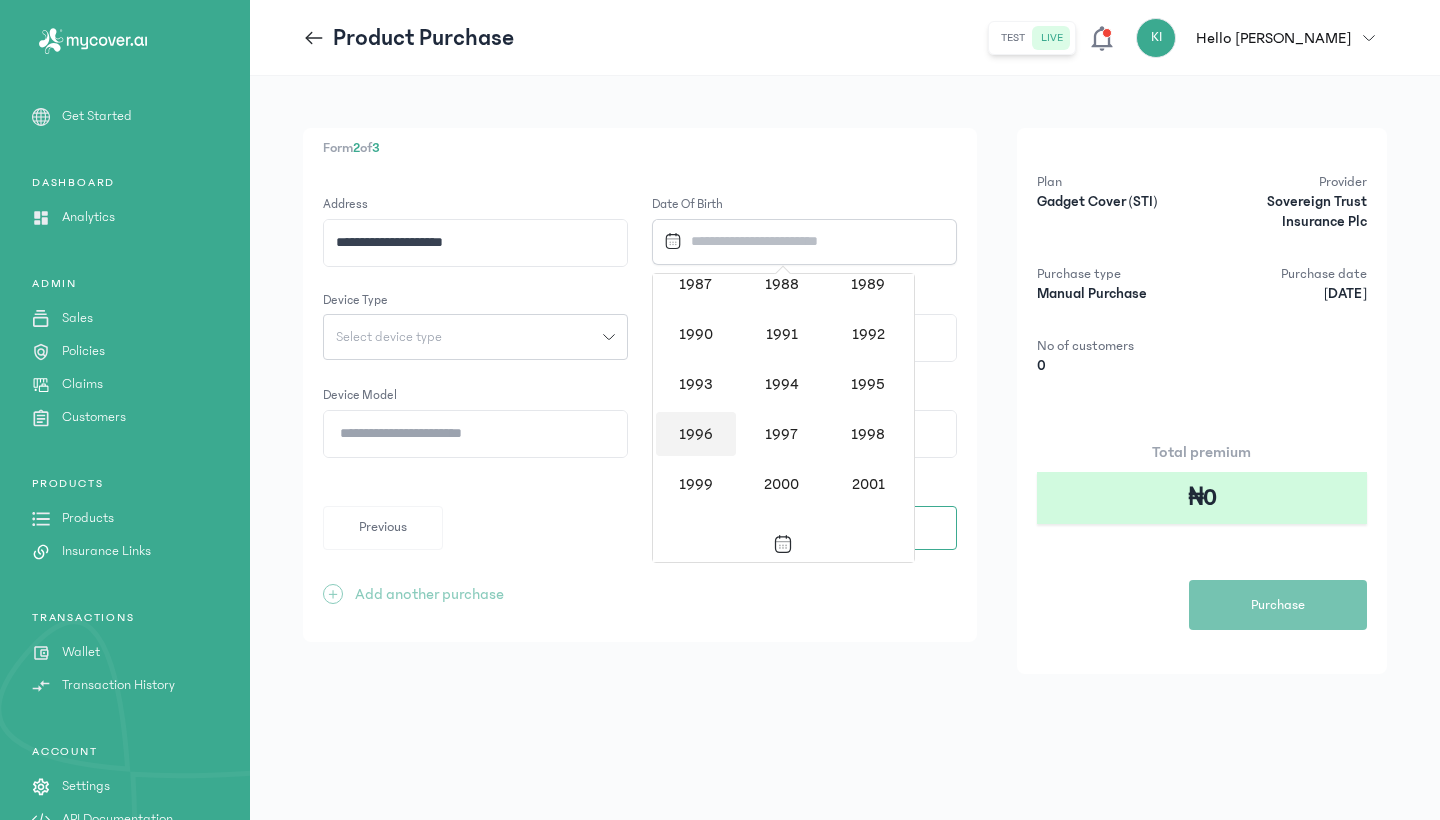 click on "1996" at bounding box center [696, 434] 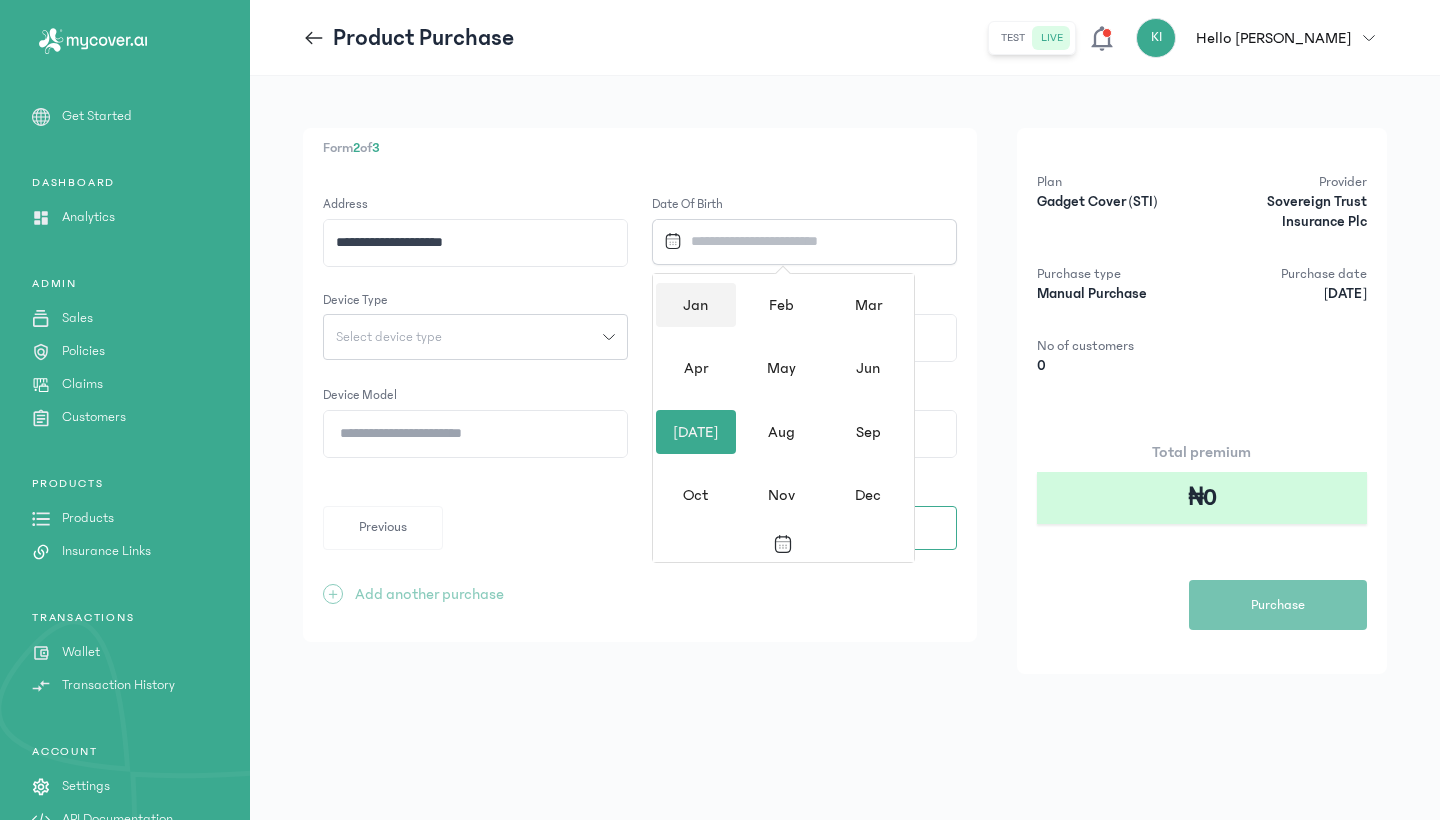click on "Jan" at bounding box center (696, 305) 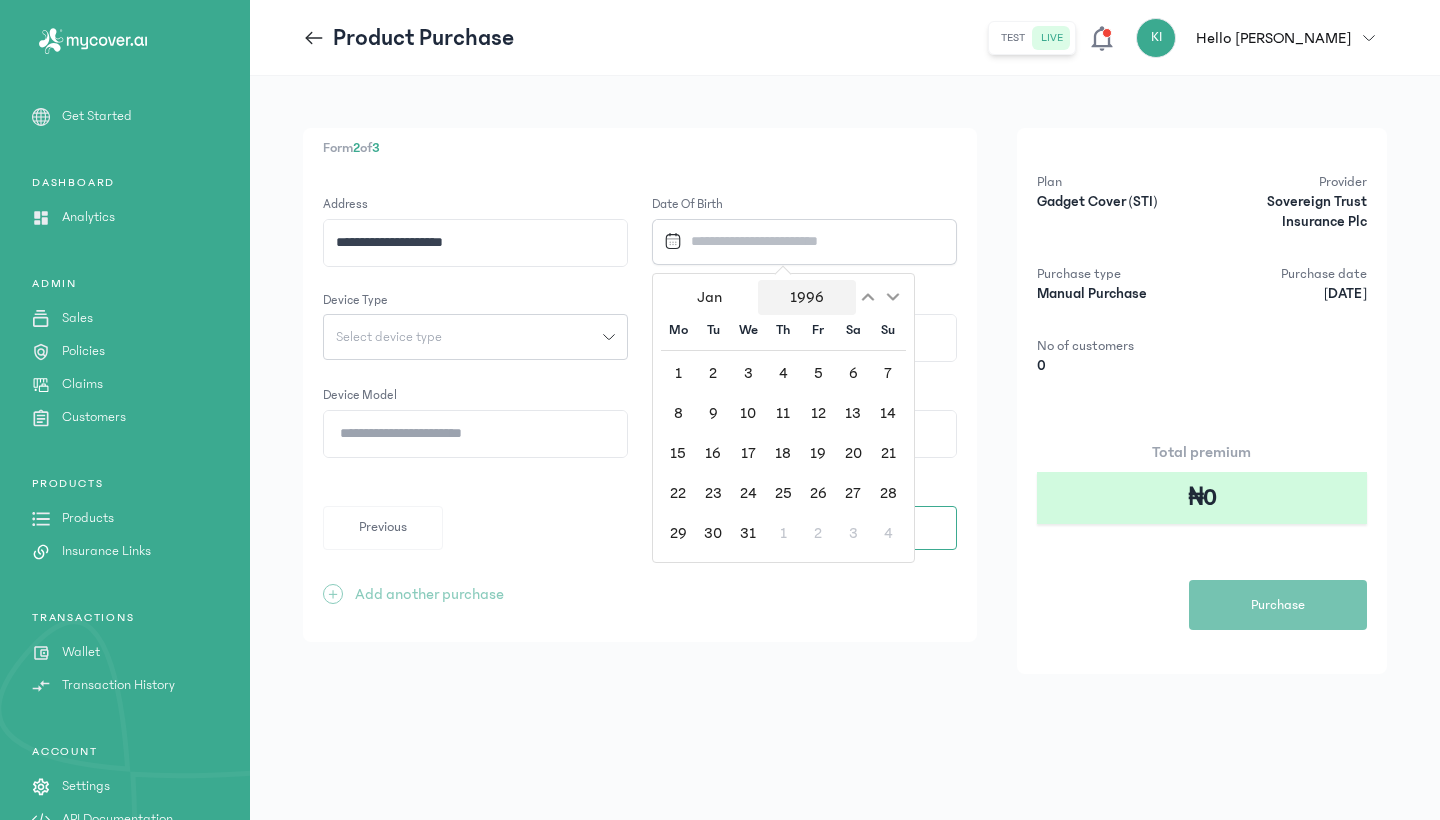 click on "1996" 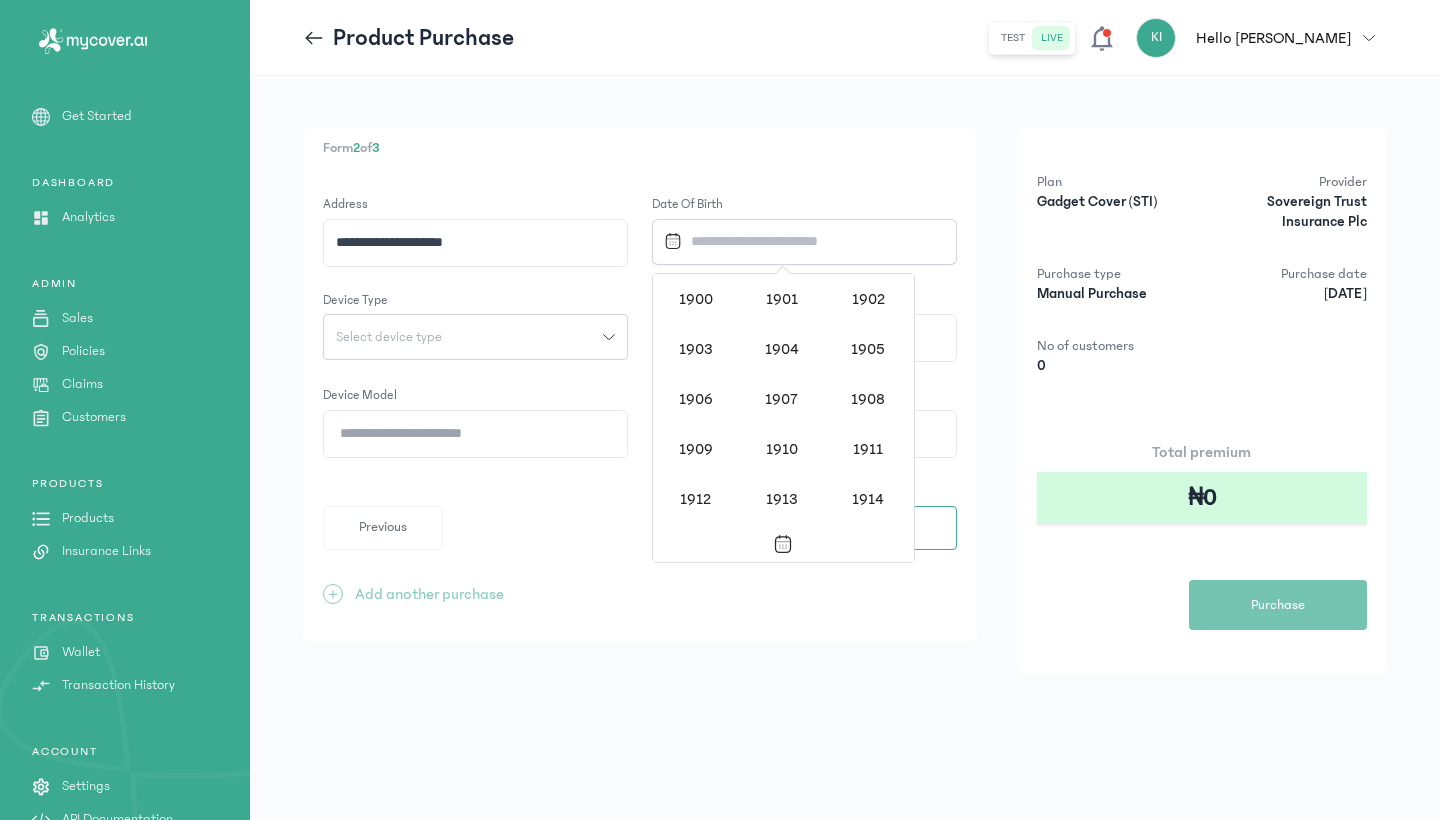 scroll, scrollTop: 1488, scrollLeft: 0, axis: vertical 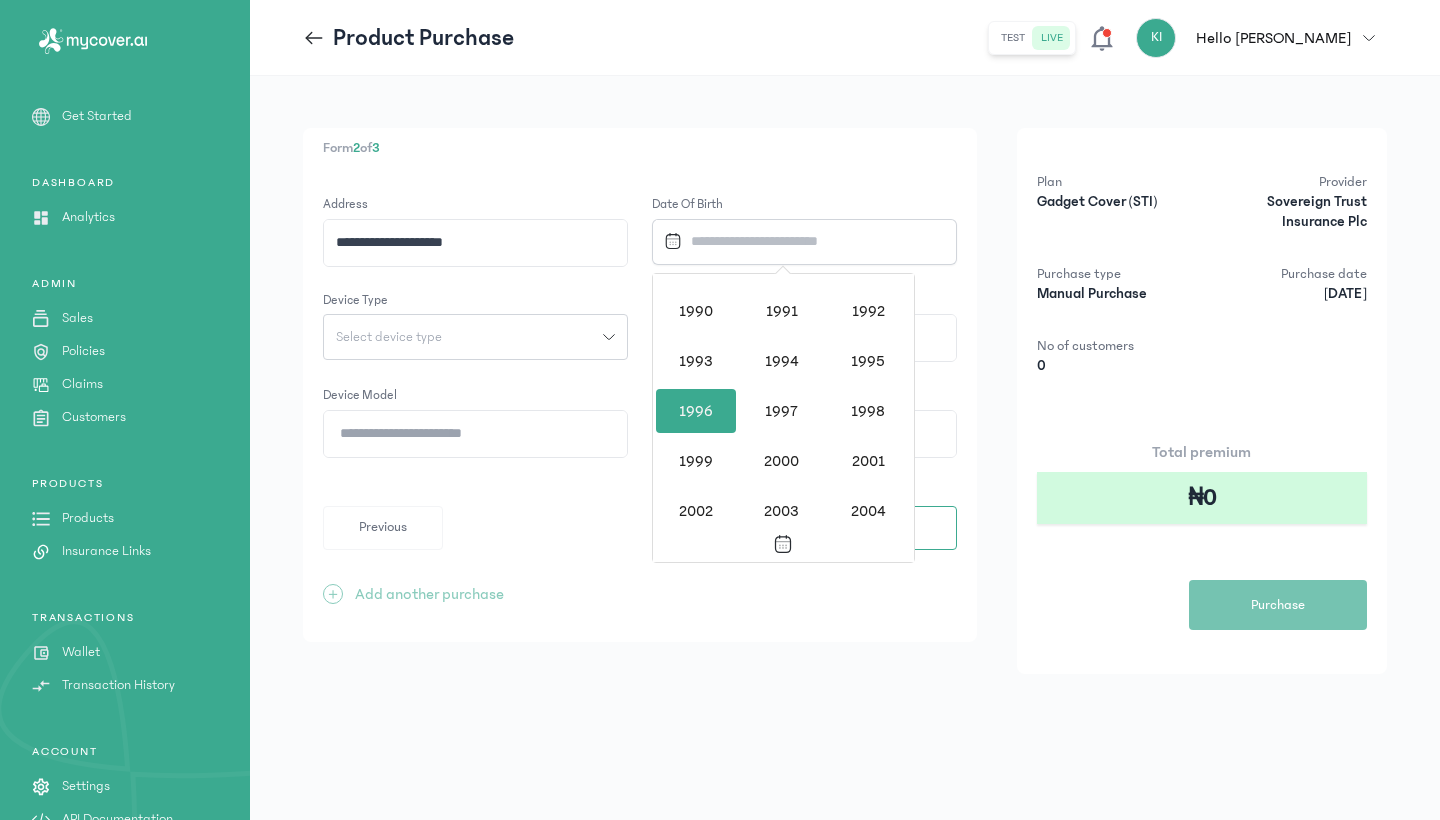 click on "1996" at bounding box center [696, 411] 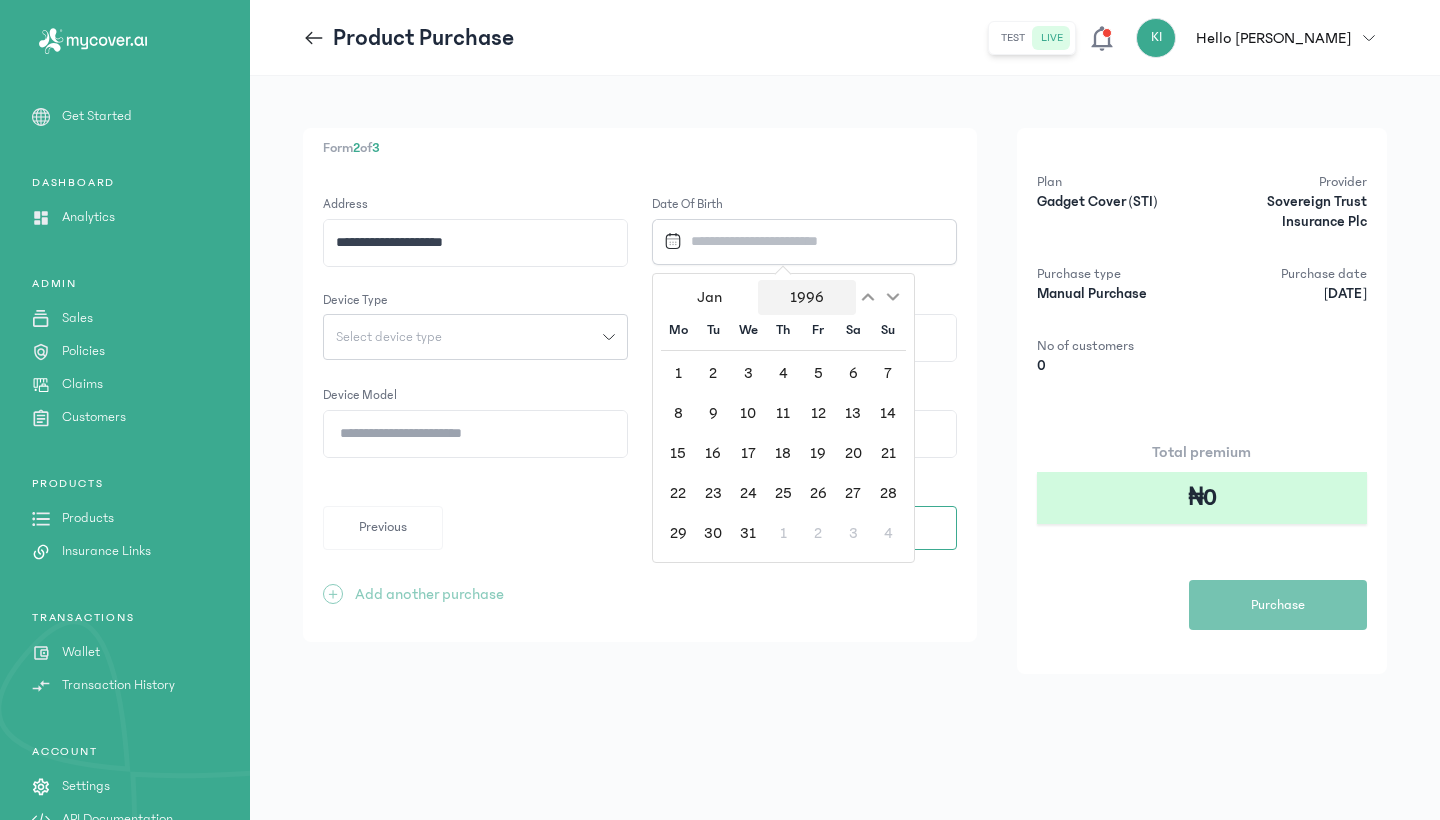 click on "1996" 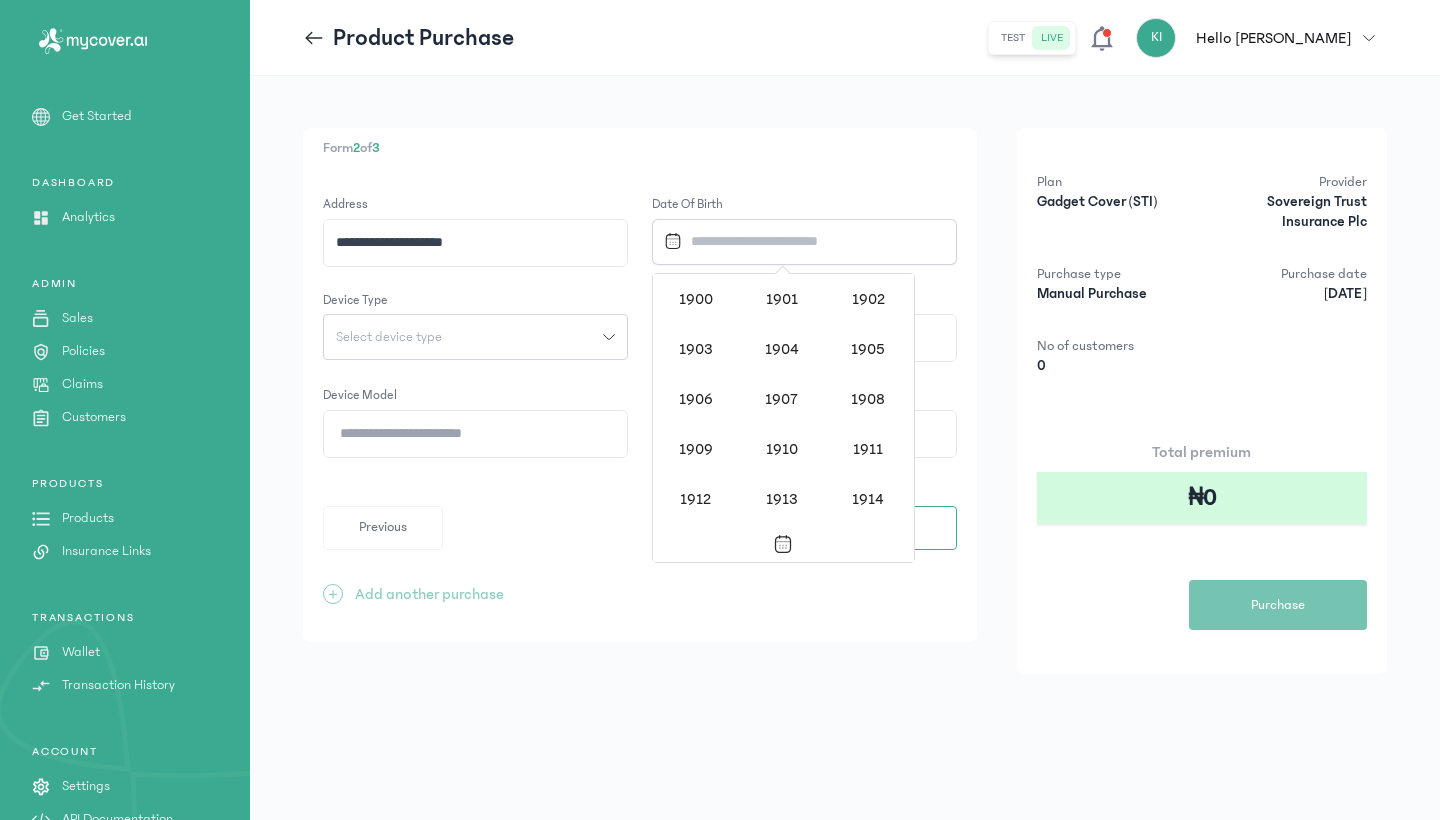 scroll, scrollTop: 1488, scrollLeft: 0, axis: vertical 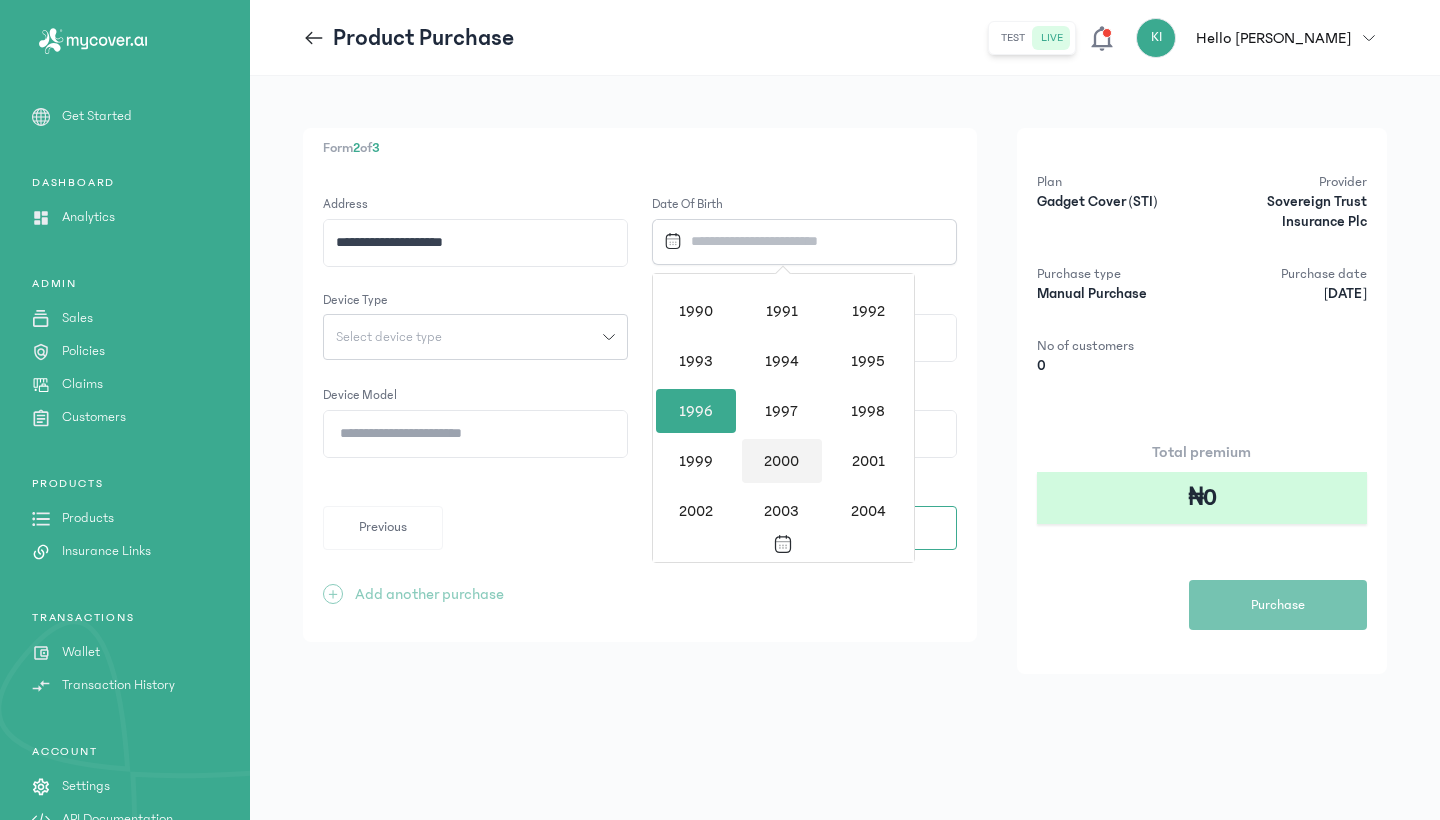 click on "2000" at bounding box center [782, 461] 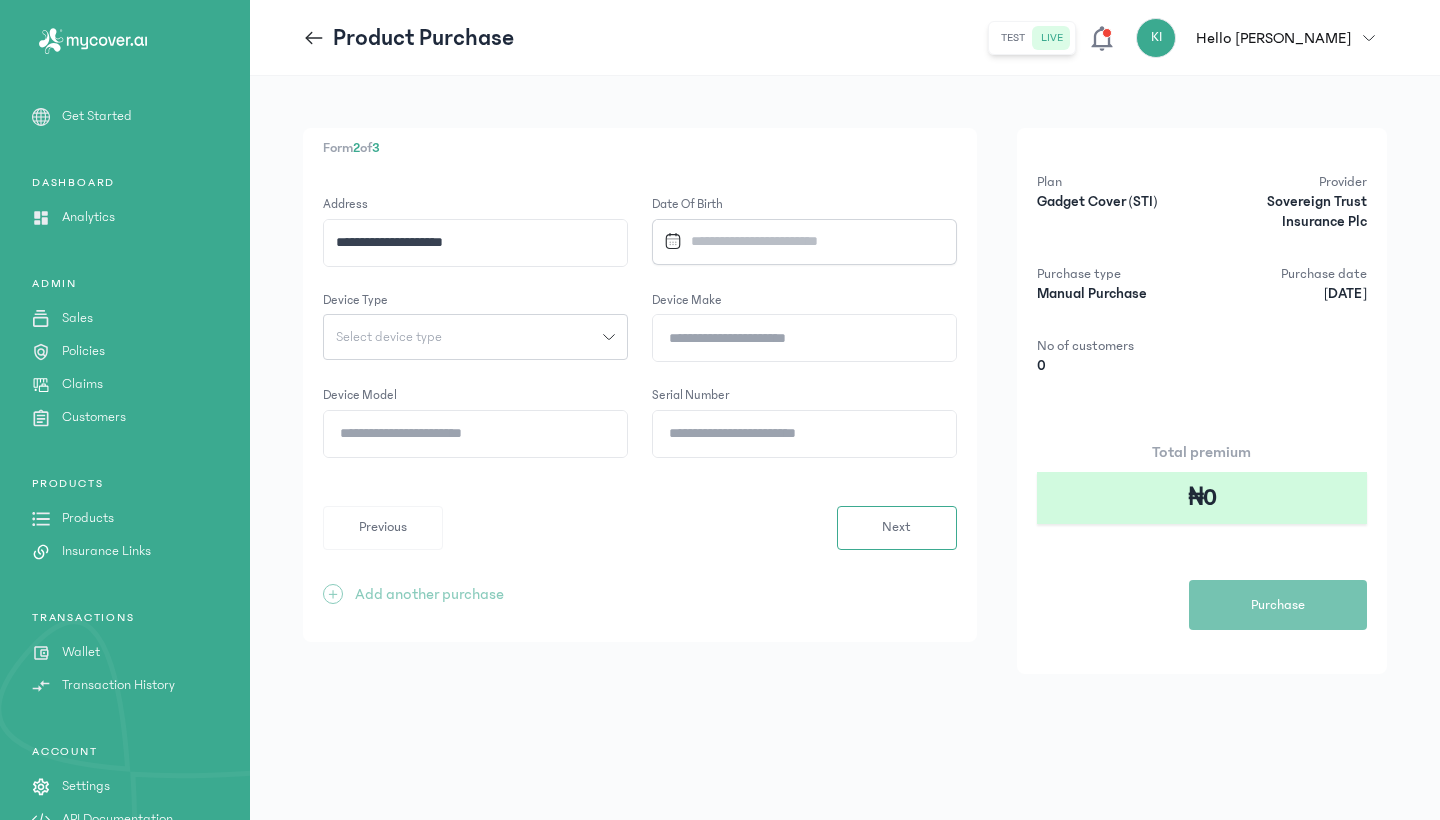 click on "Select device type" at bounding box center [463, 337] 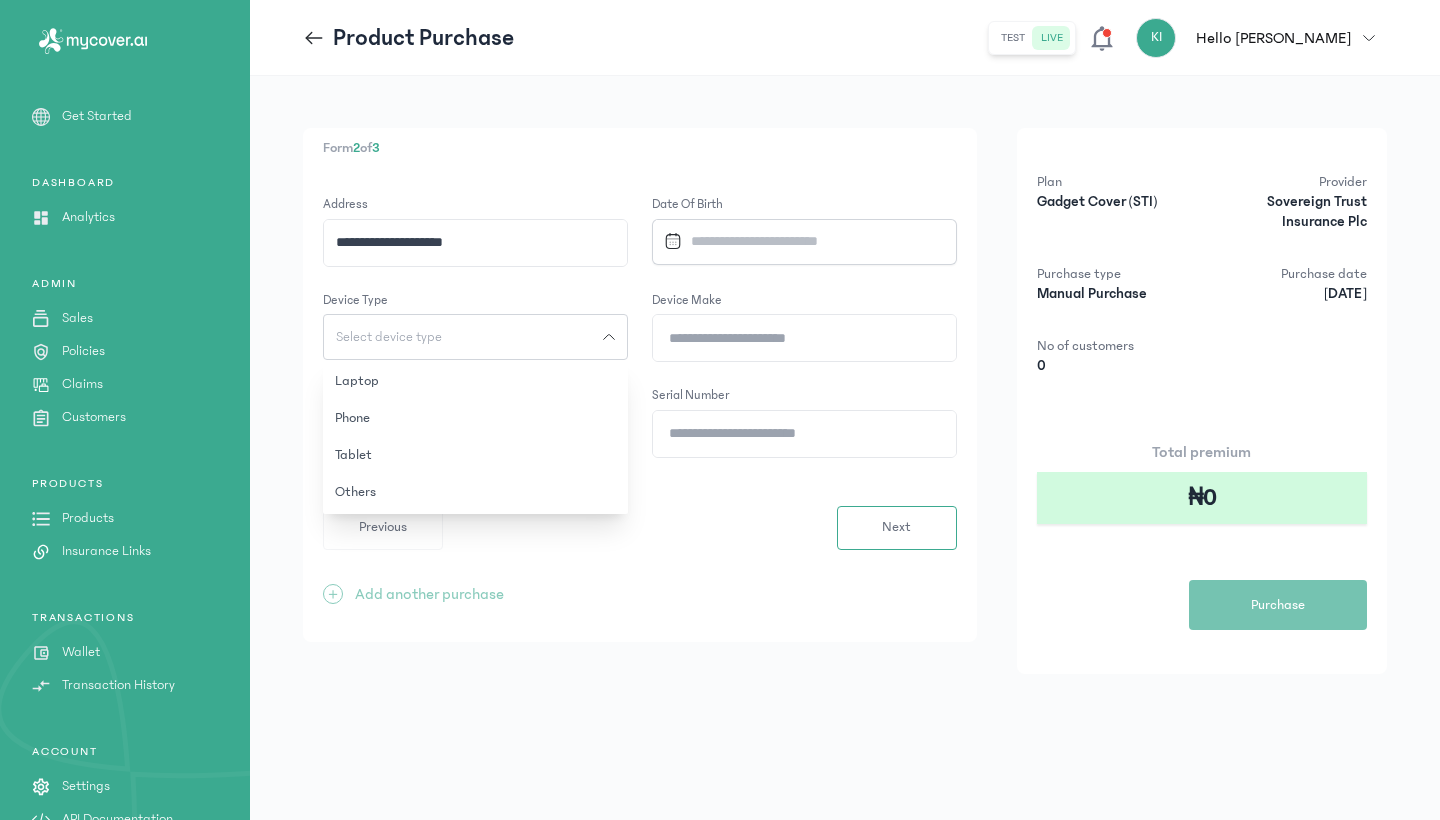 click at bounding box center (796, 241) 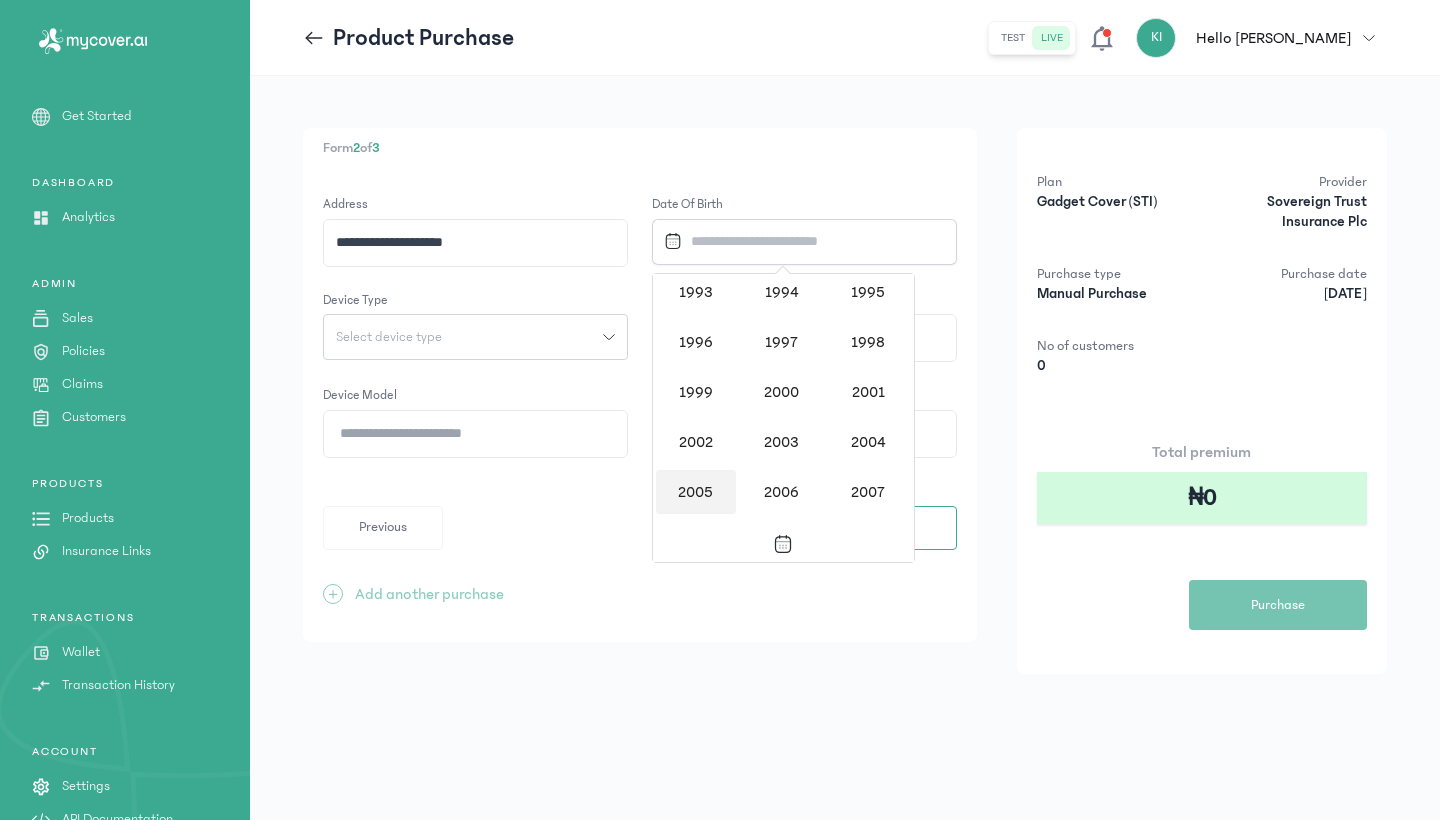 scroll, scrollTop: 1556, scrollLeft: 0, axis: vertical 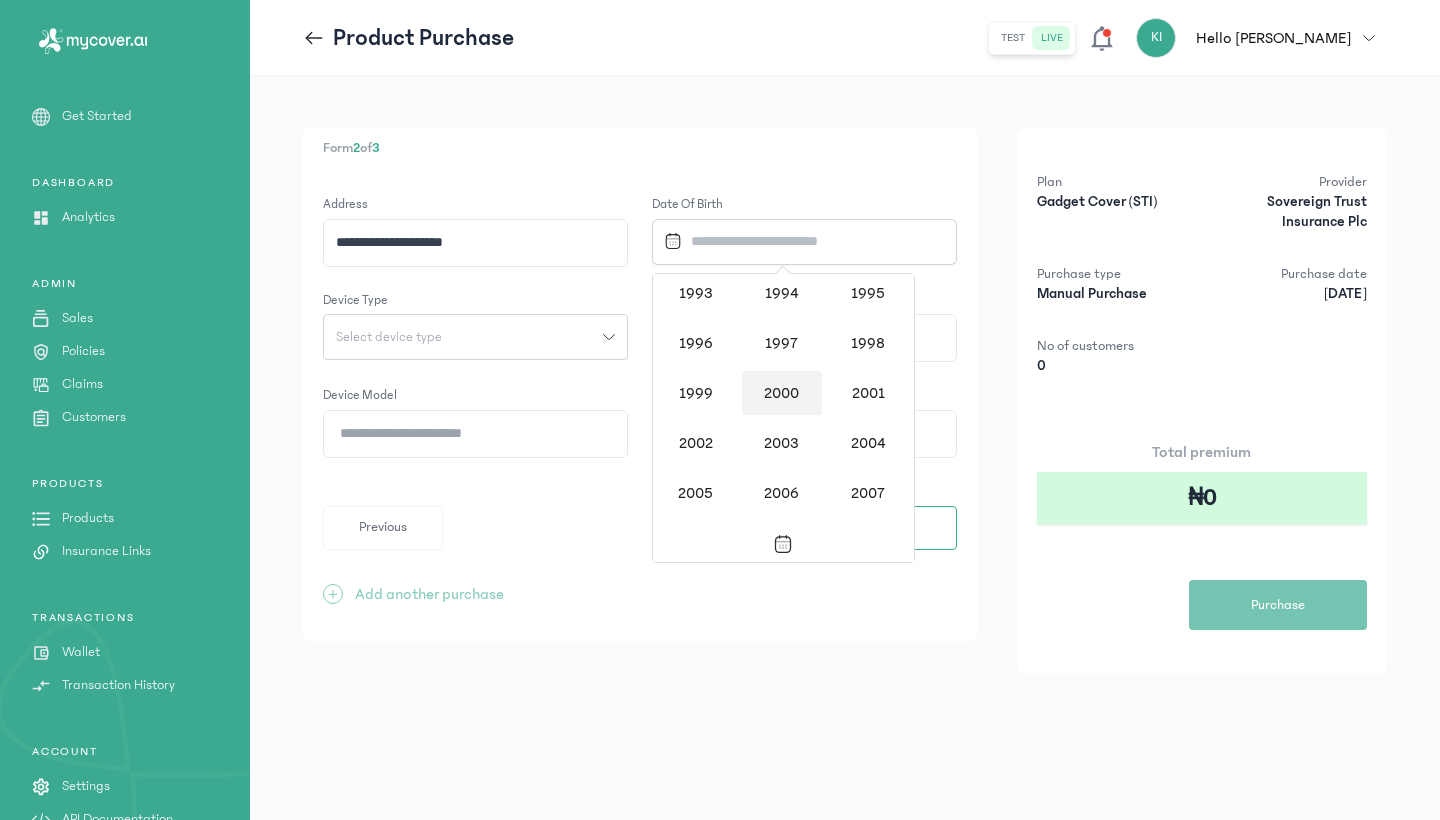 click on "2000" at bounding box center [782, 393] 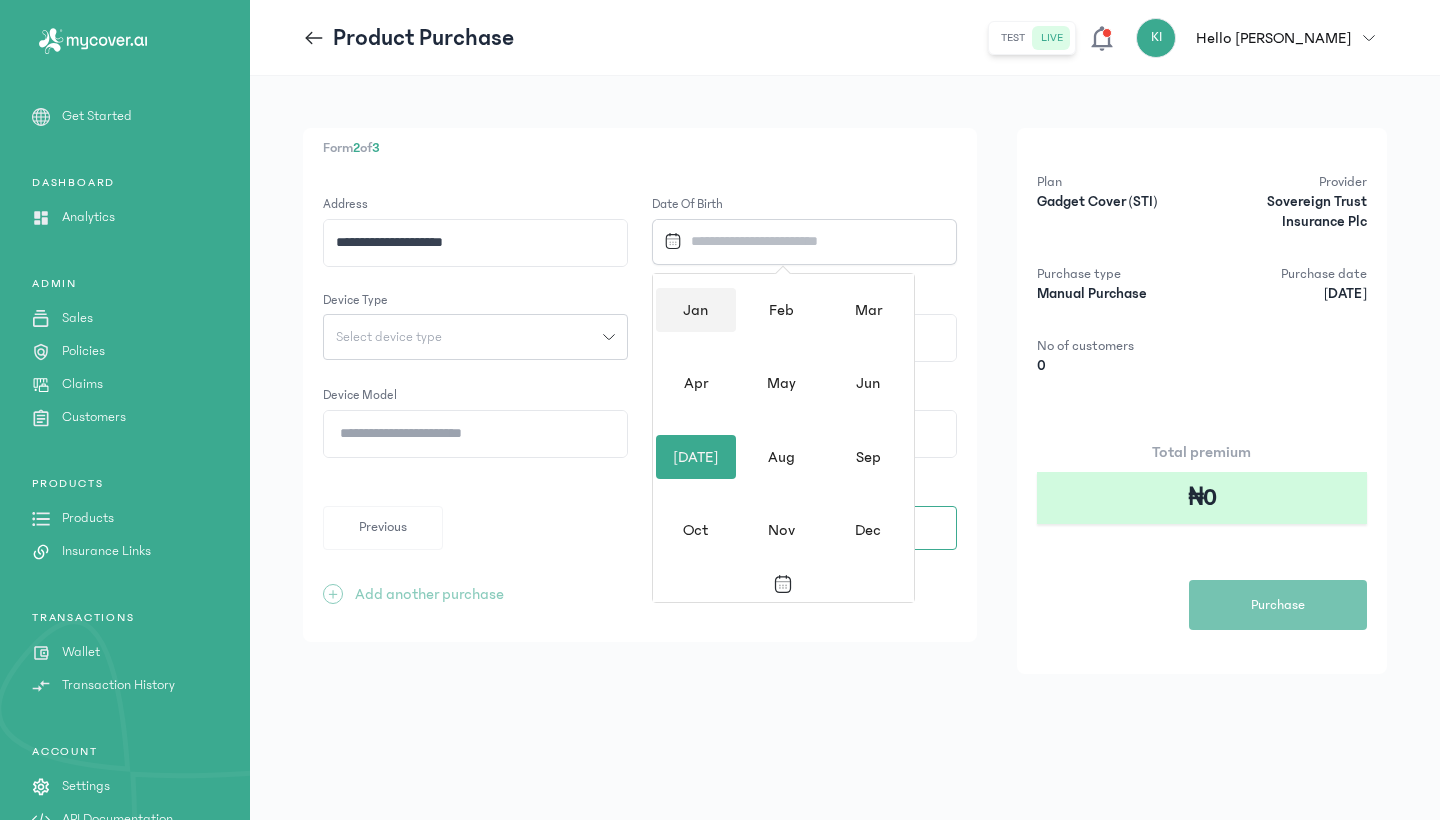 scroll, scrollTop: 0, scrollLeft: 0, axis: both 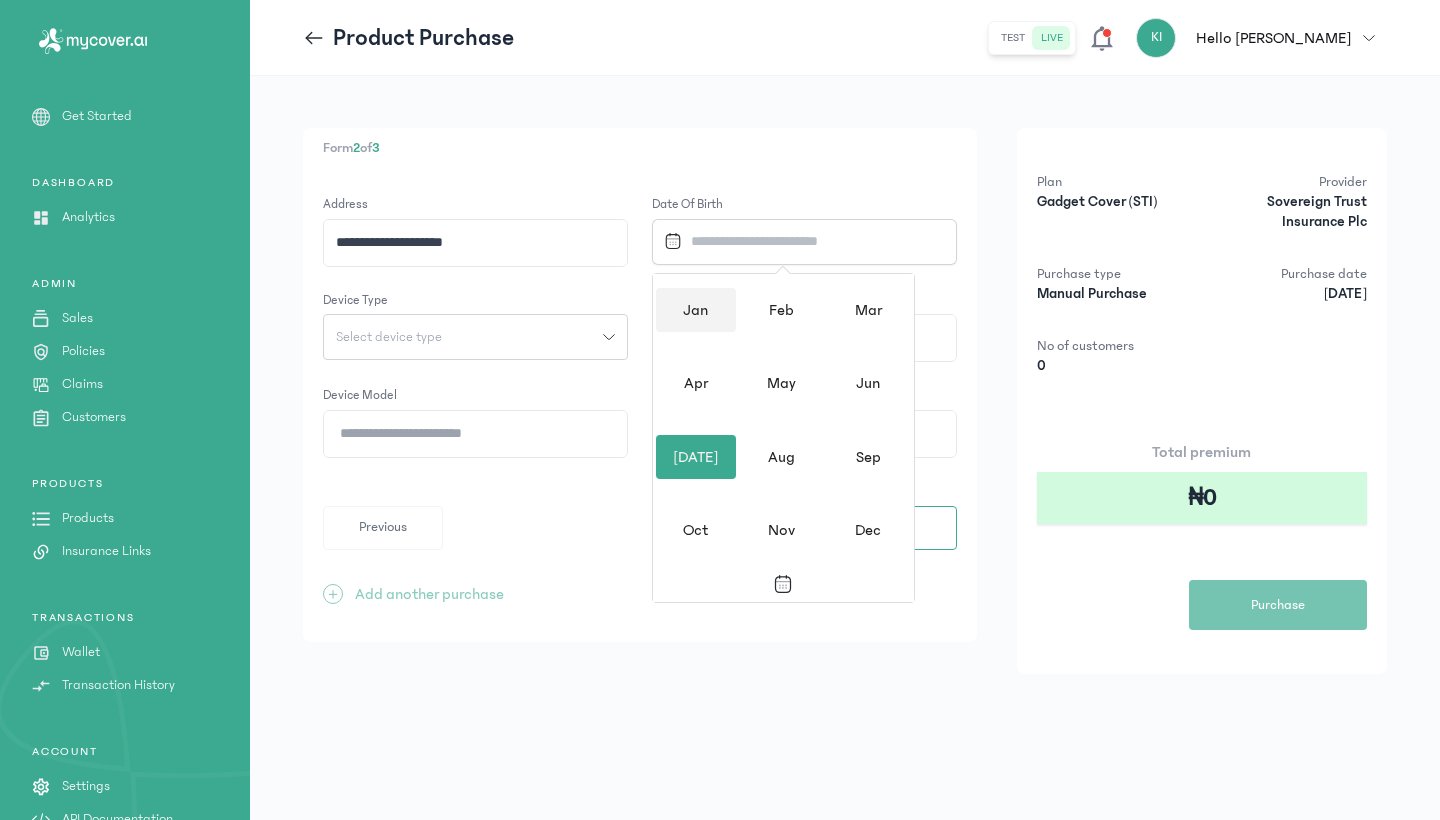 click on "Jan" at bounding box center (696, 310) 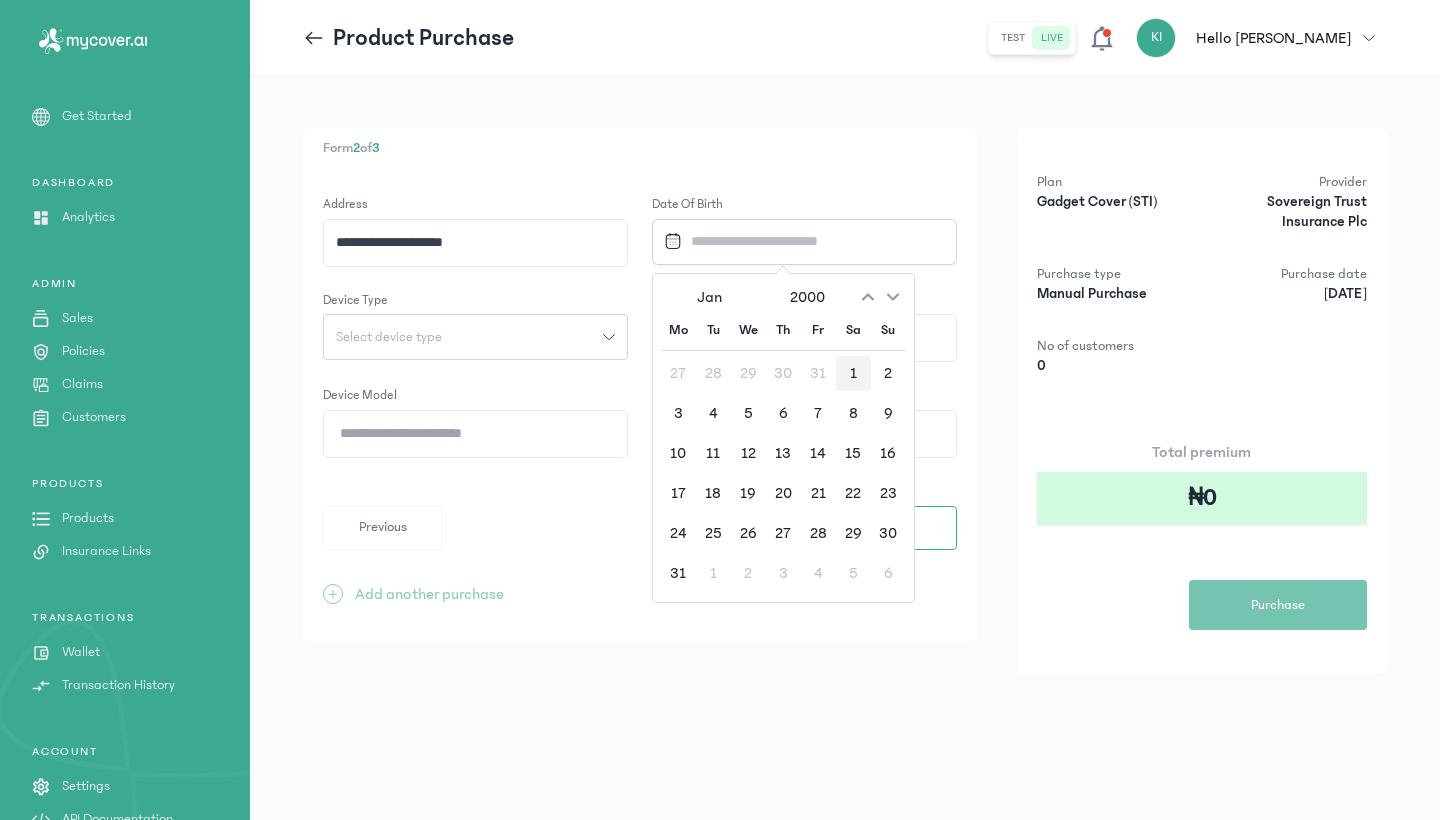 click on "1" at bounding box center (853, 373) 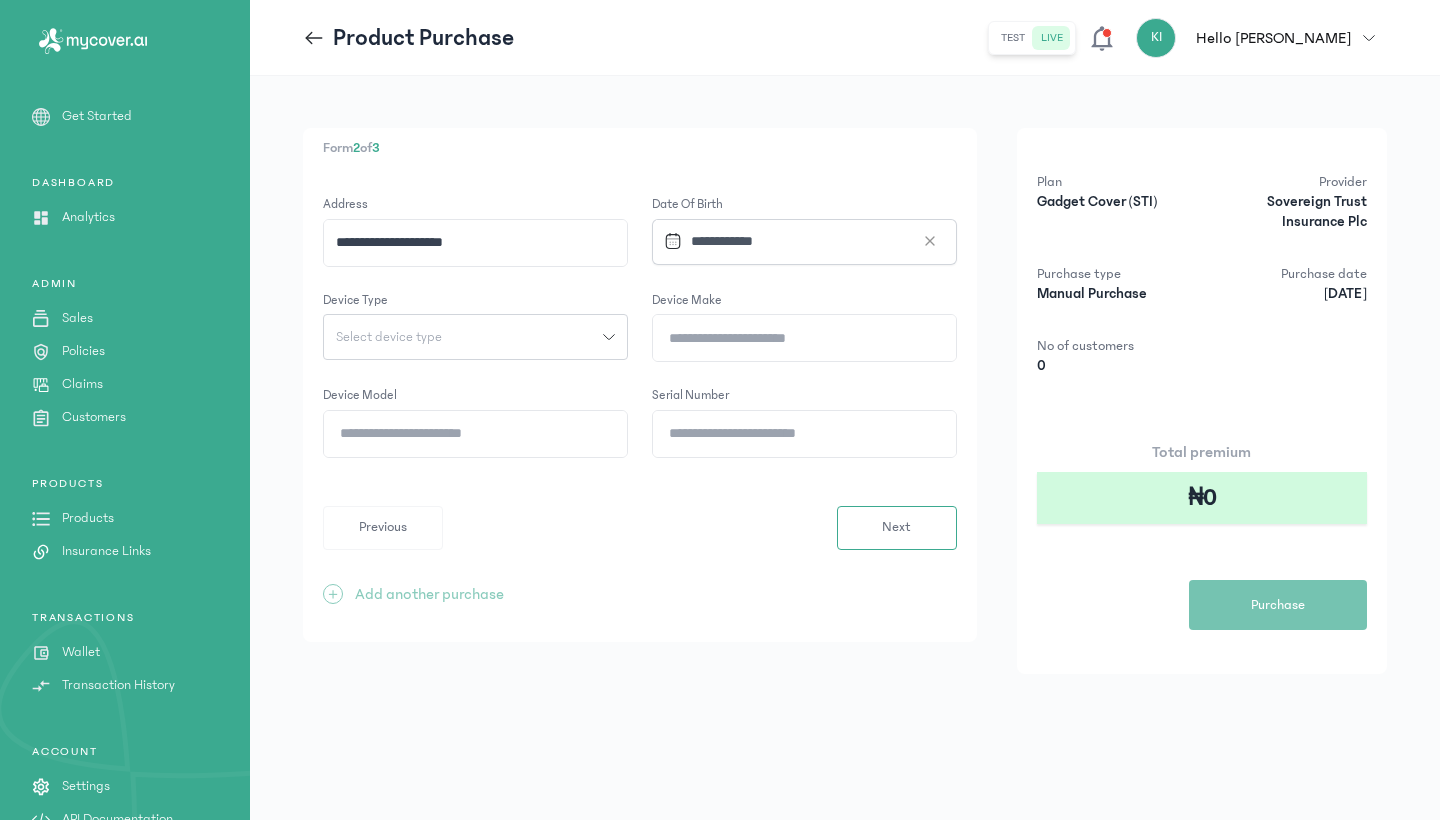 click on "Select device type" 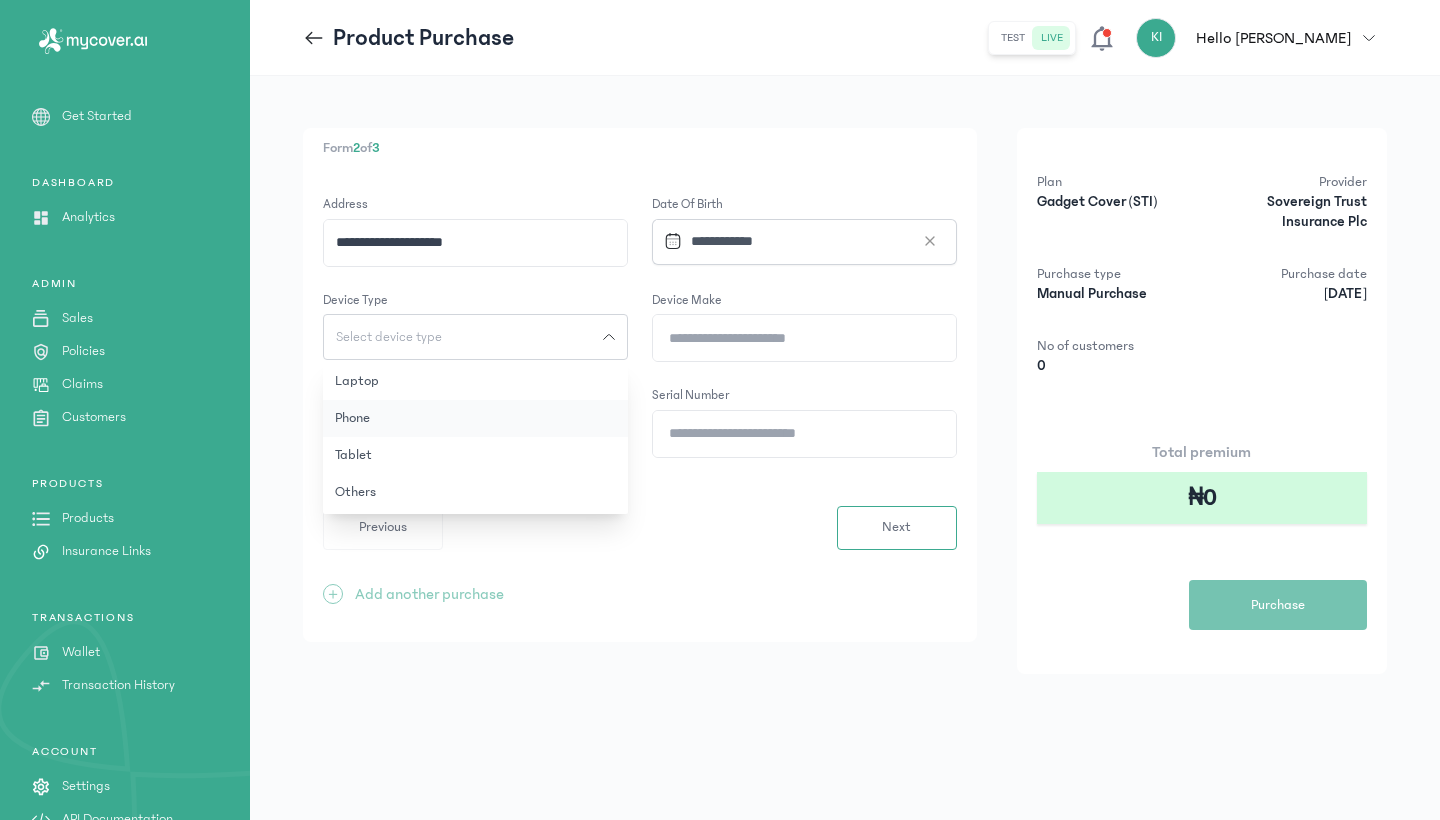 click on "Phone" 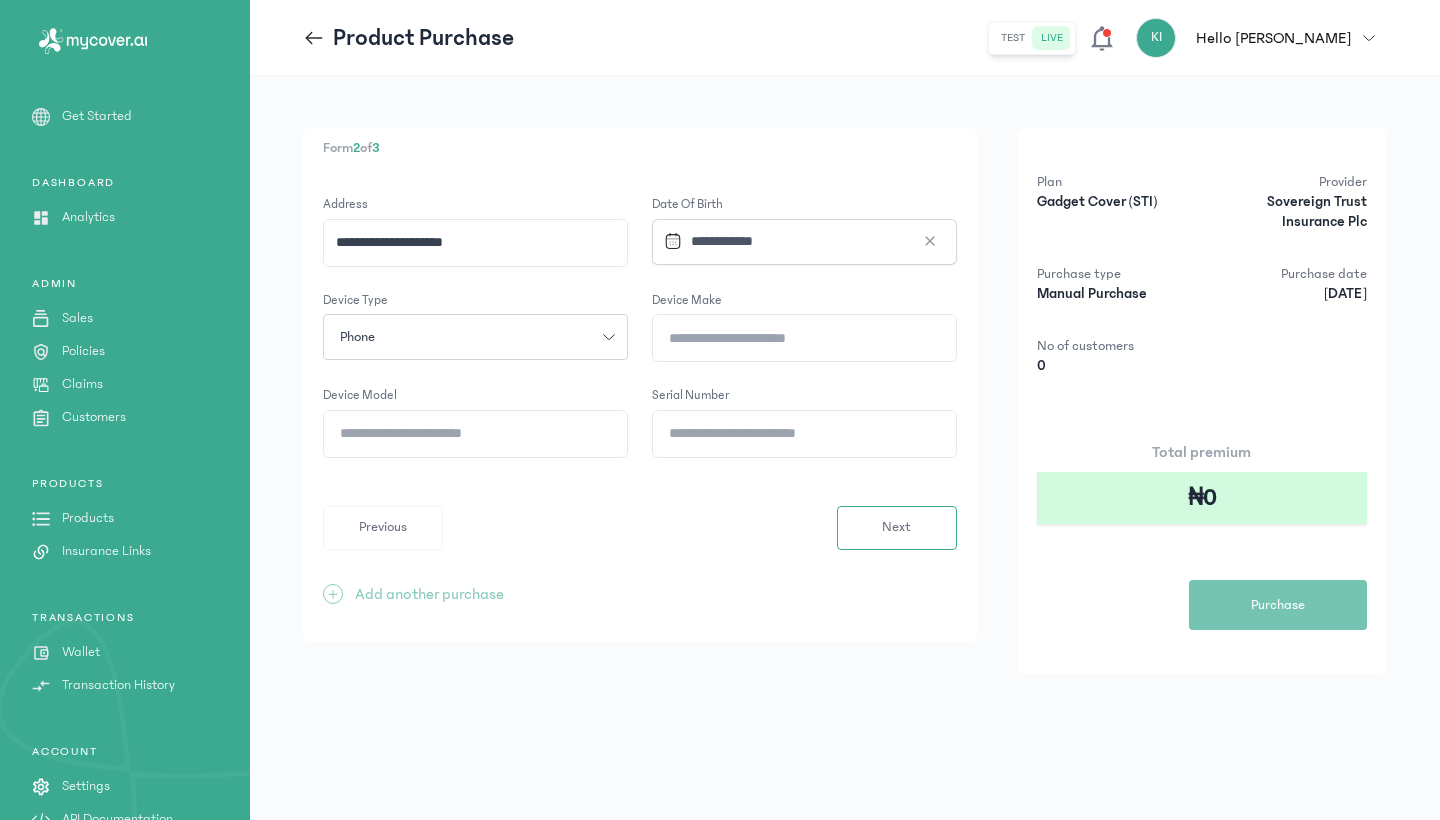 click on "Device Make" 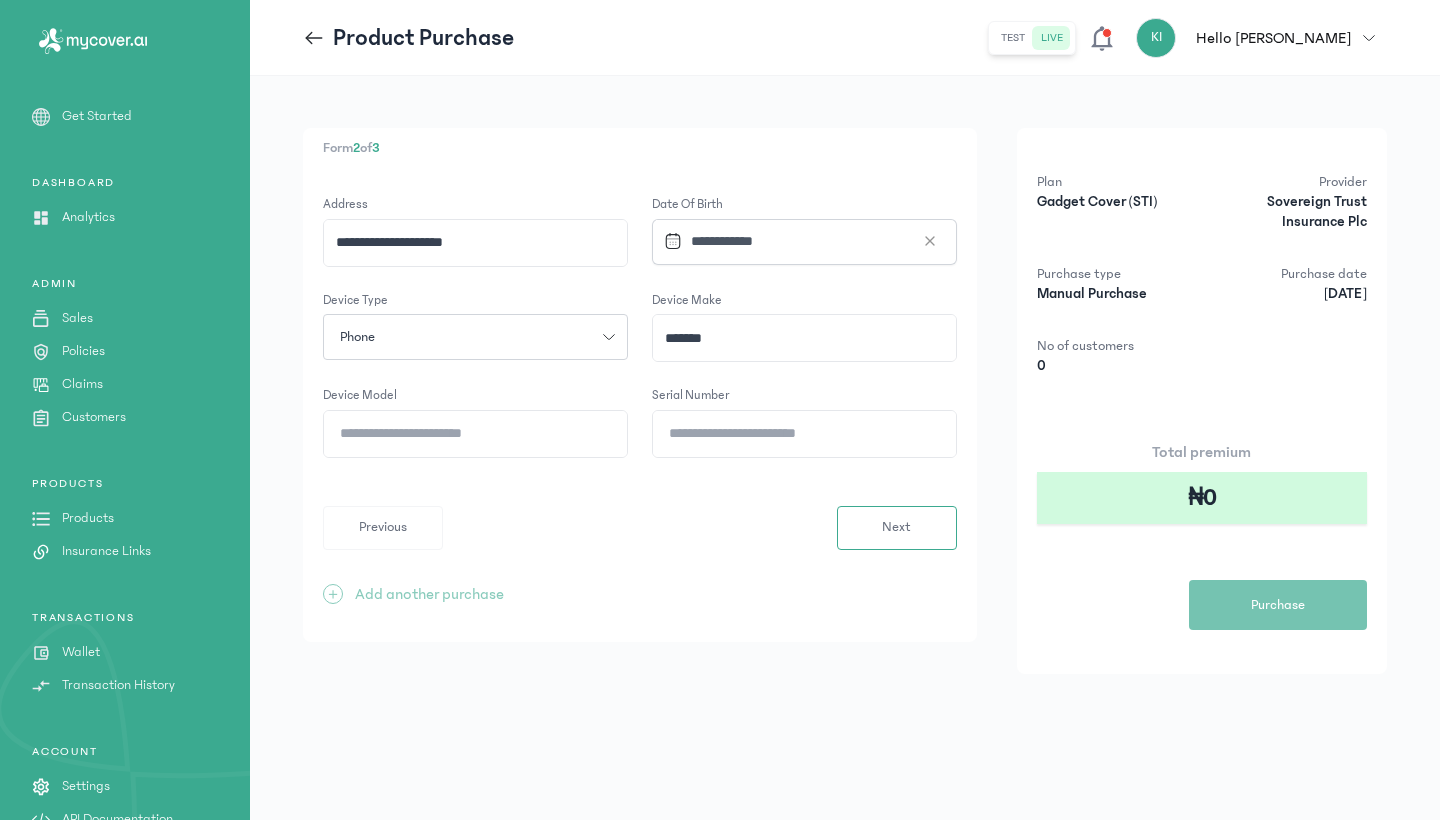 type on "*******" 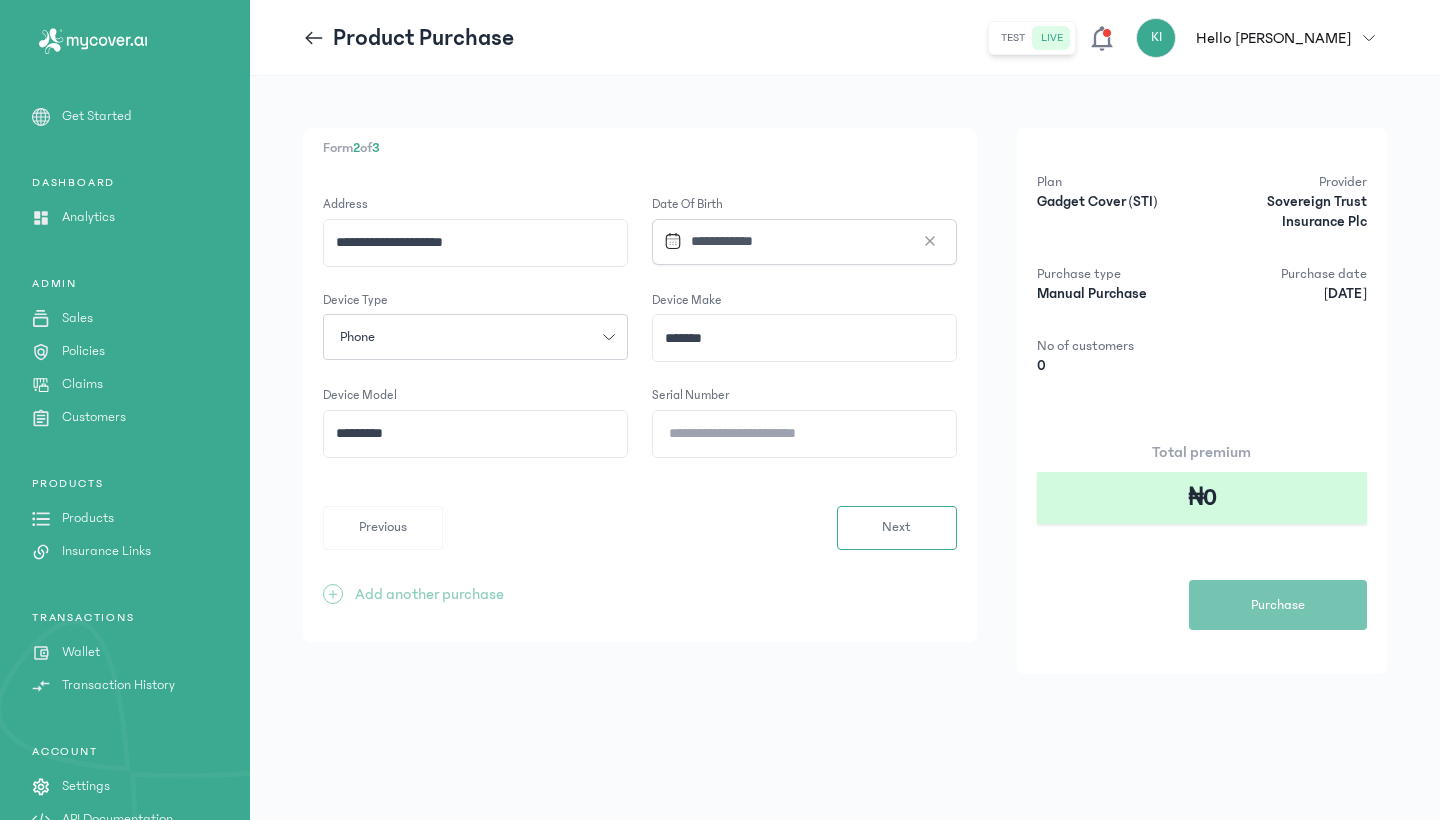 type on "*********" 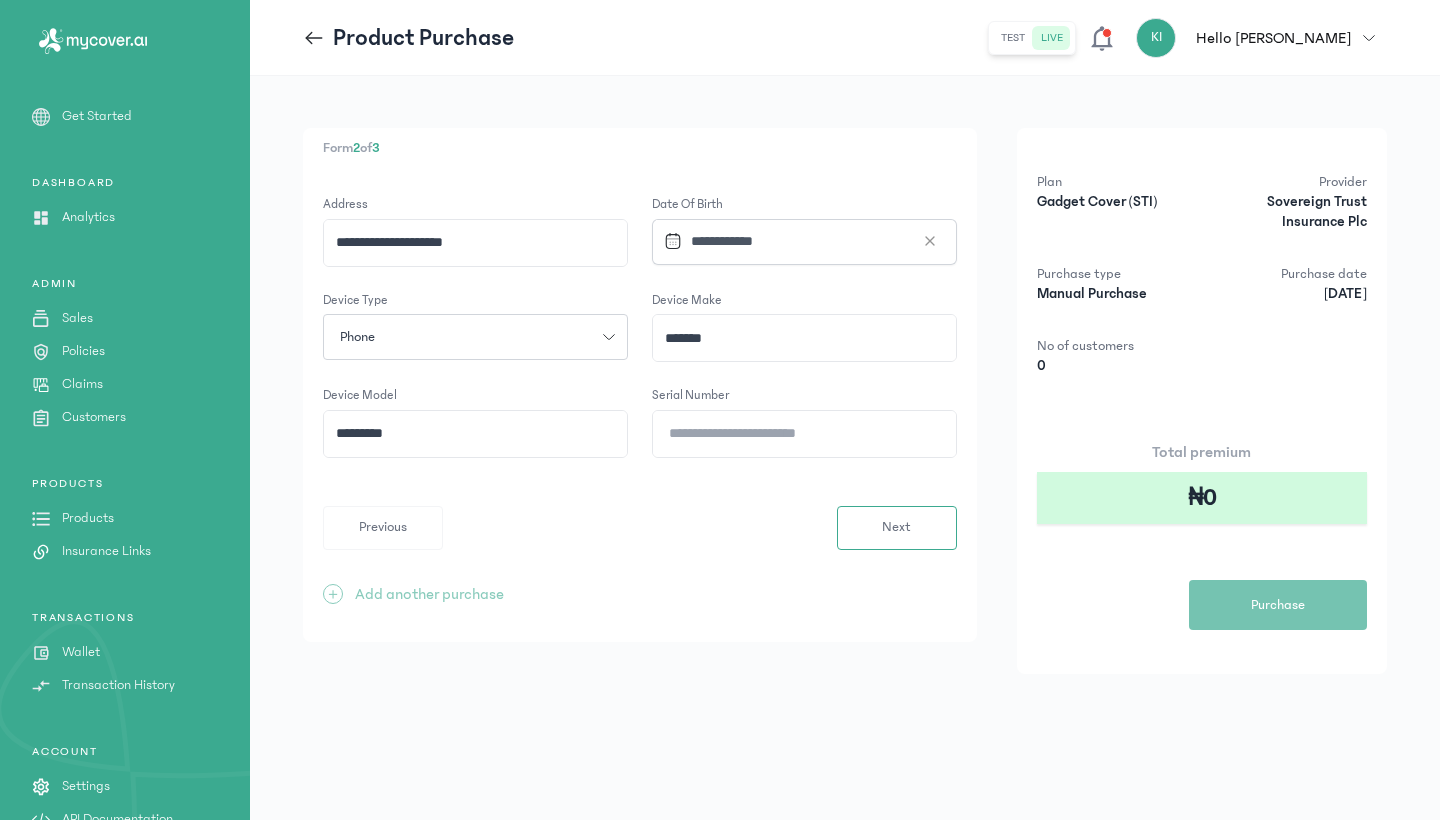 click on "Serial Number" 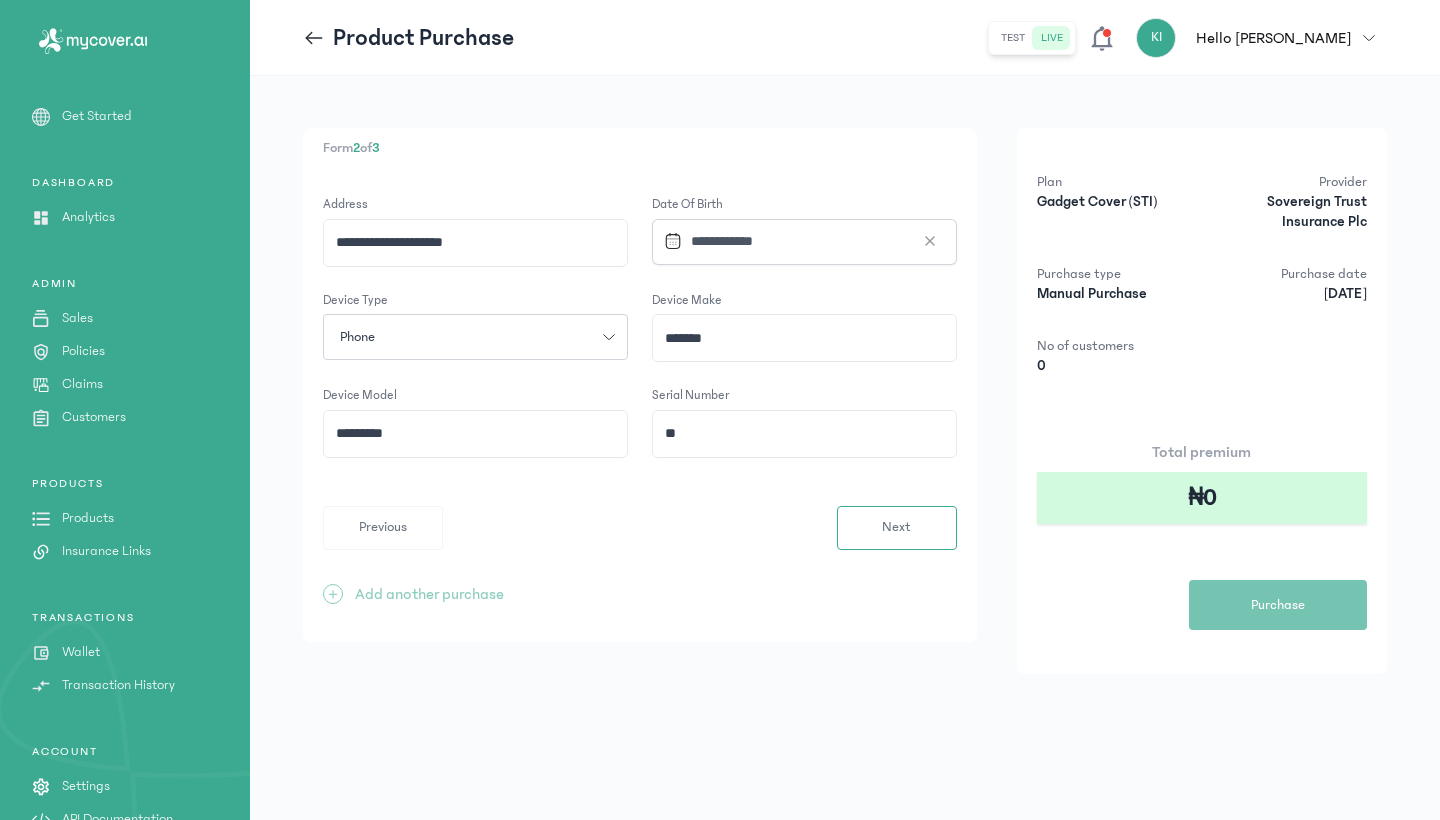 type on "*" 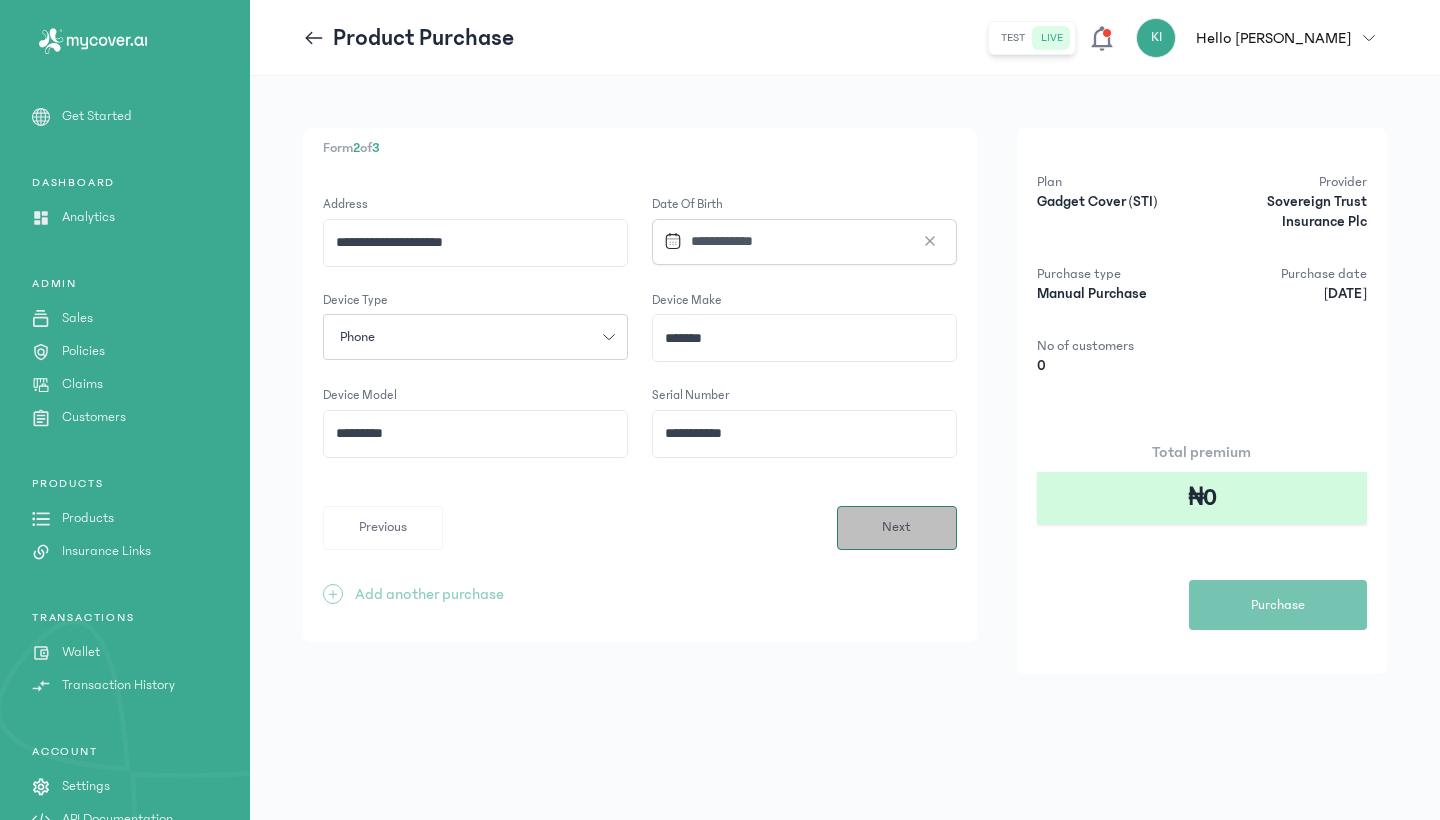 type on "**********" 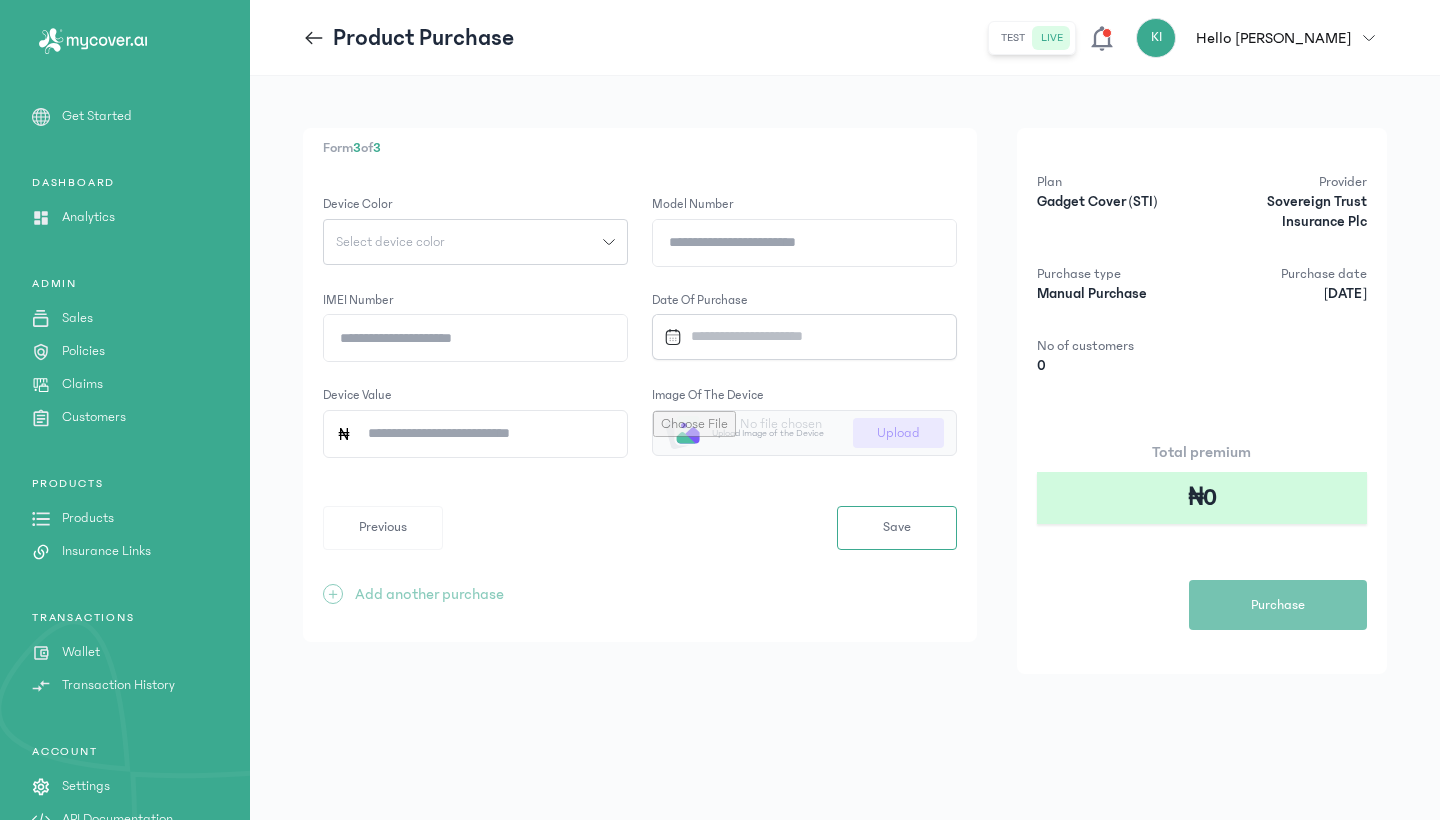 click on "Select device color" 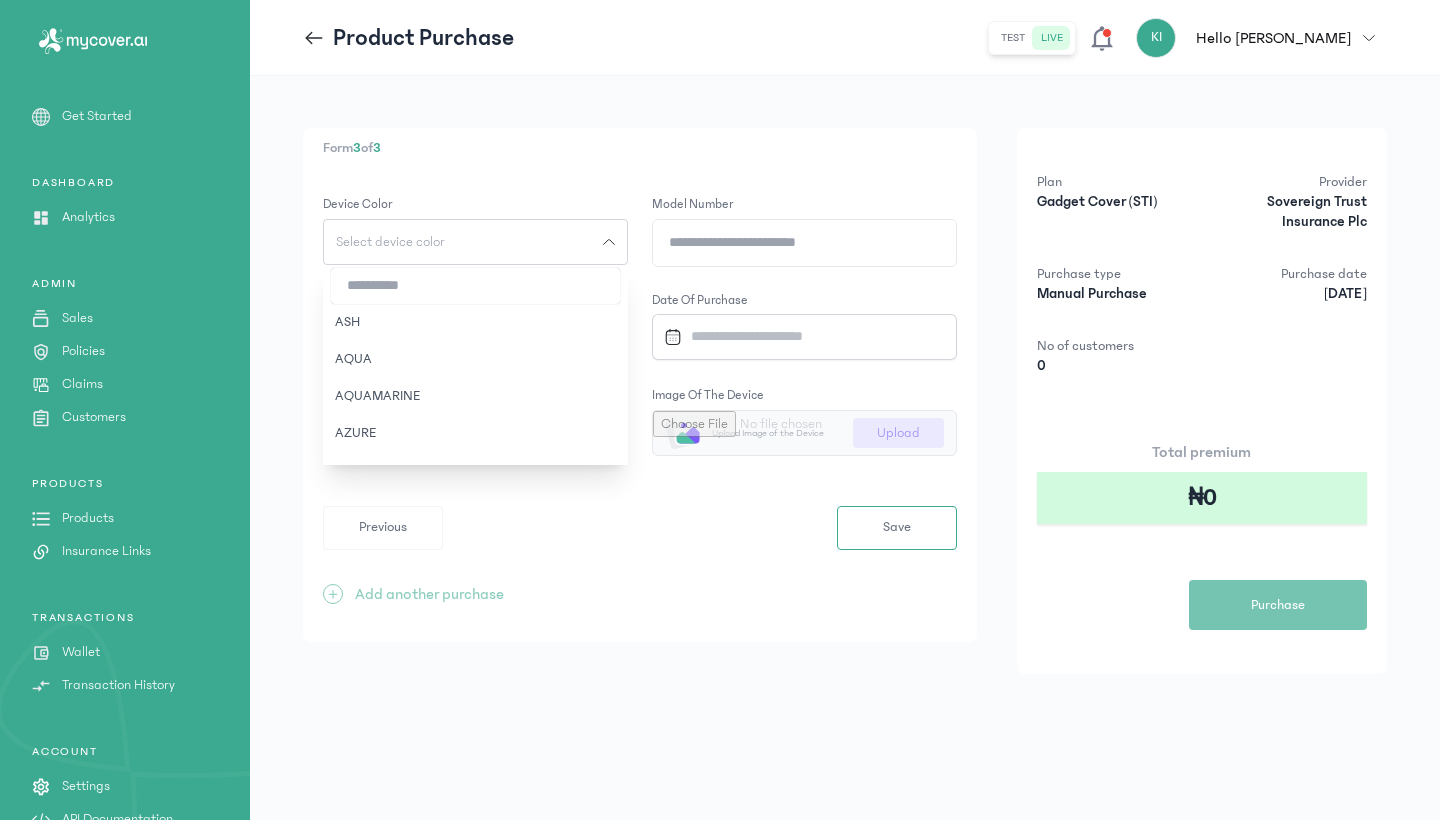 click at bounding box center (475, 286) 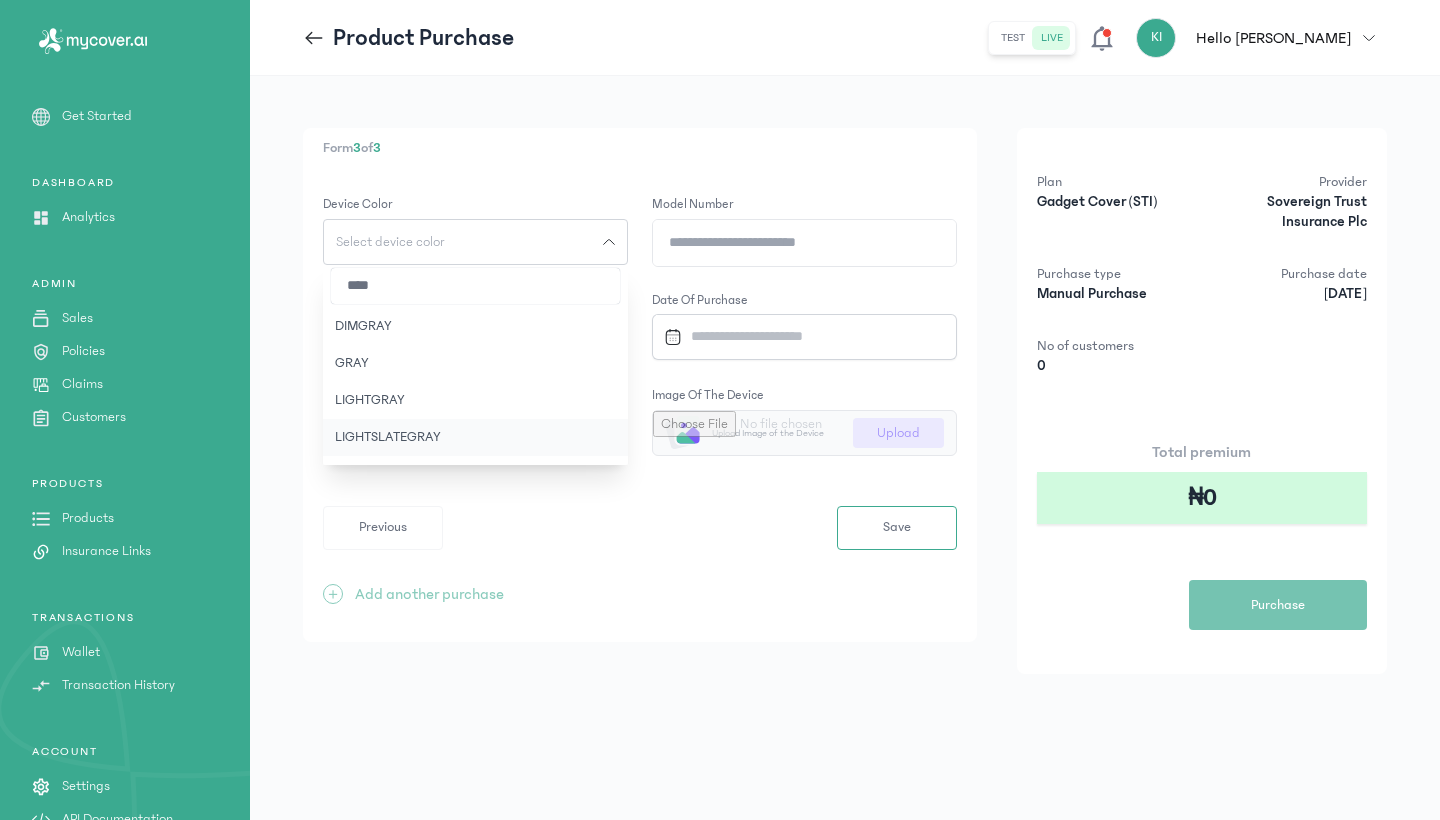 scroll, scrollTop: 101, scrollLeft: 0, axis: vertical 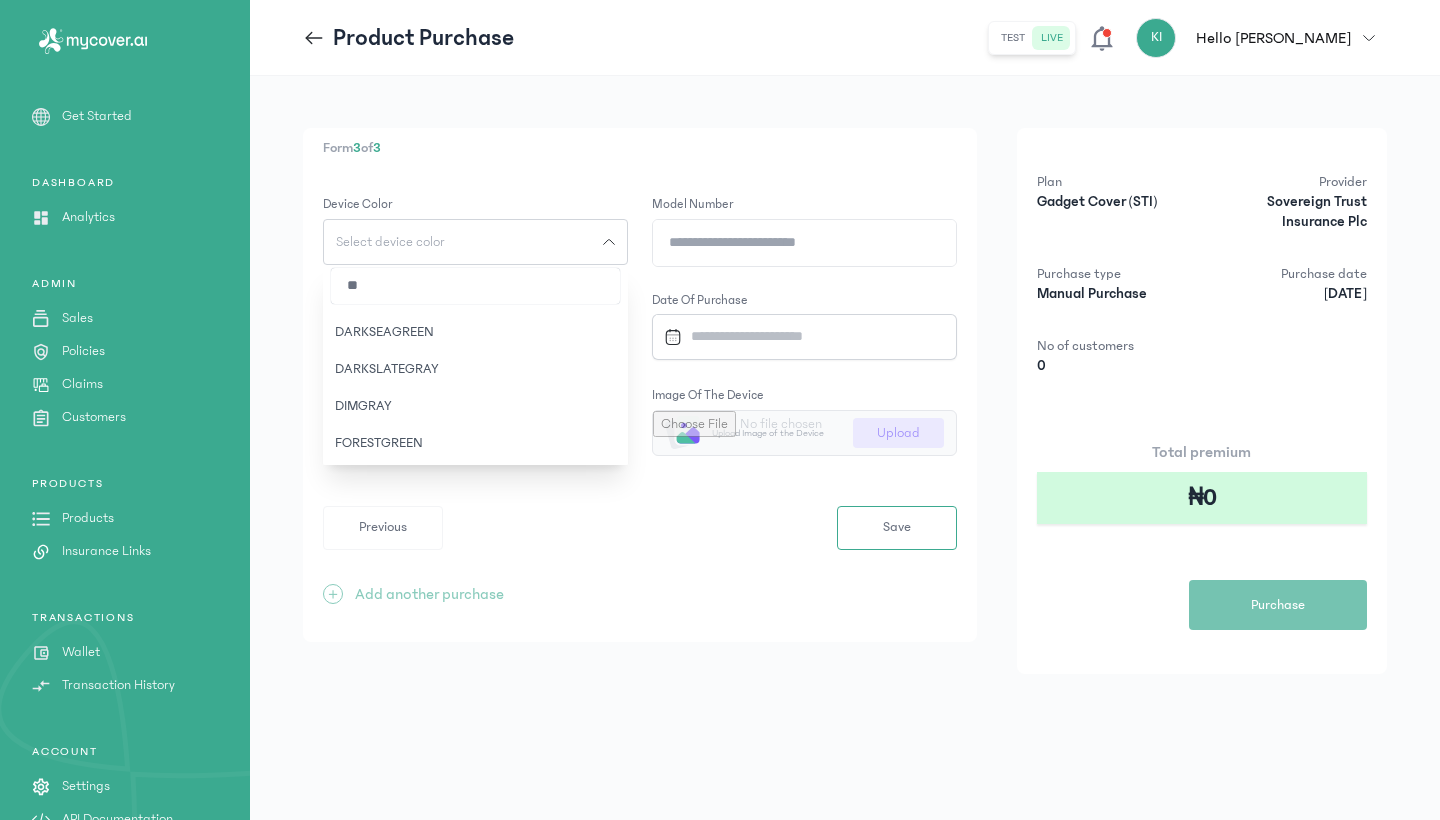 type on "*" 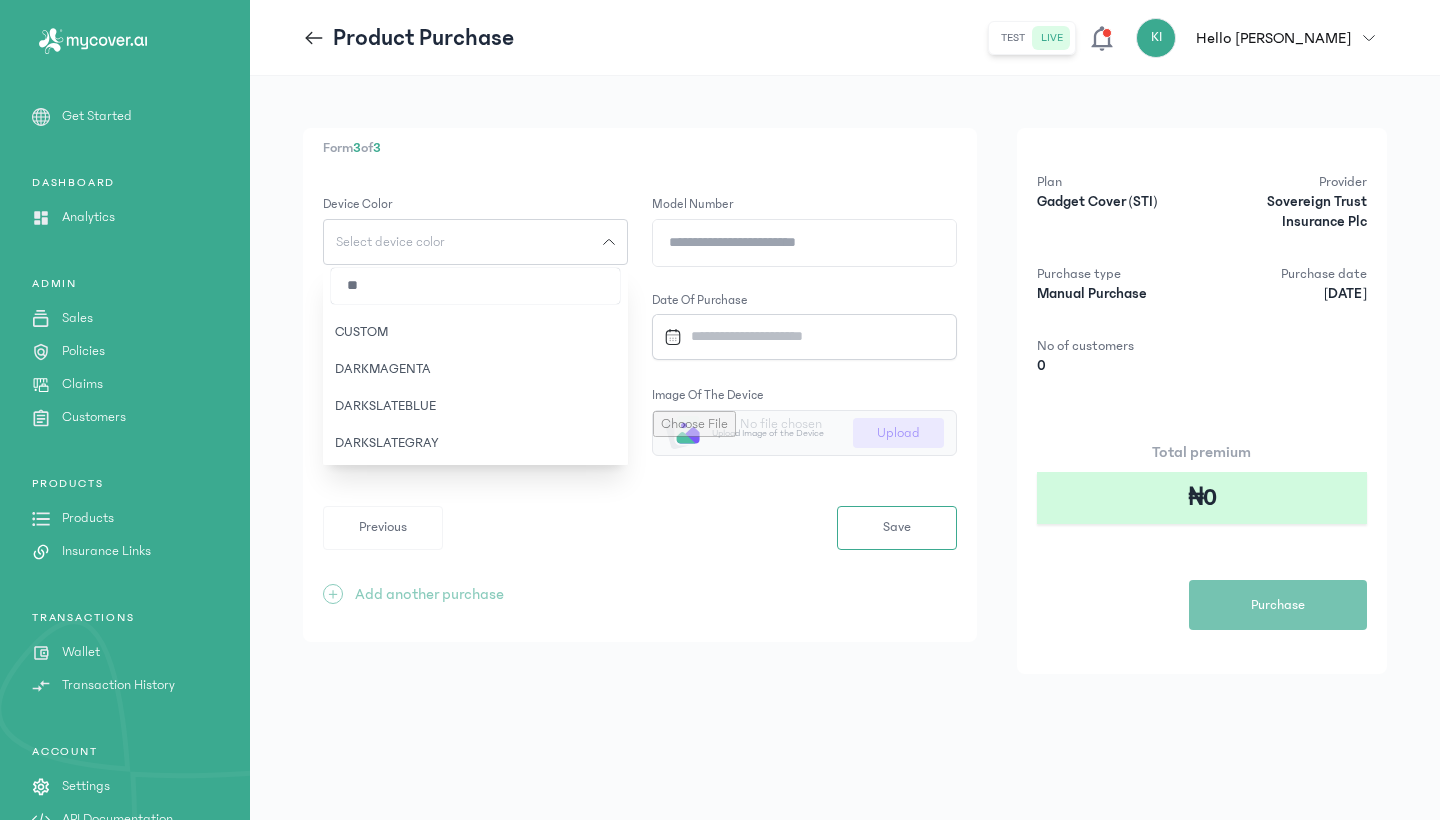 scroll, scrollTop: 0, scrollLeft: 0, axis: both 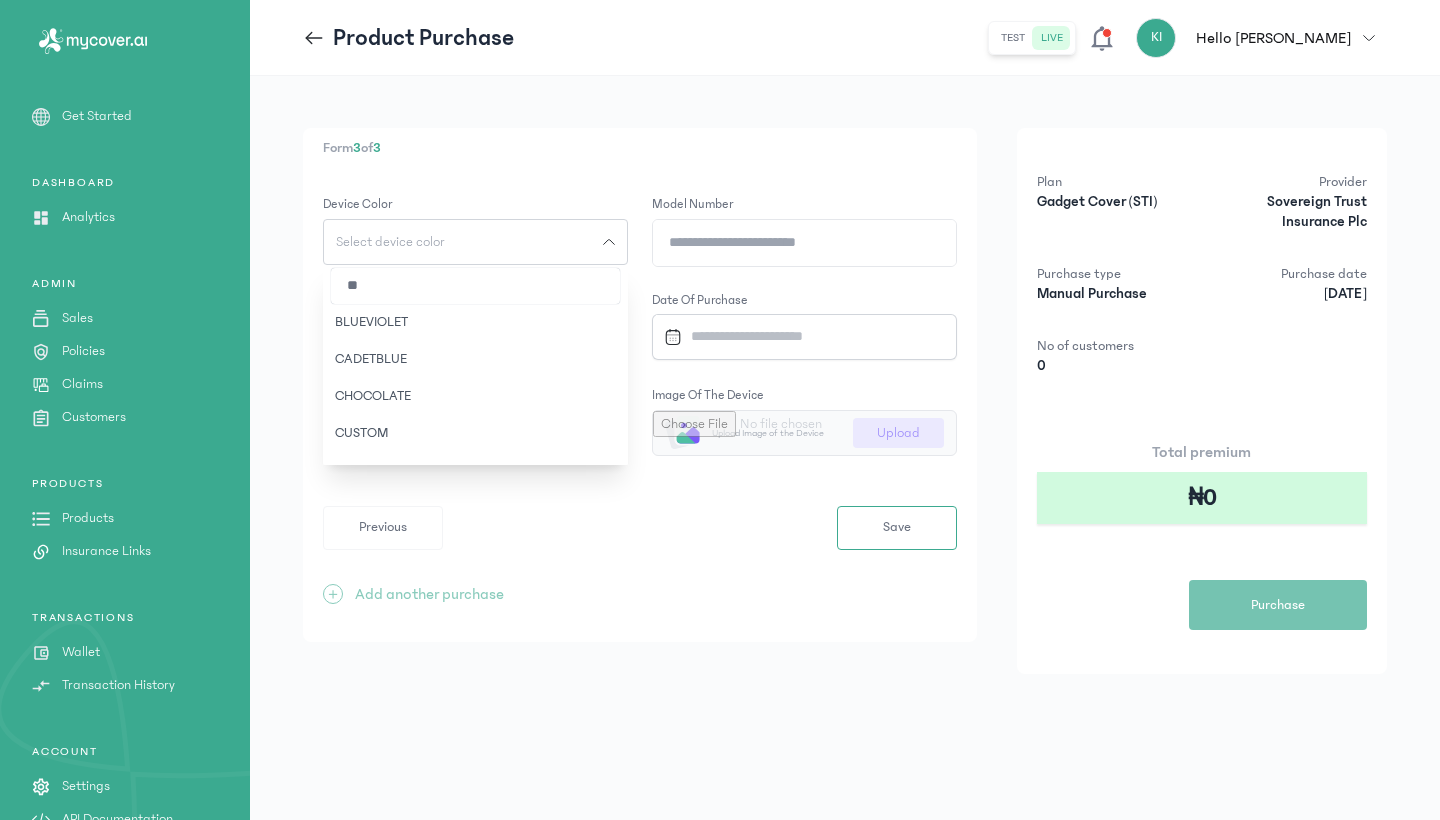 type on "*" 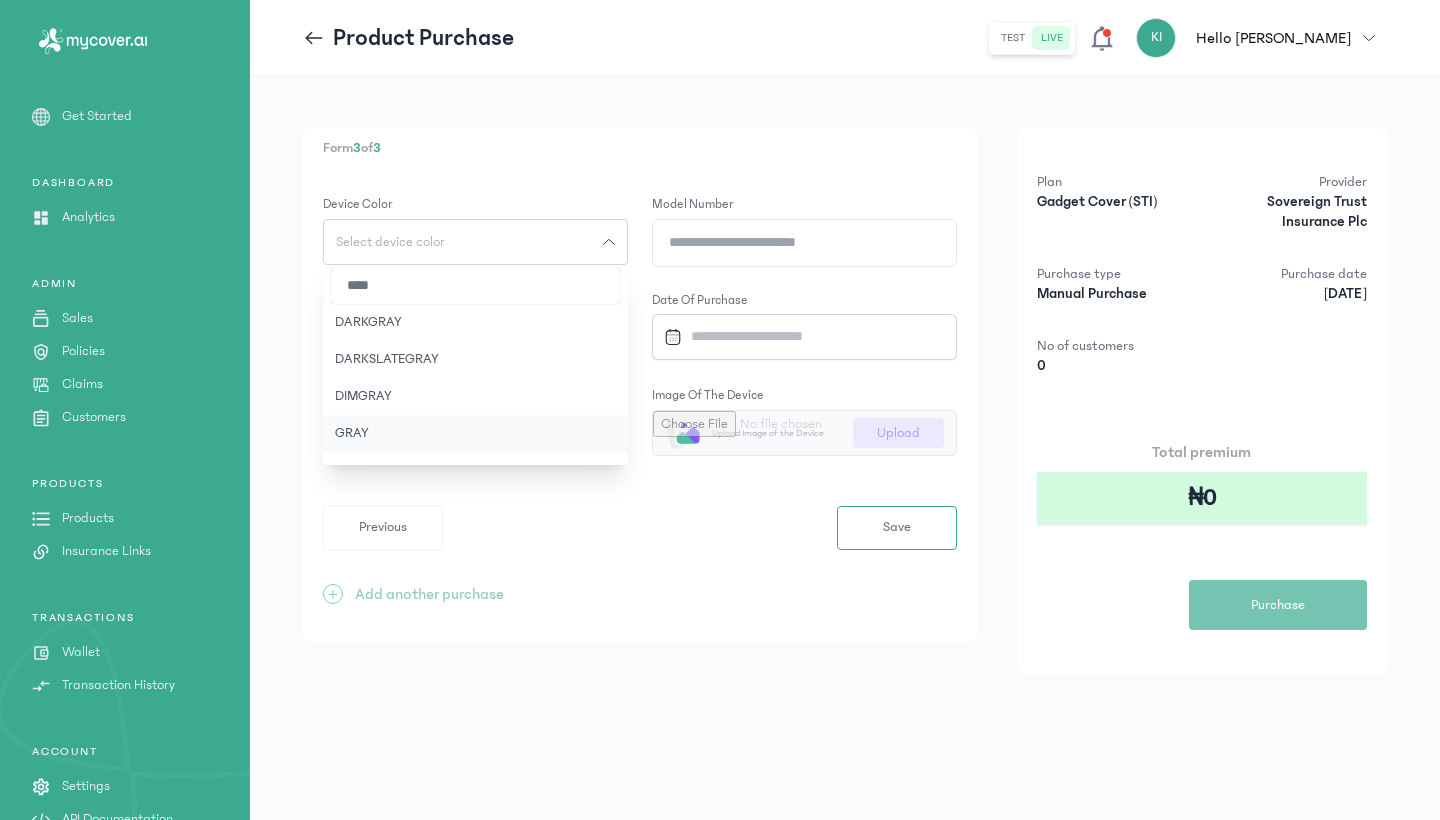 type on "****" 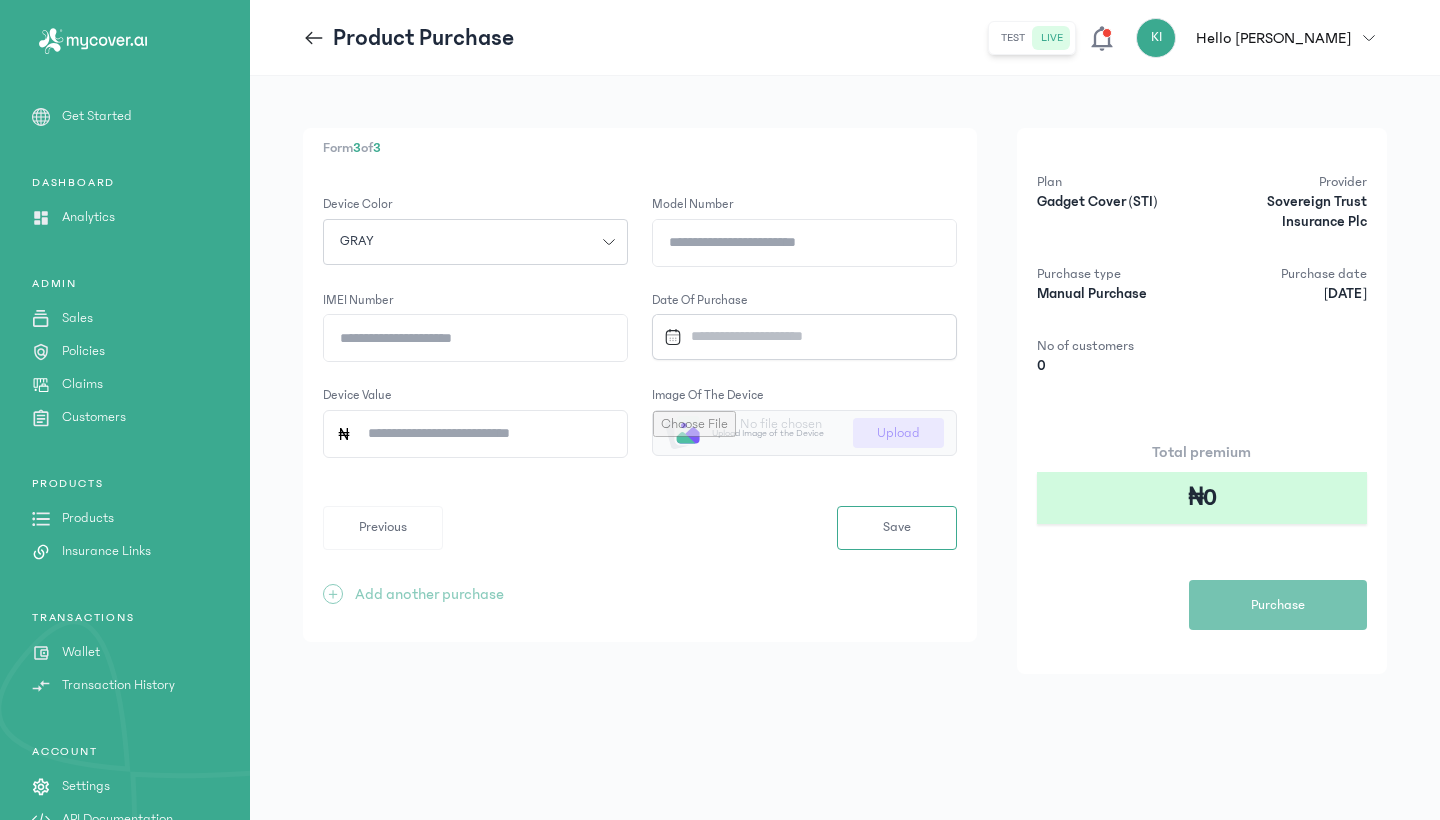 click on "Model Number" 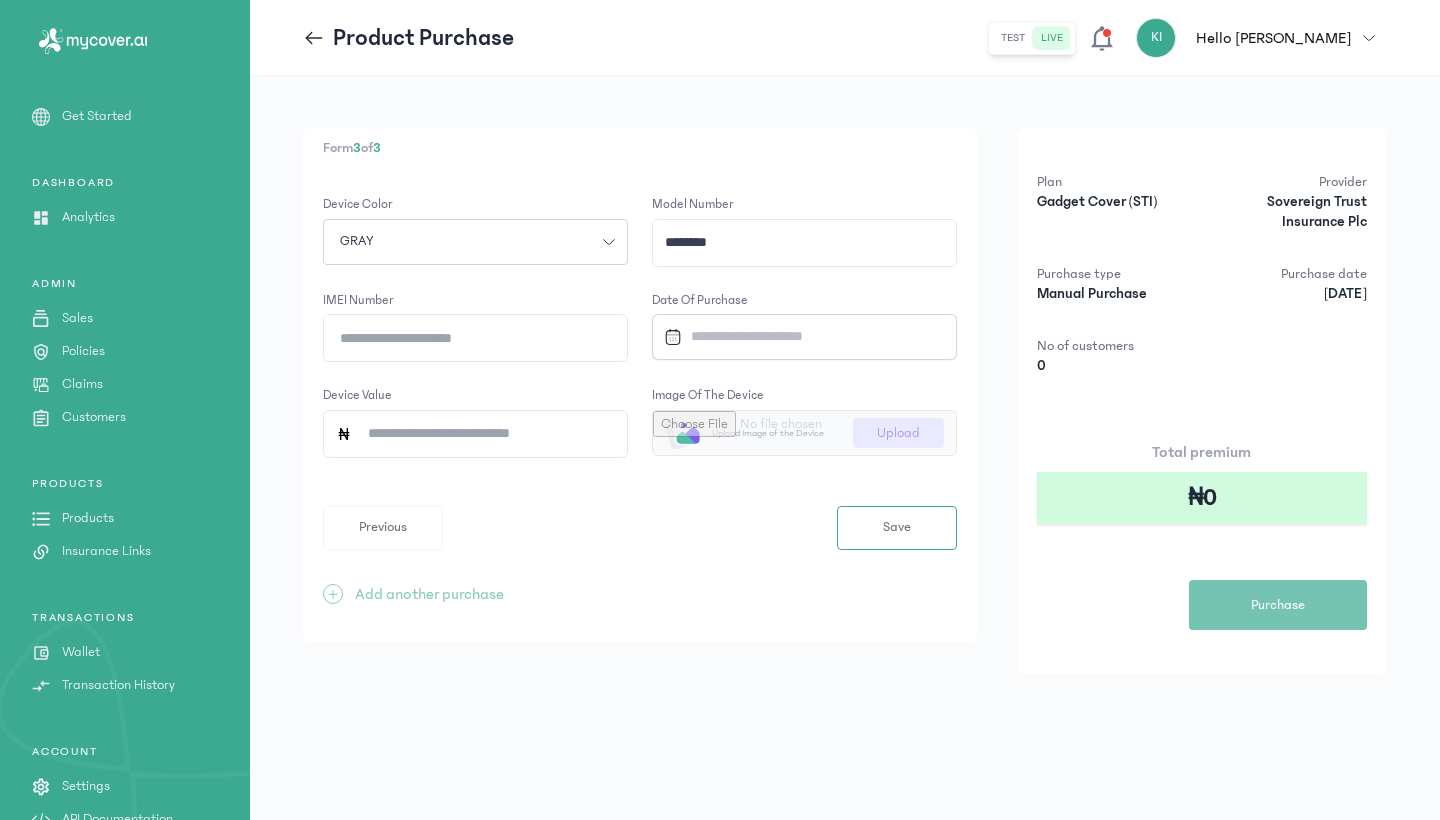 type on "********" 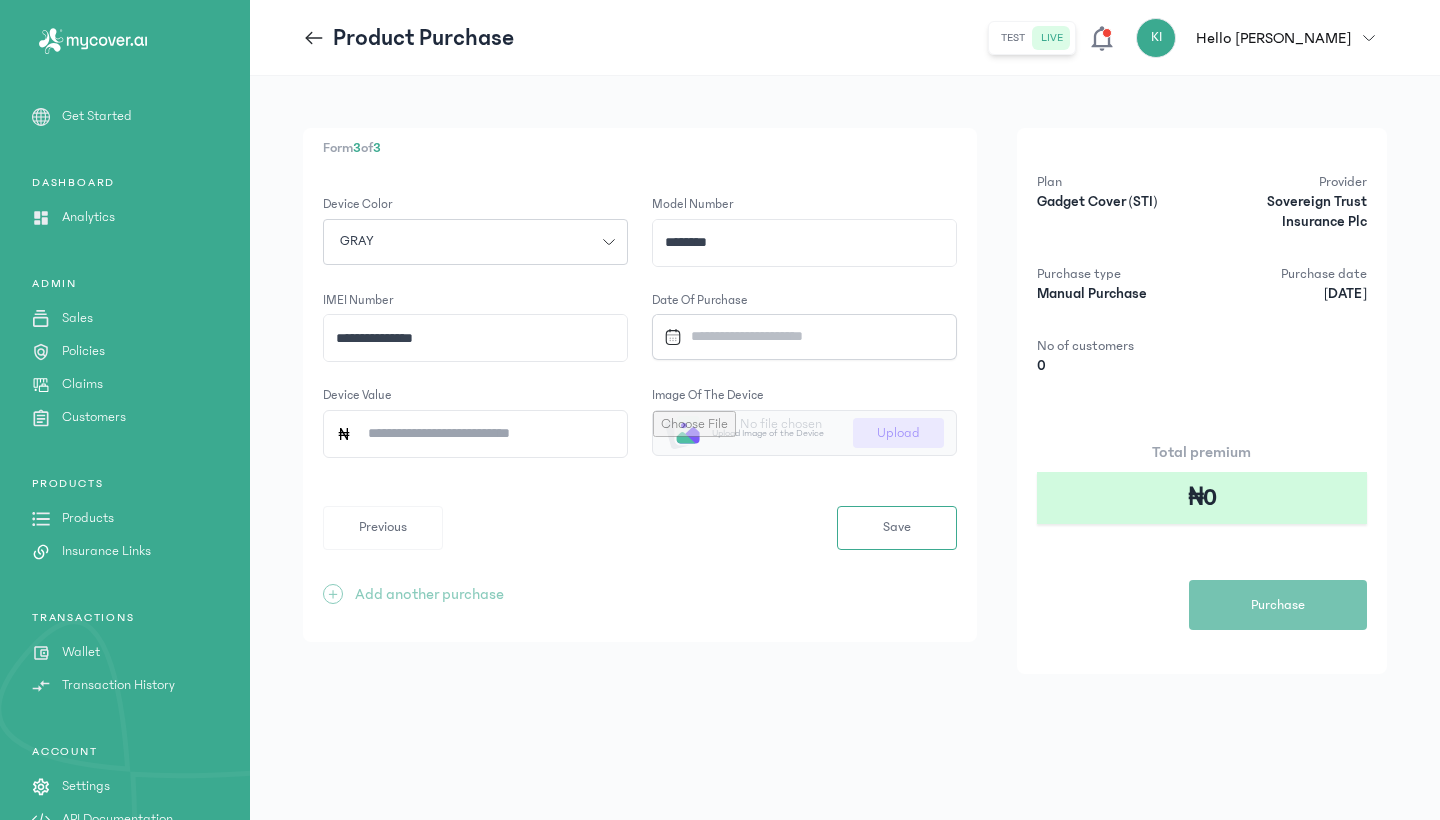 type on "**********" 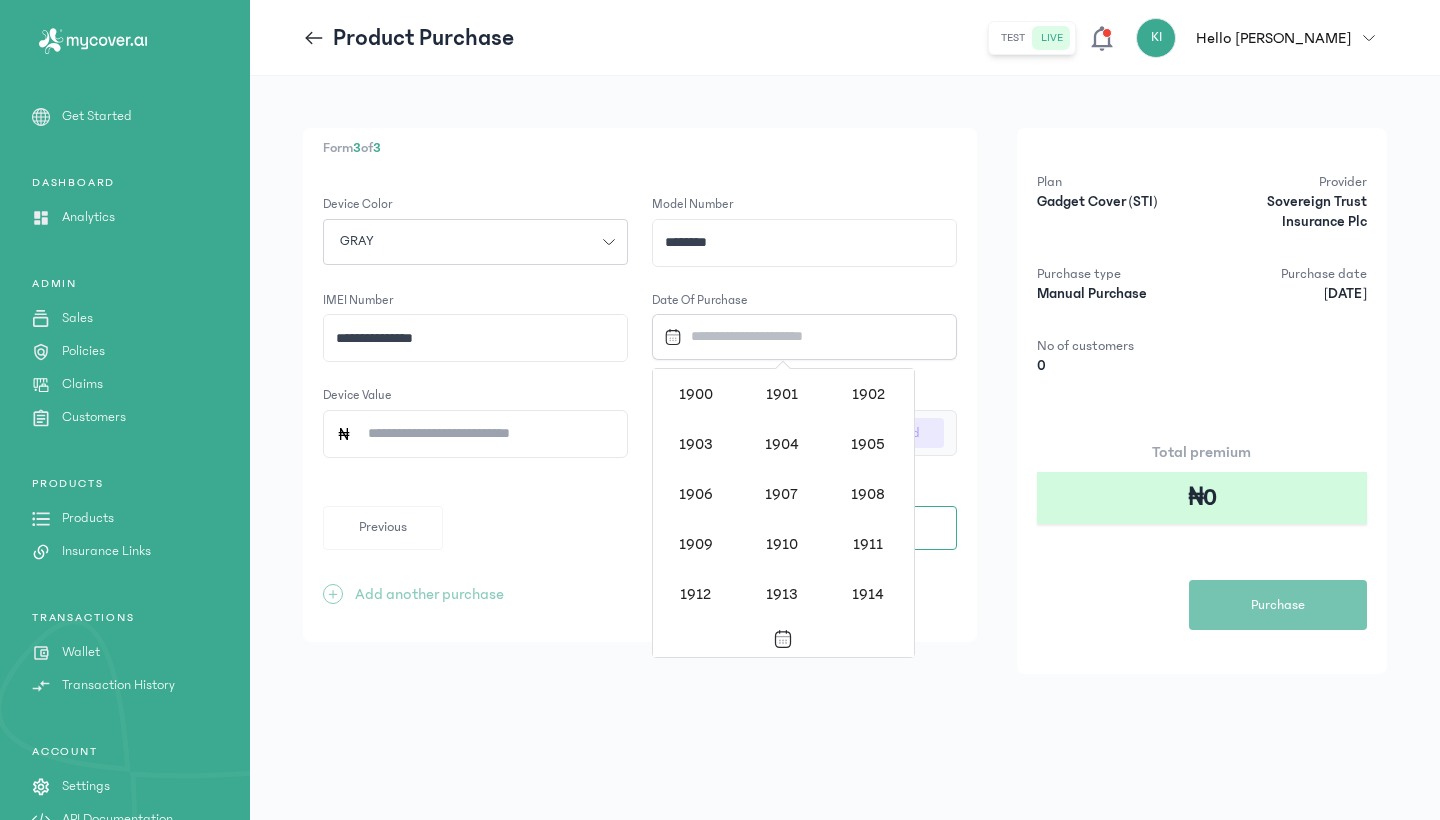 scroll, scrollTop: 1938, scrollLeft: 0, axis: vertical 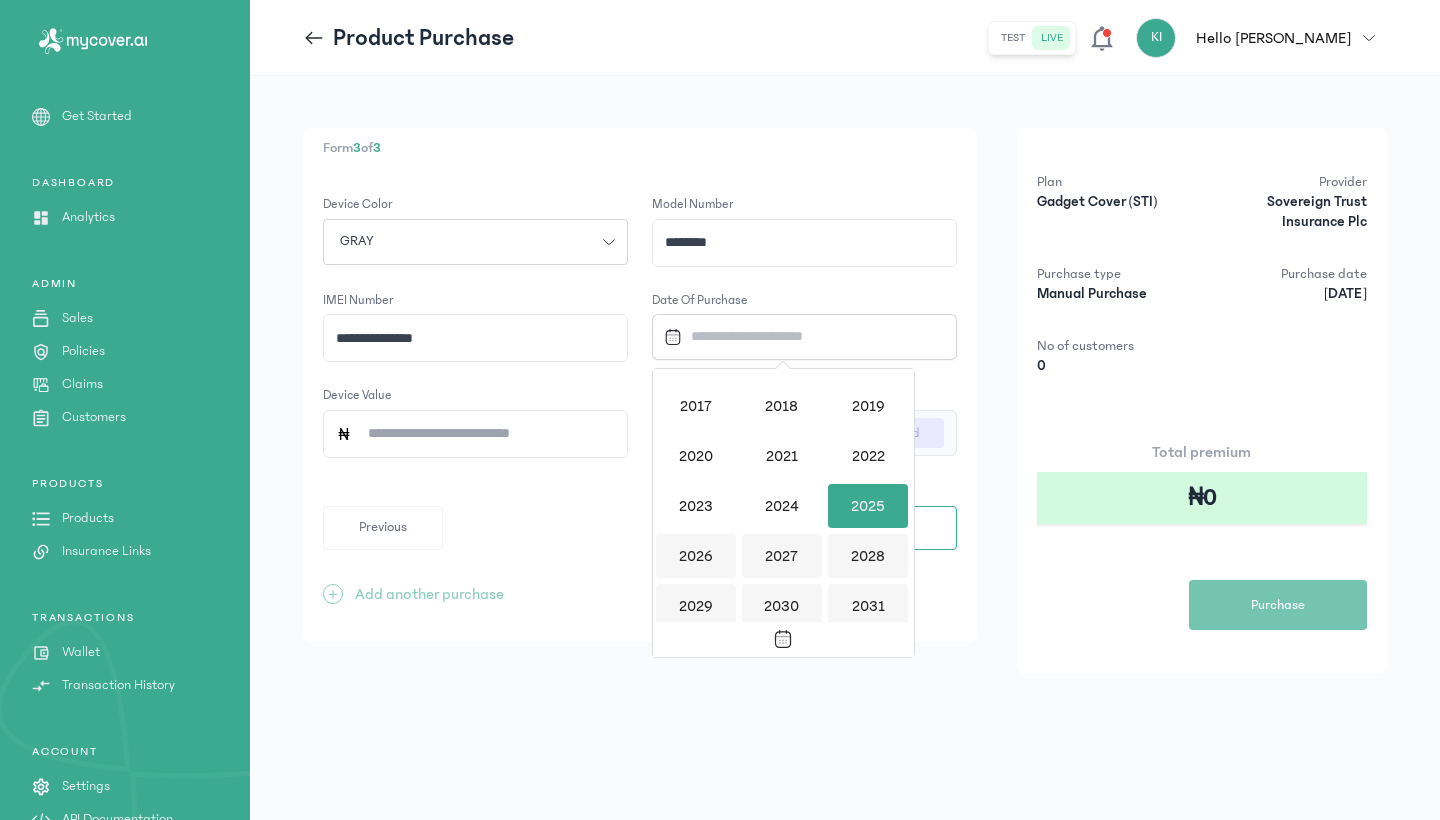click on "2025" at bounding box center [868, 506] 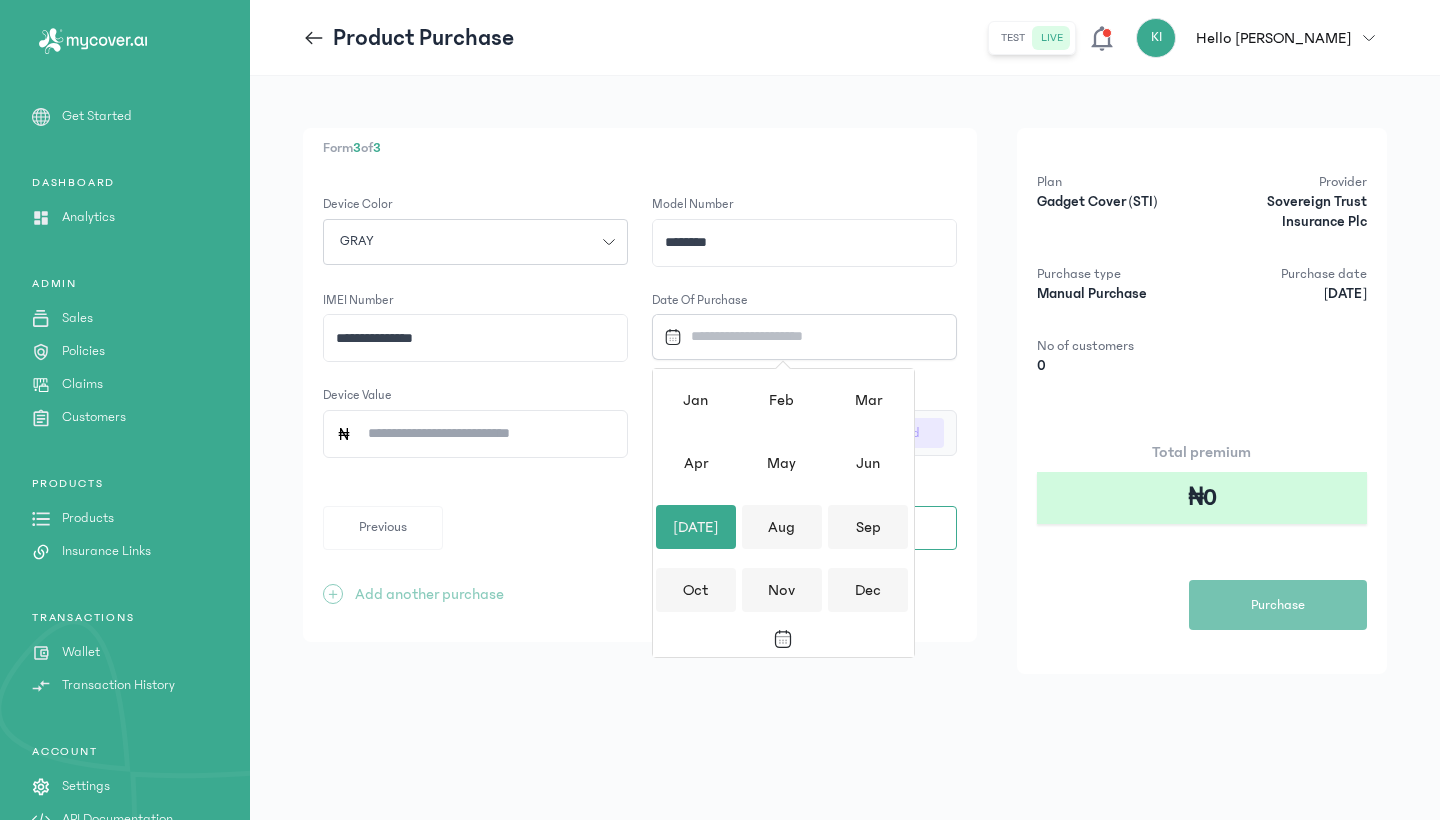 click on "[DATE]" at bounding box center [696, 527] 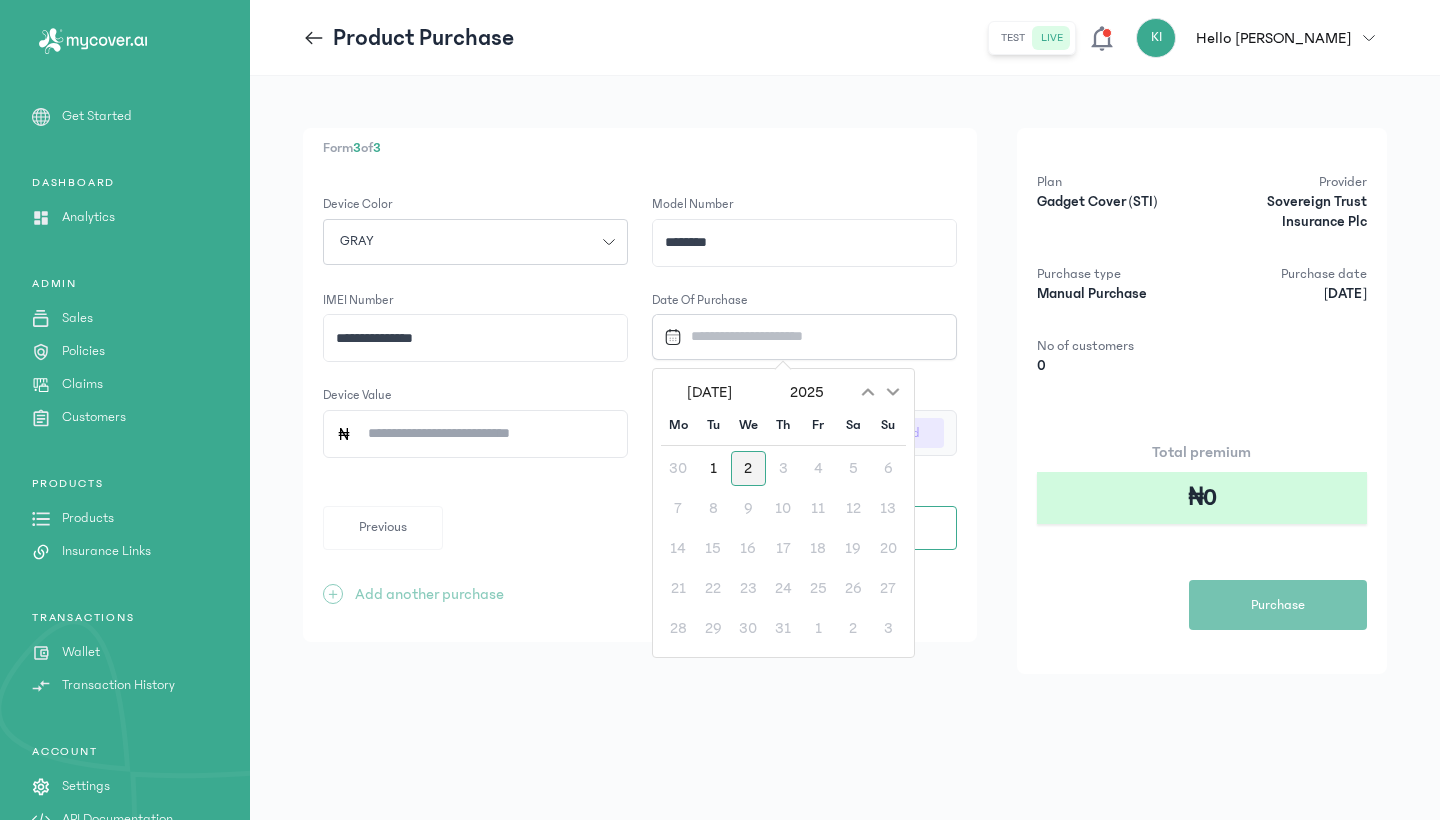 click on "2" at bounding box center [748, 468] 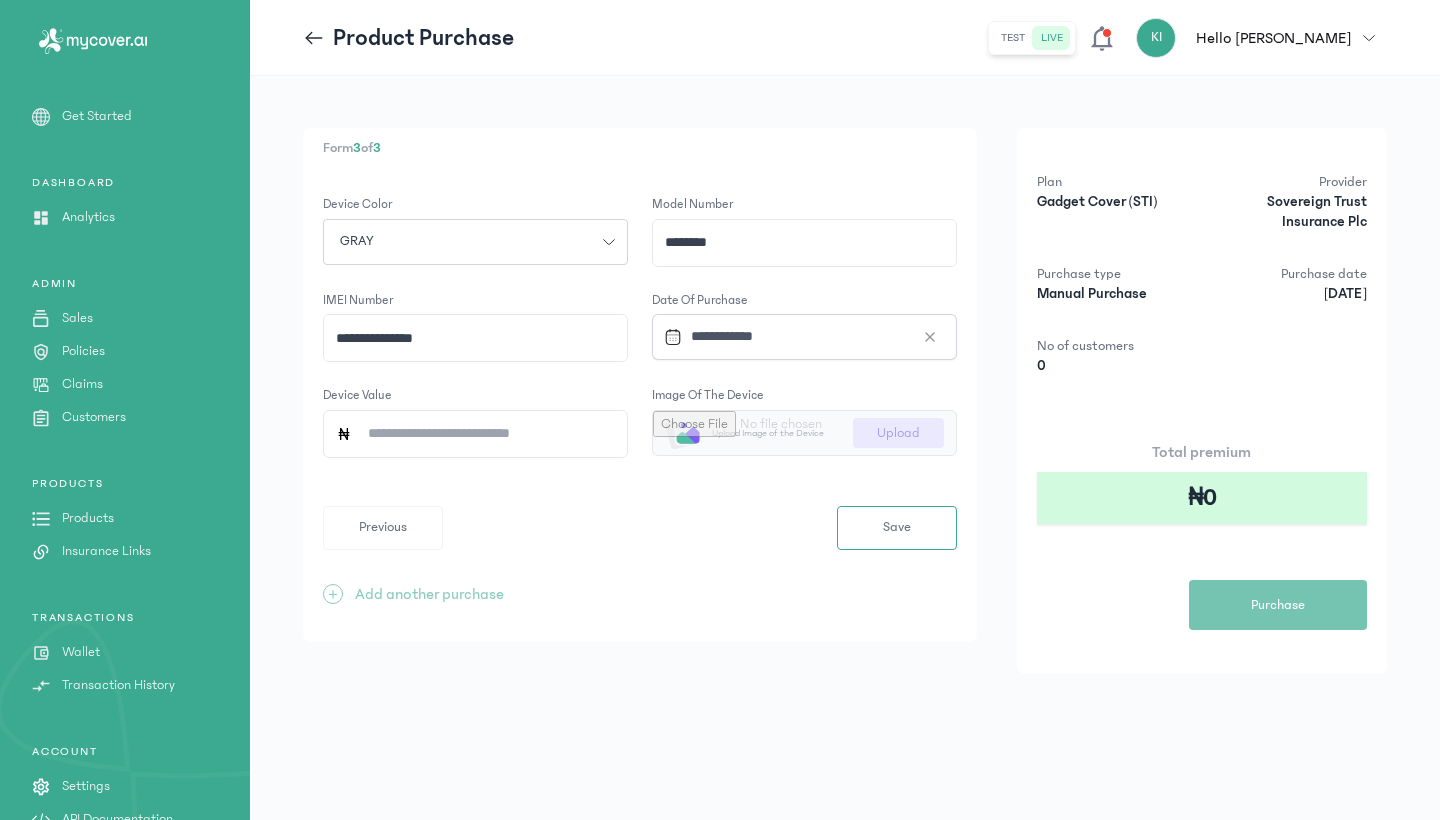 click on "Device Value" 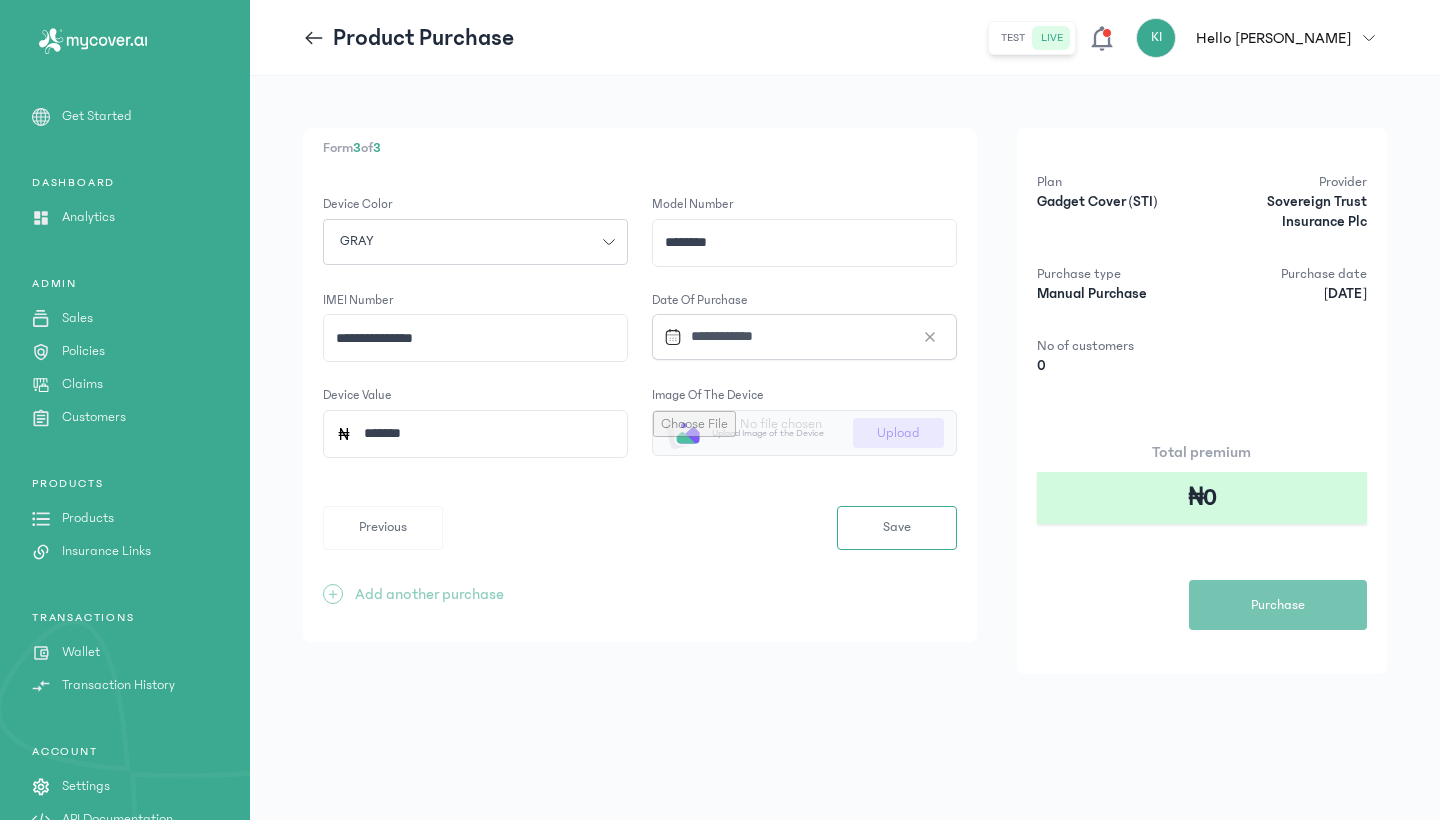 type on "*********" 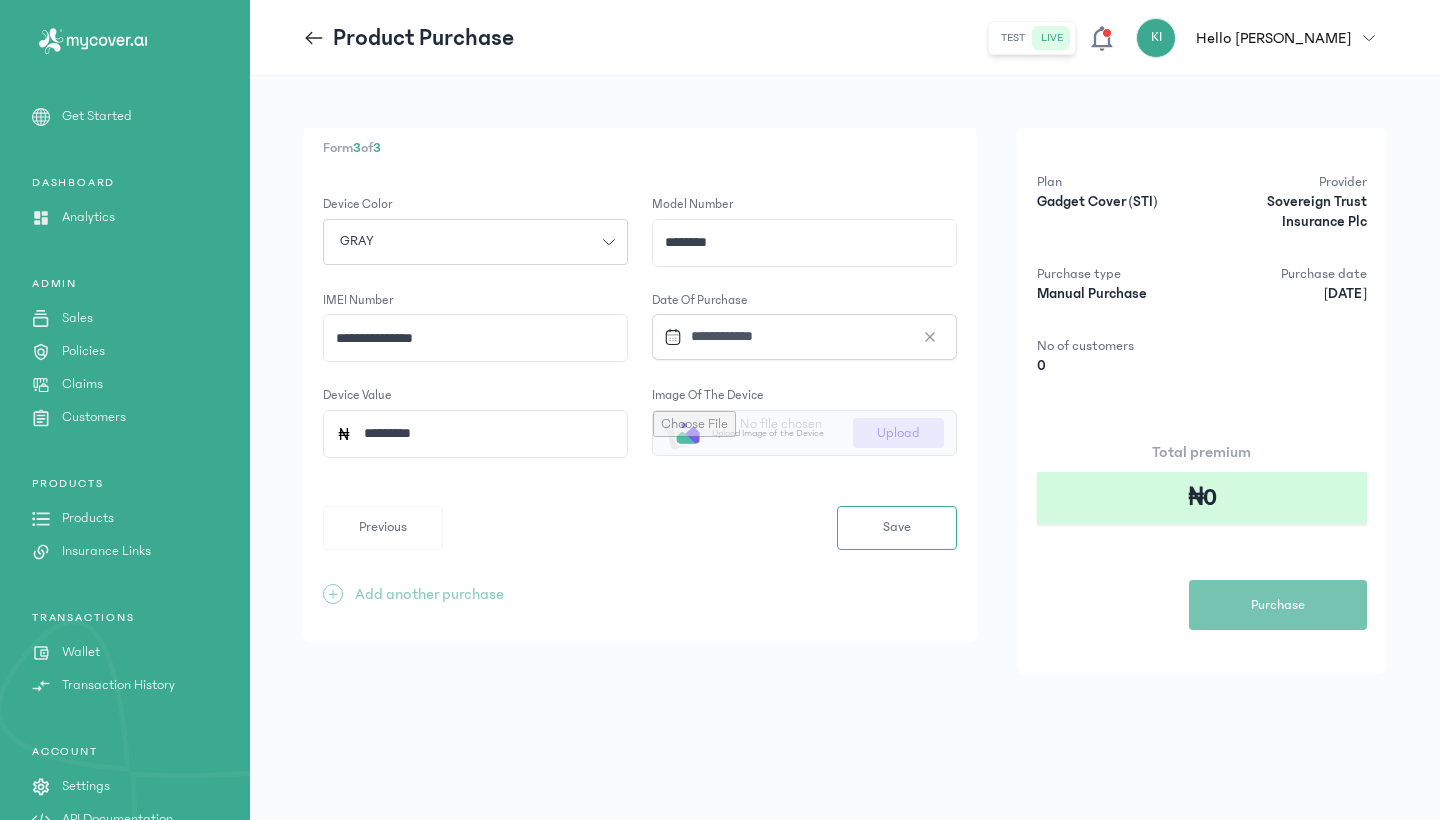 click at bounding box center (804, 433) 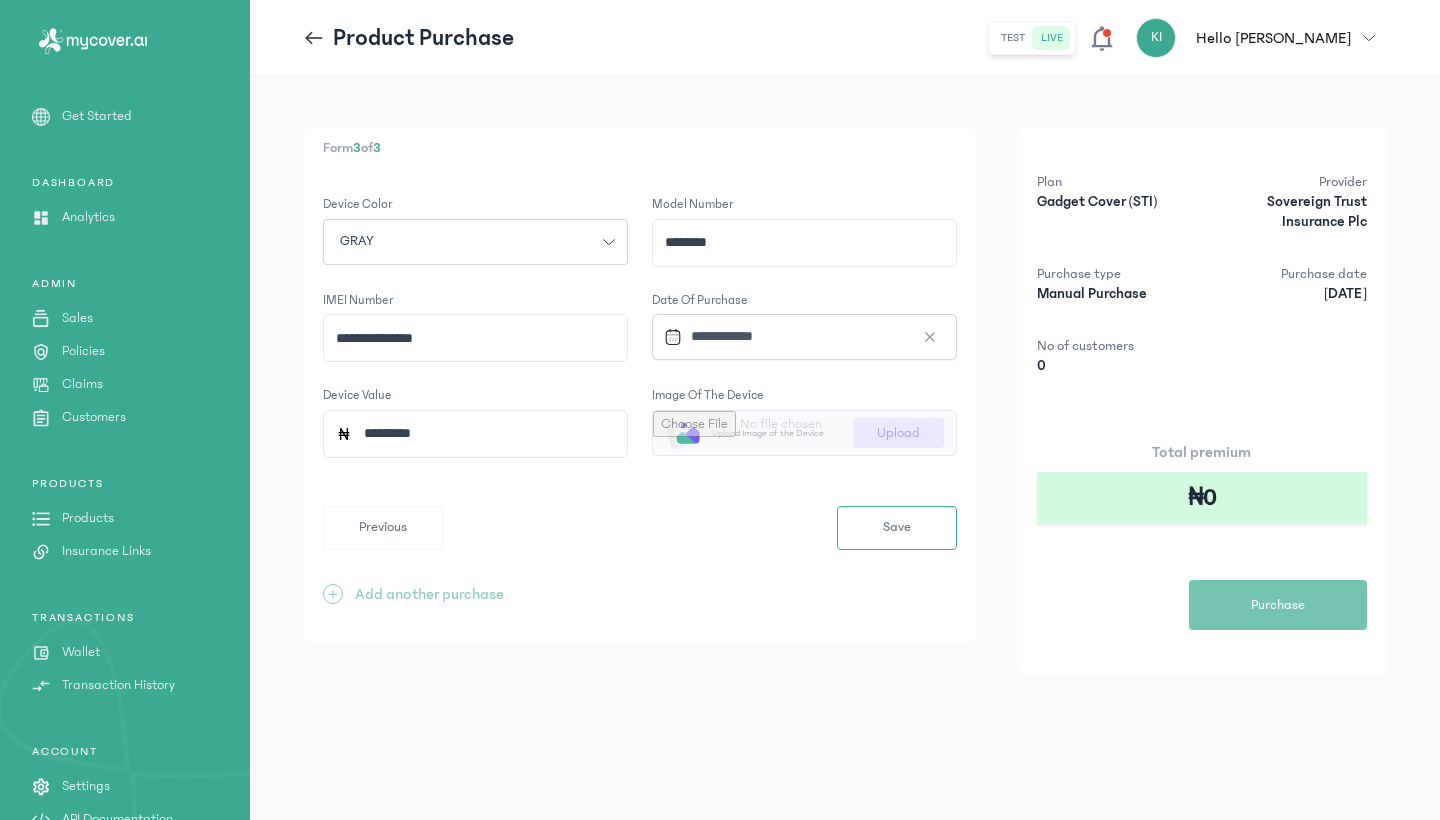 type on "**********" 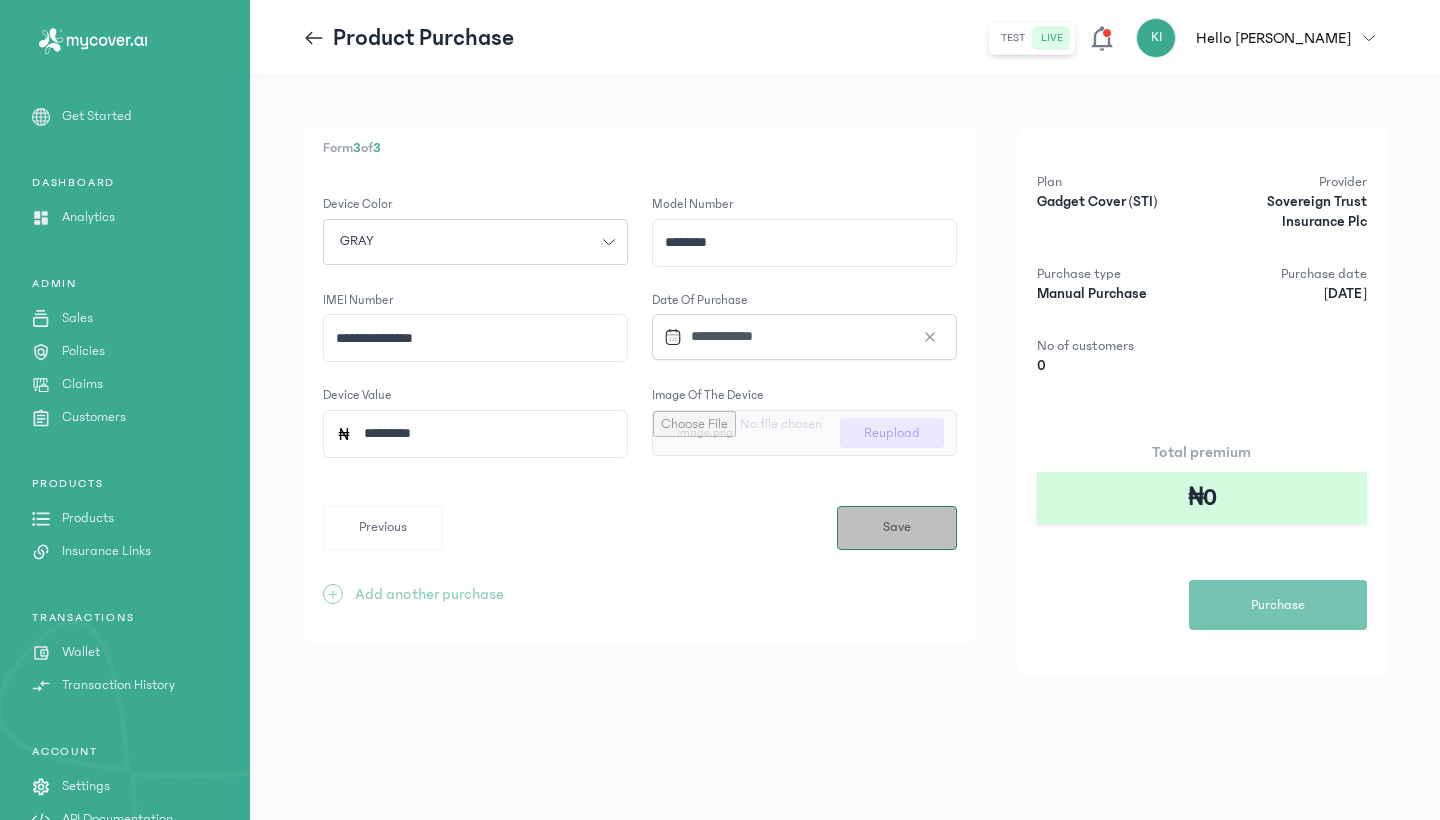 click on "Save" at bounding box center [897, 527] 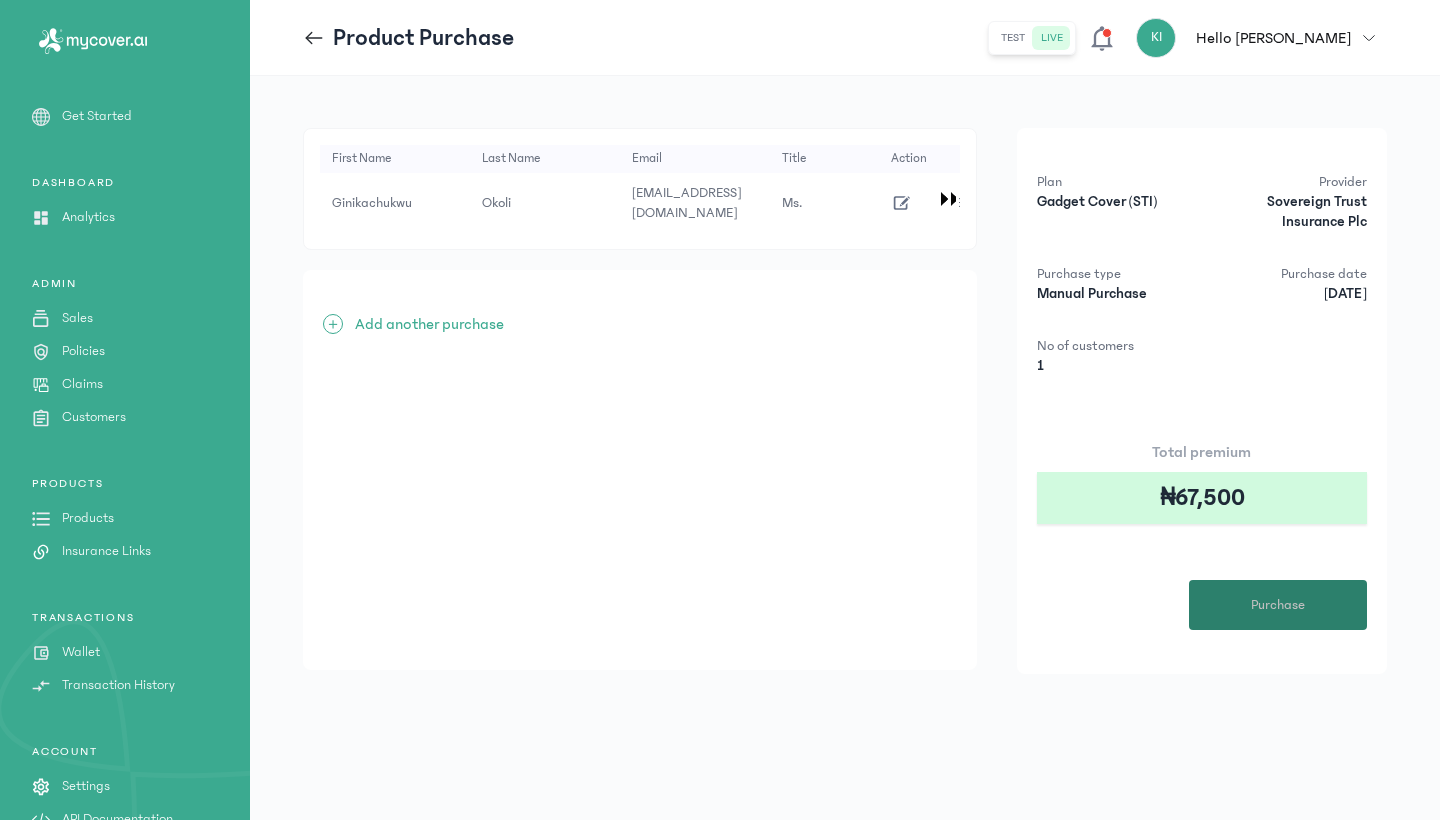 click on "Purchase" at bounding box center (1278, 605) 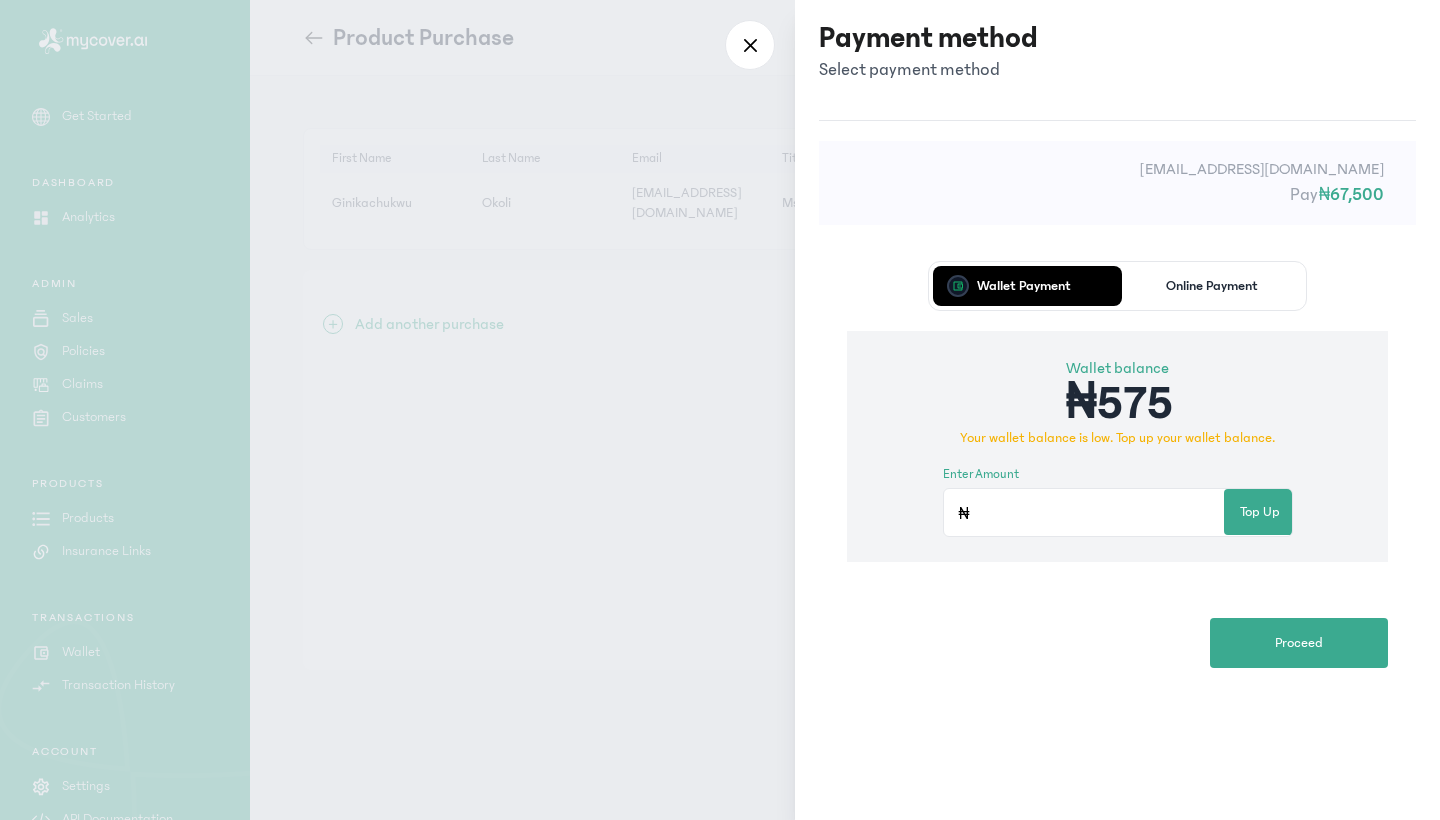 click on "Online Payment" at bounding box center [1212, 286] 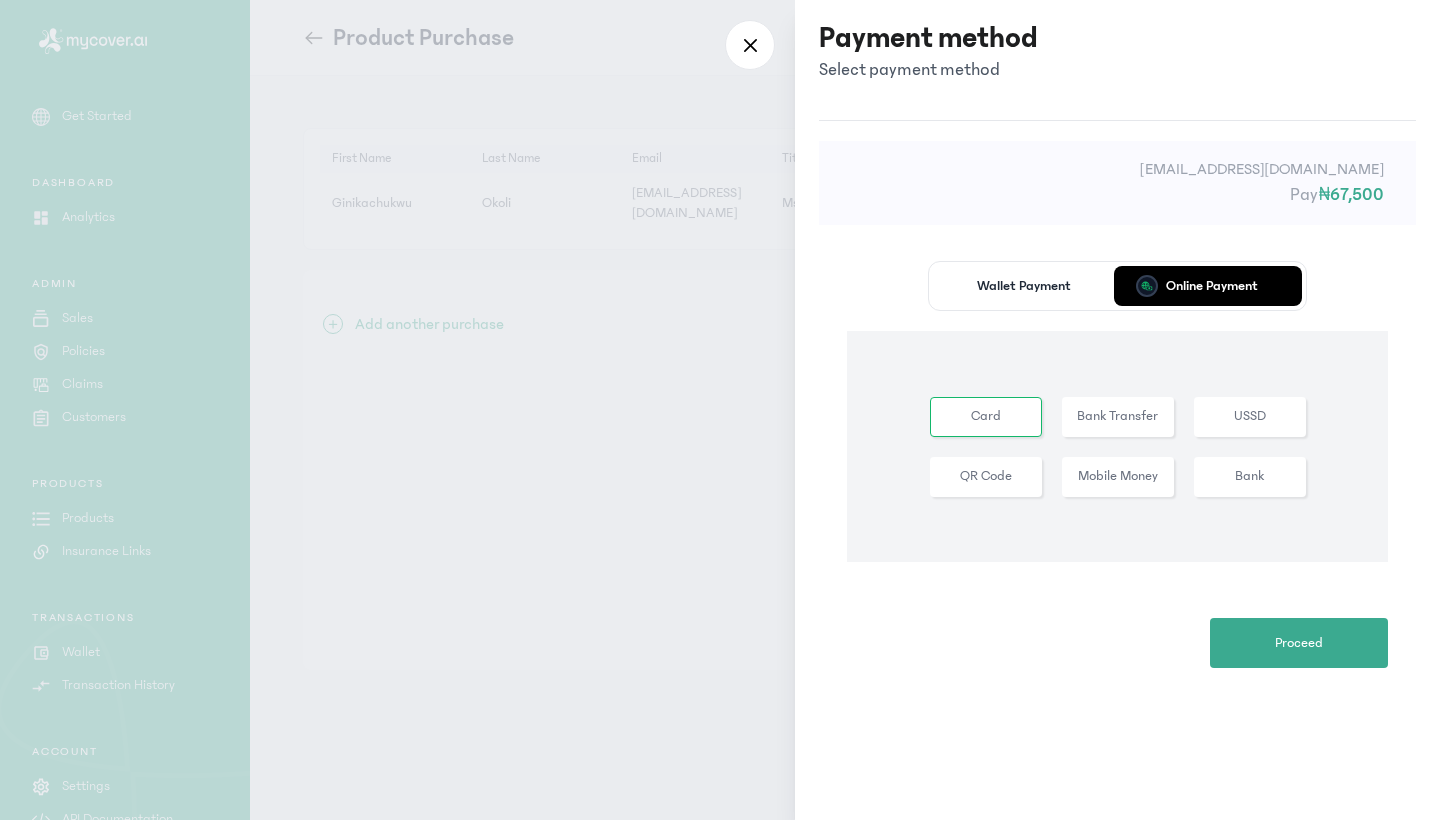 click on "Bank Transfer" 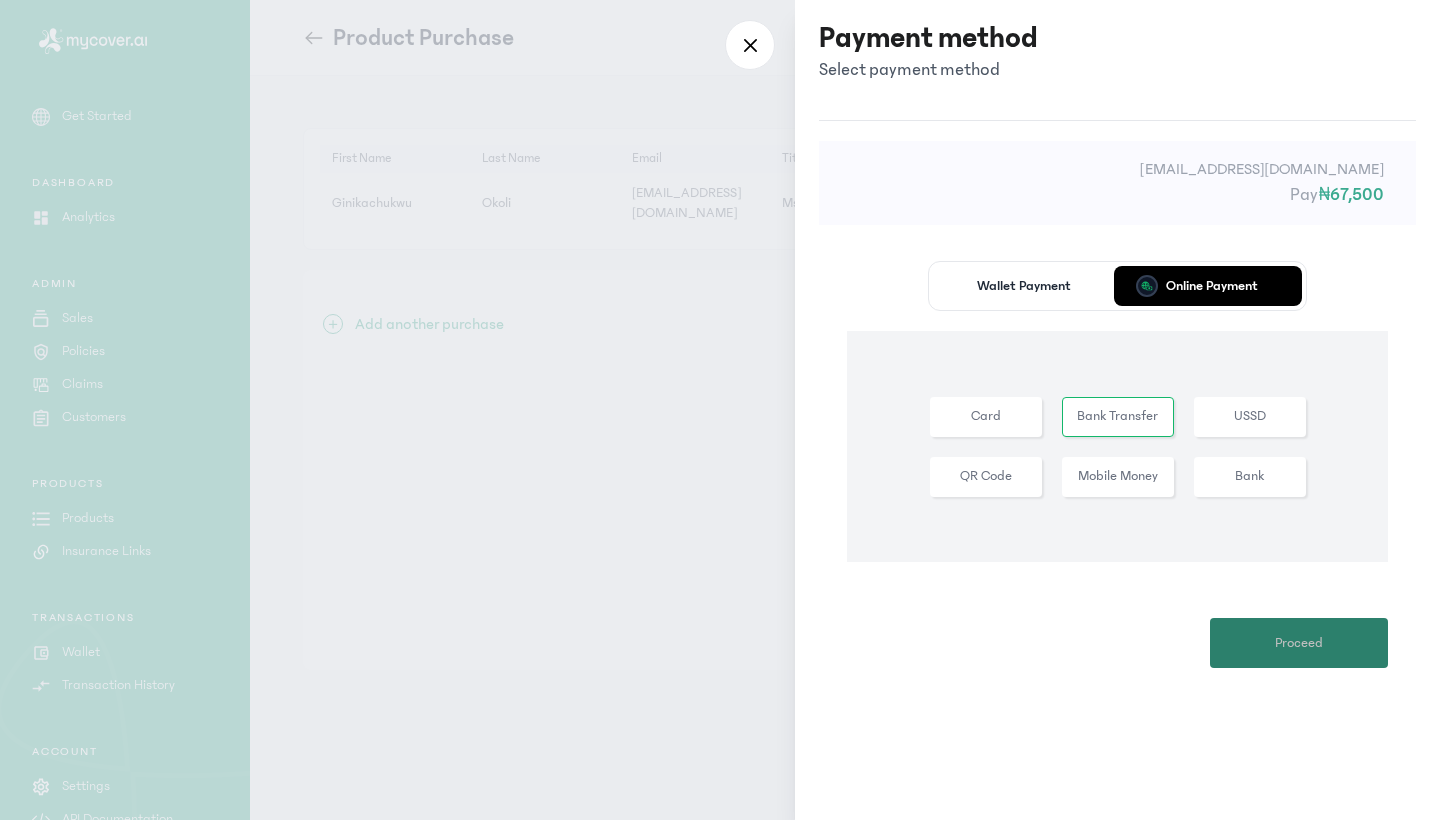 click on "Proceed" at bounding box center [1299, 643] 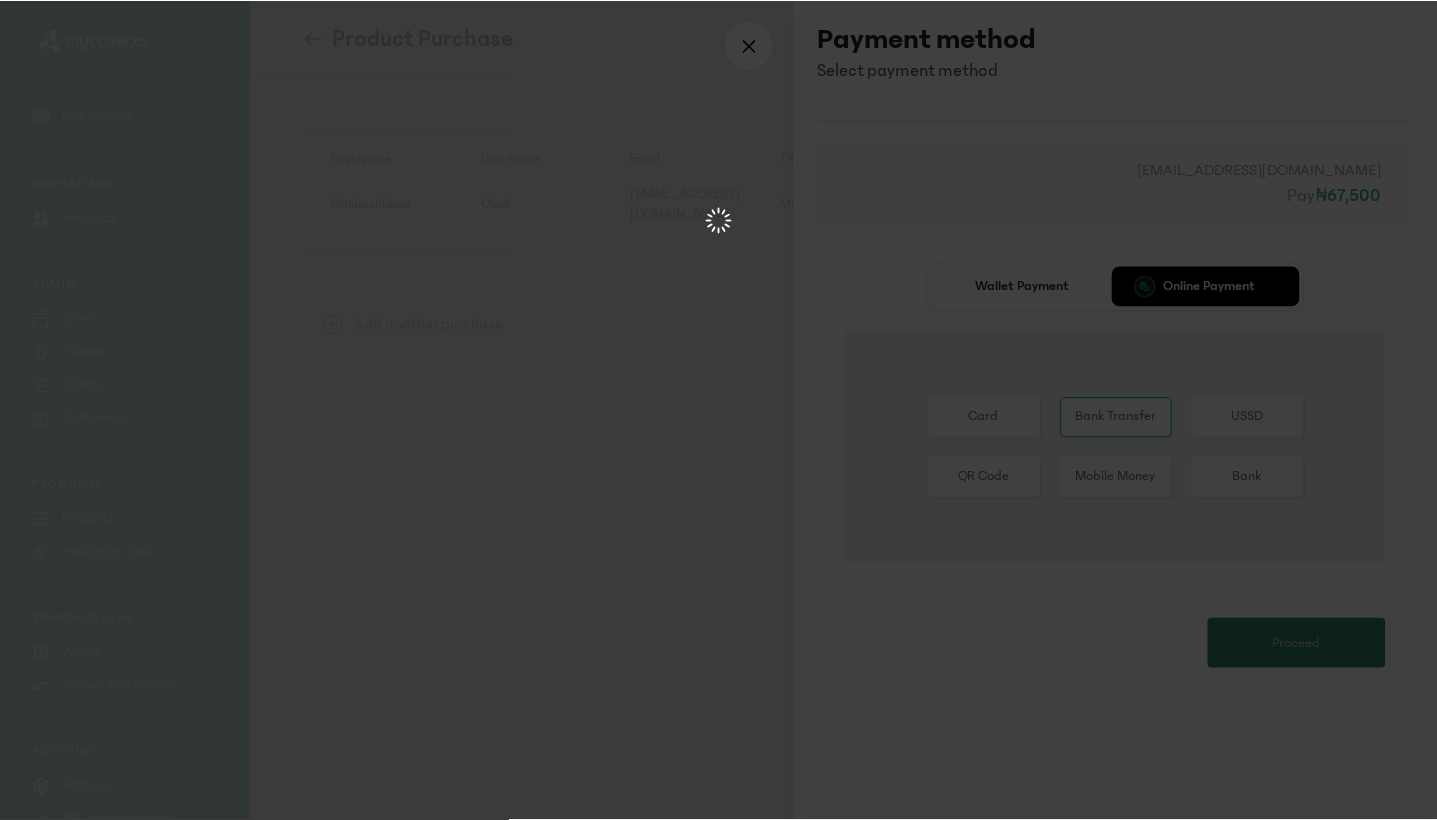 scroll, scrollTop: 0, scrollLeft: 0, axis: both 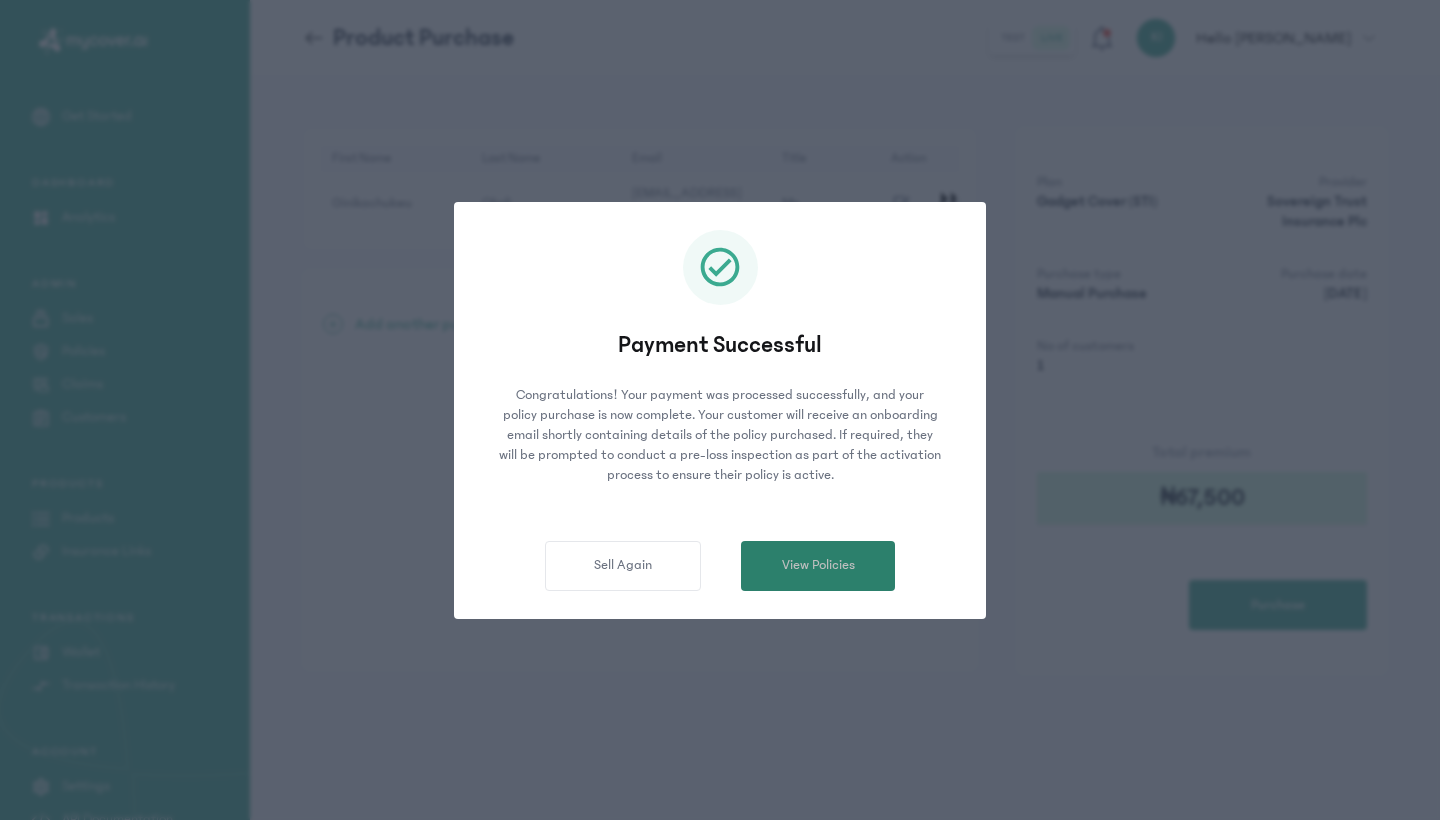 click on "View Policies" at bounding box center [818, 565] 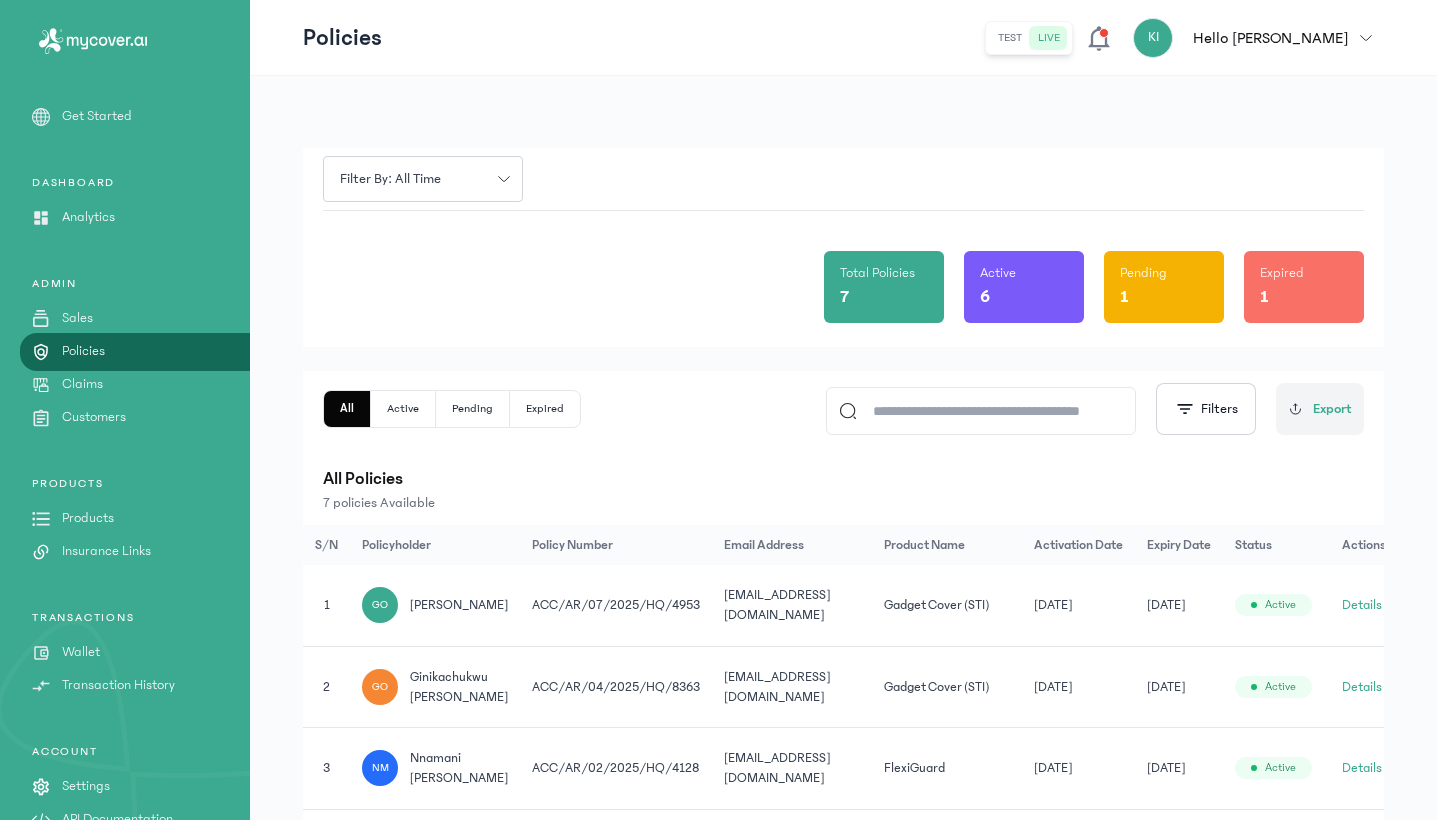 click 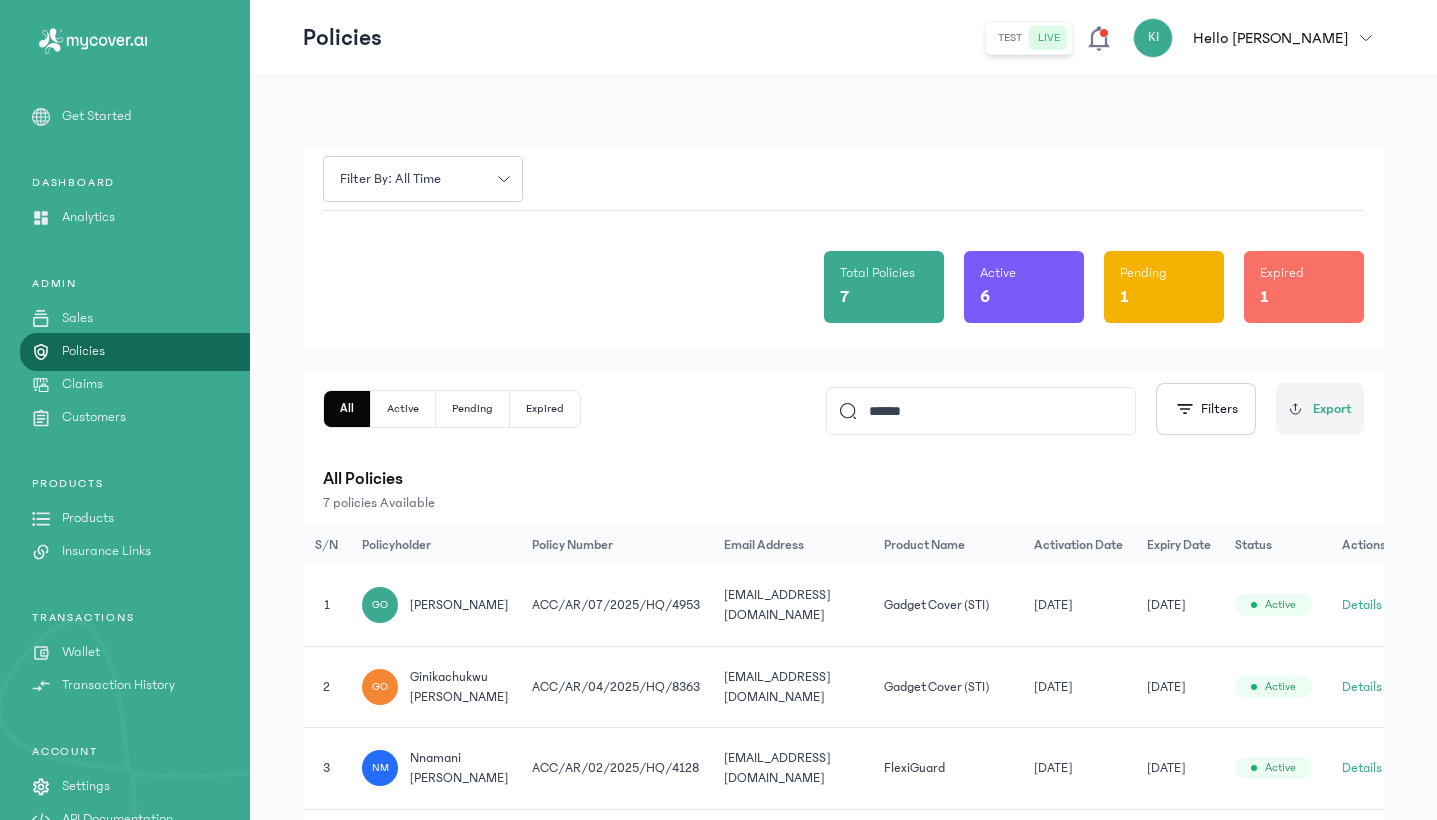 type on "******" 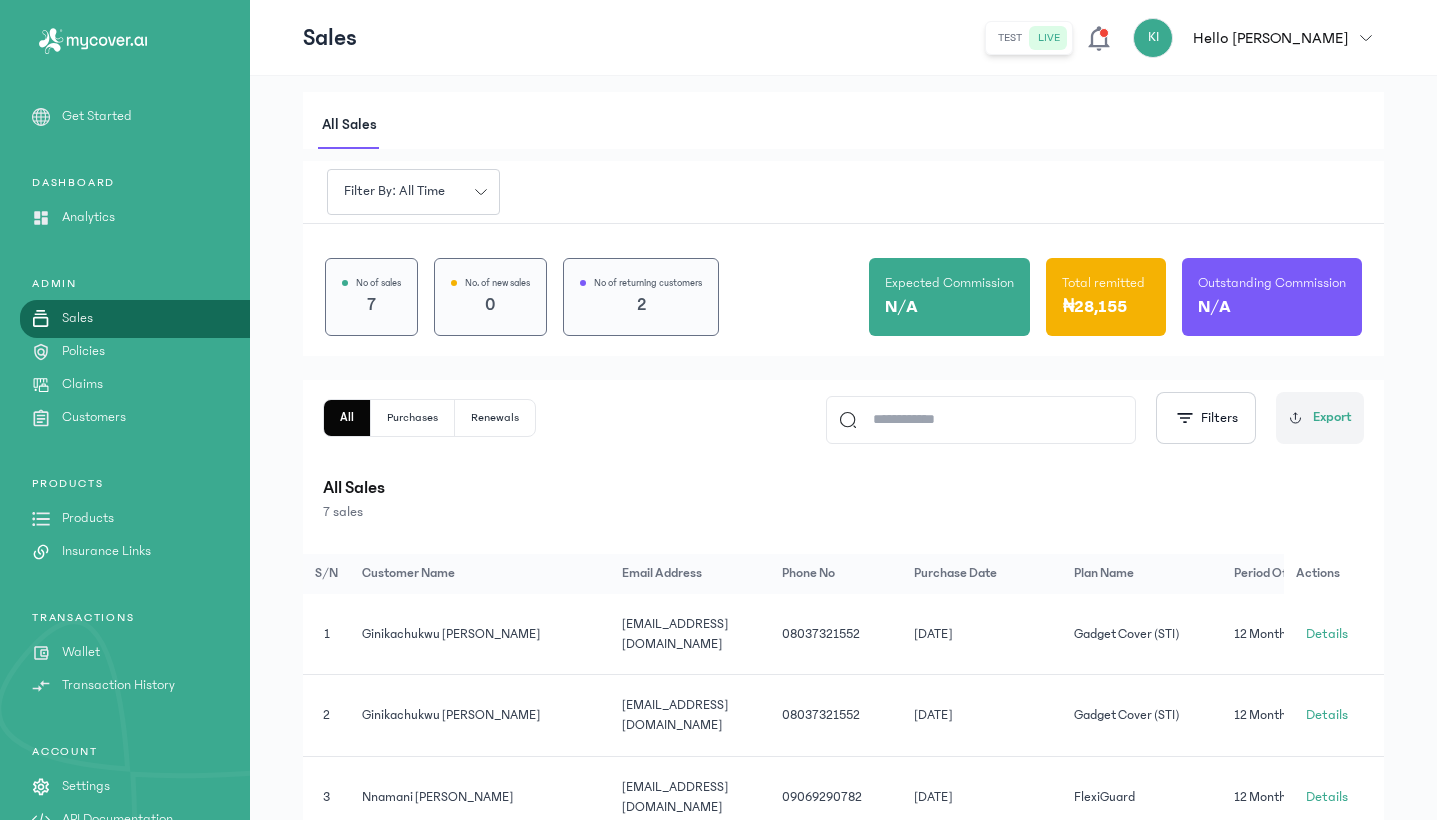 click on "Products" at bounding box center (88, 518) 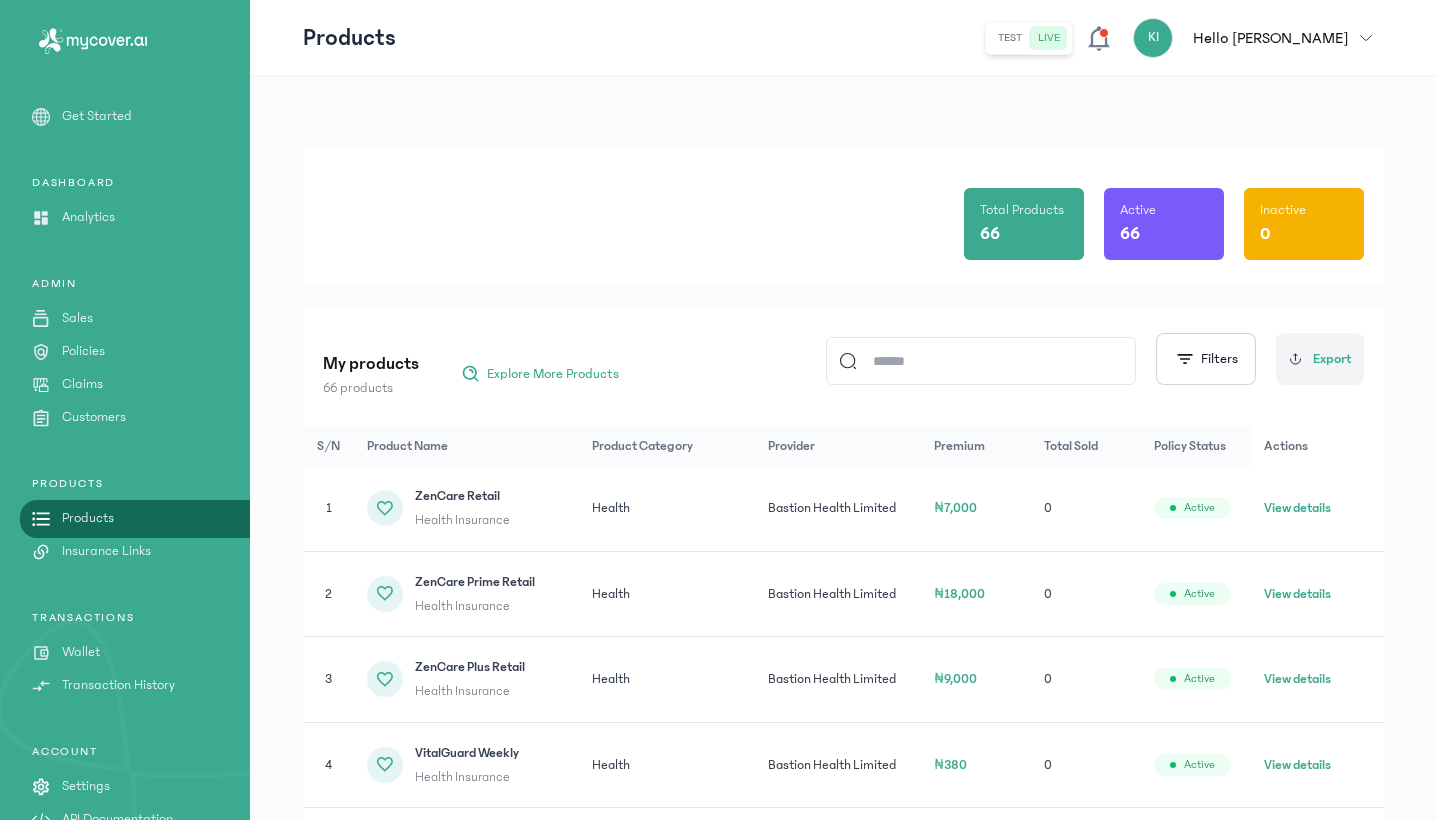 click 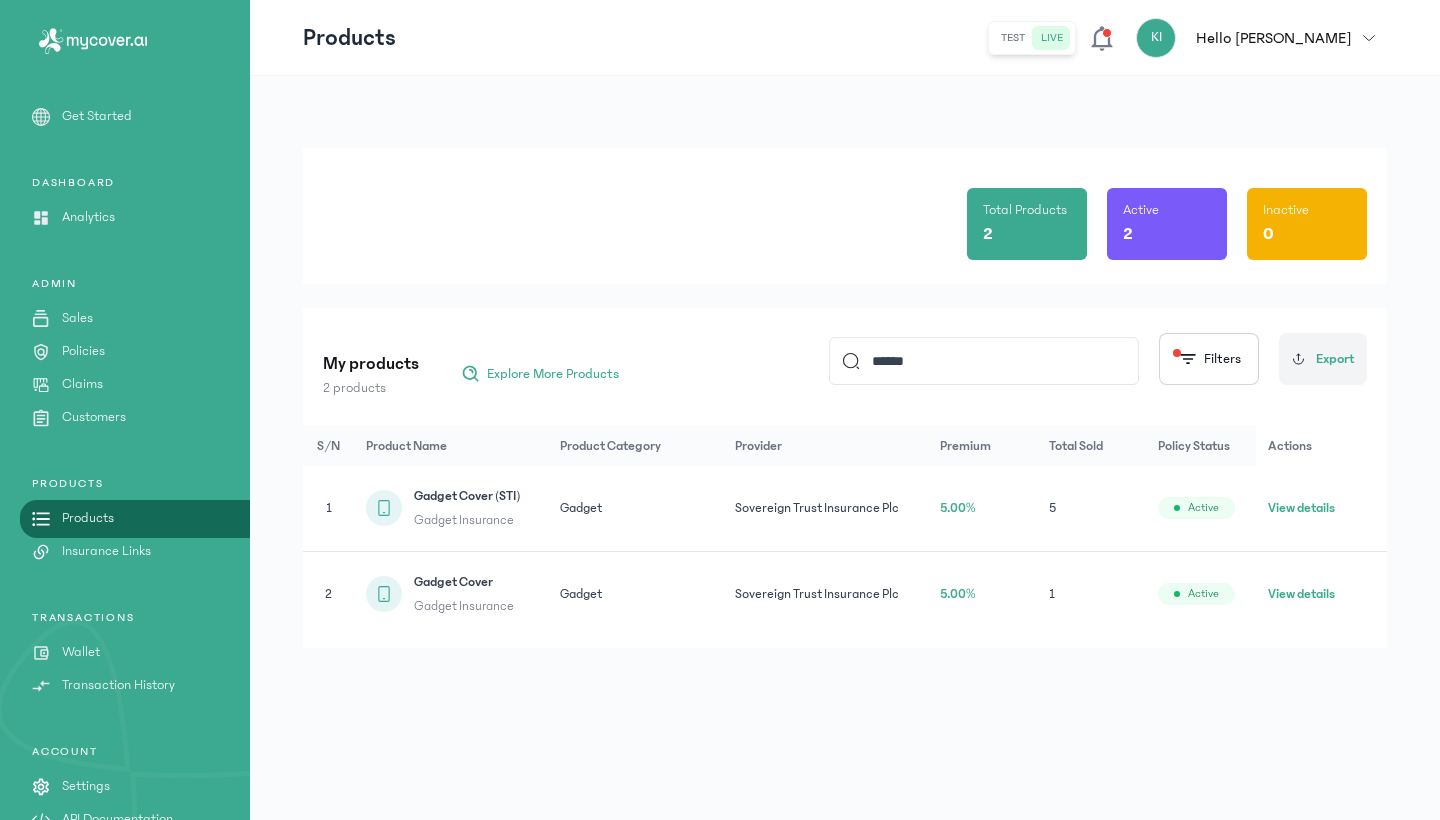 type on "******" 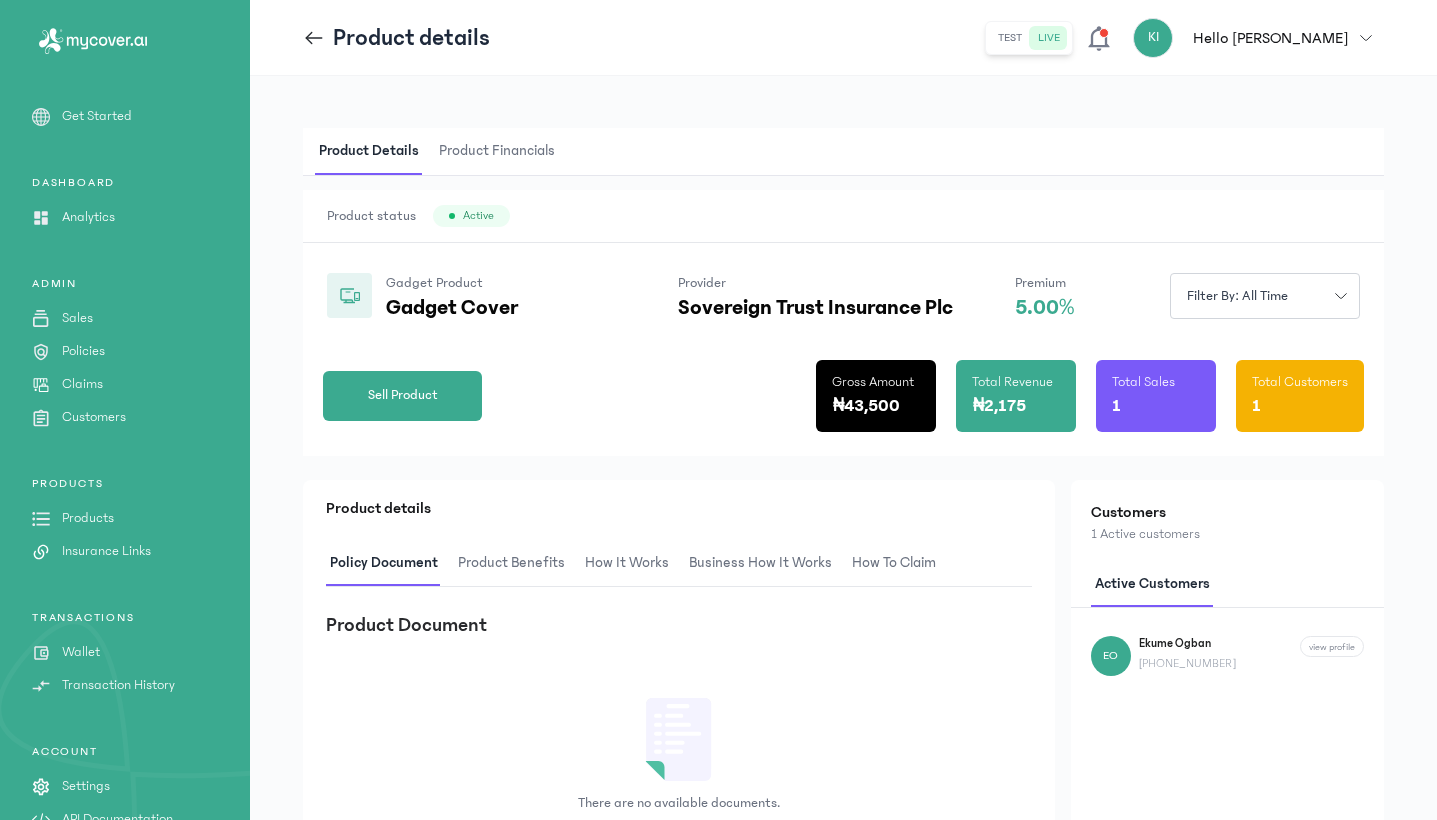 scroll, scrollTop: 0, scrollLeft: 0, axis: both 